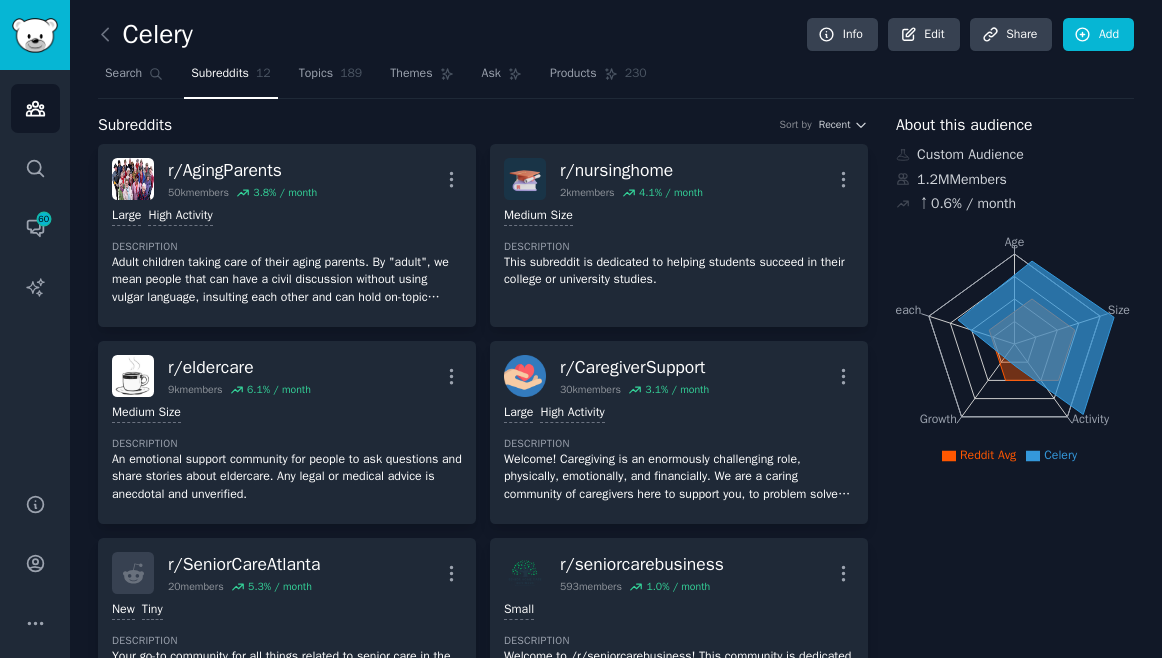 scroll, scrollTop: 0, scrollLeft: 0, axis: both 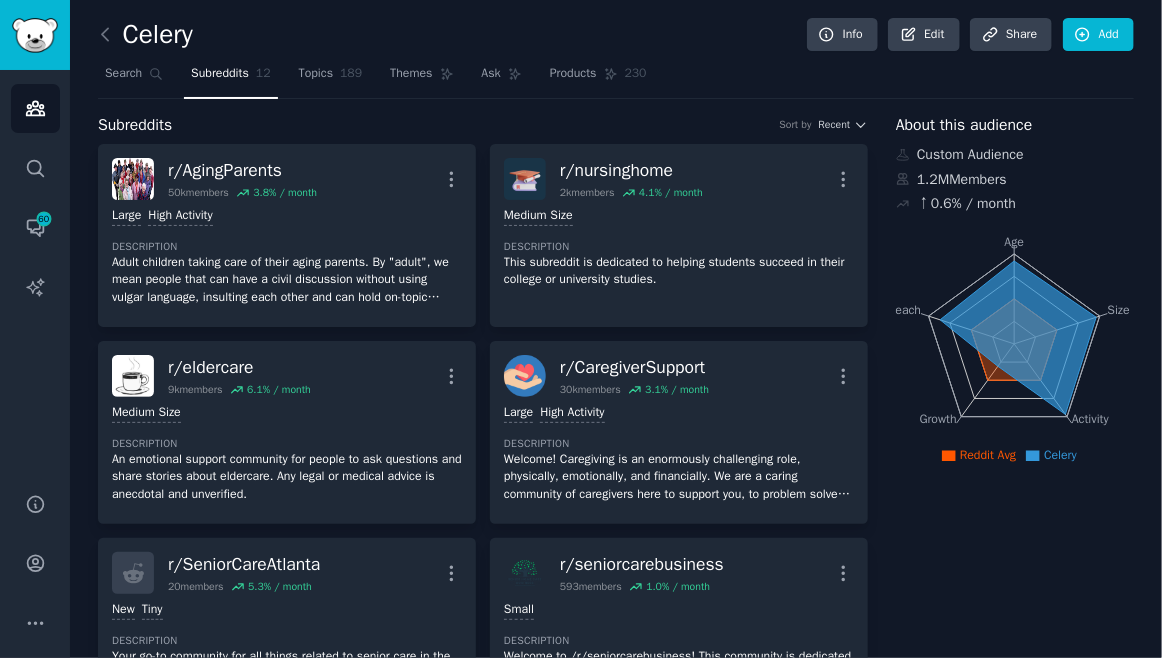 click on "Celery Info Edit Share Add" at bounding box center [616, 38] 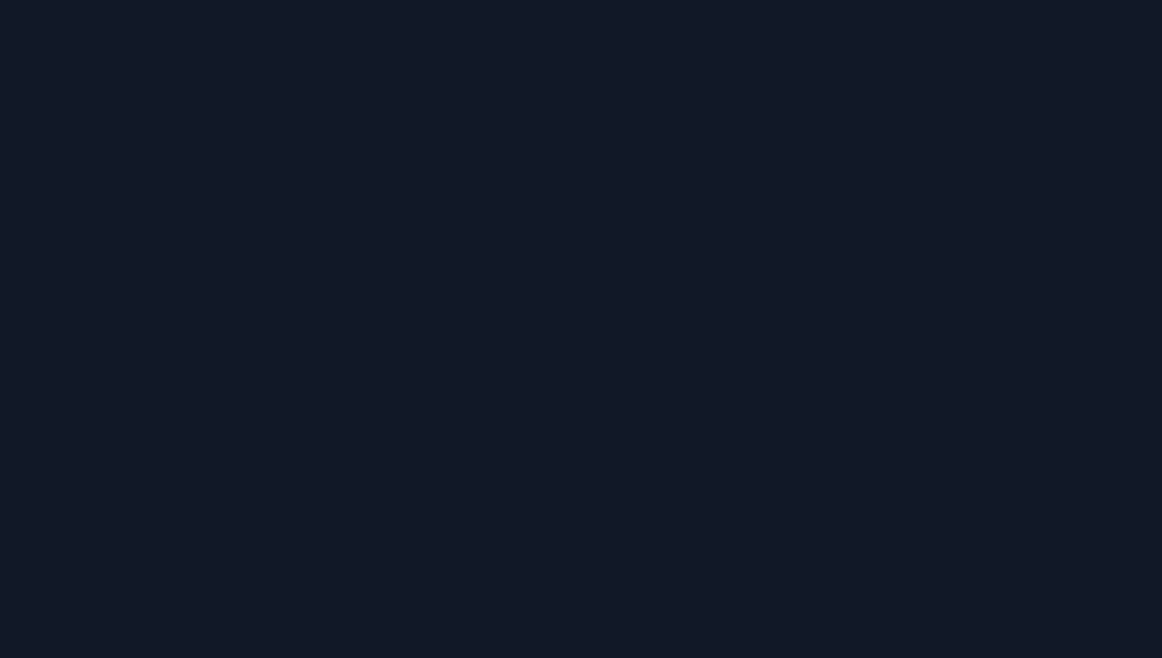 scroll, scrollTop: 0, scrollLeft: 0, axis: both 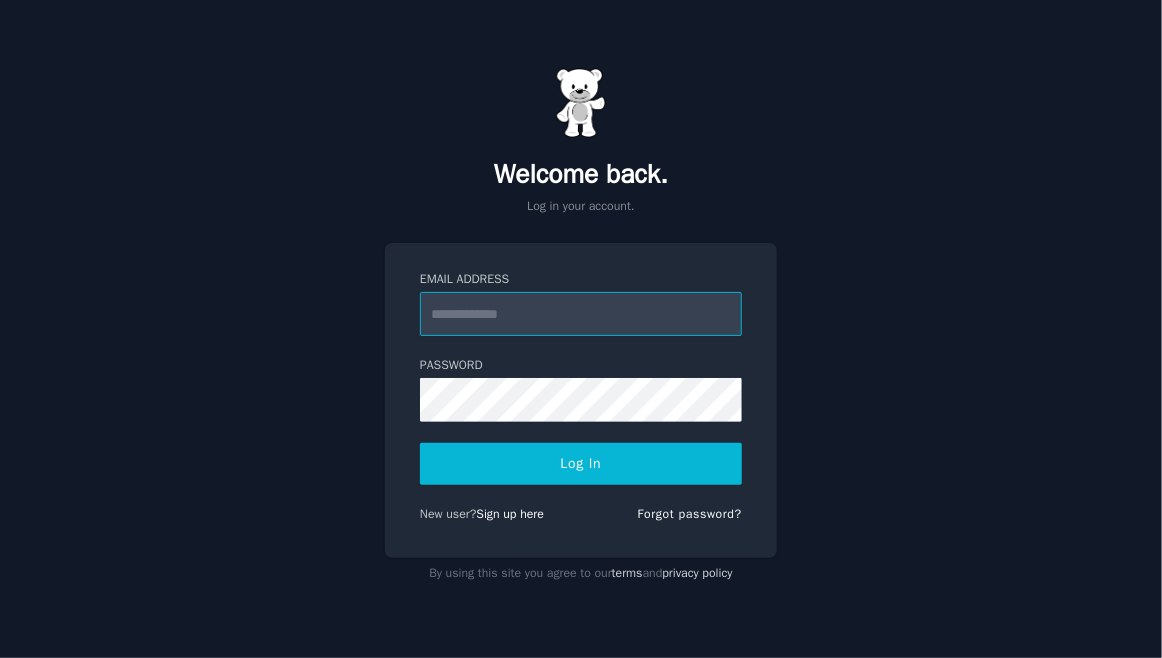 type on "**********" 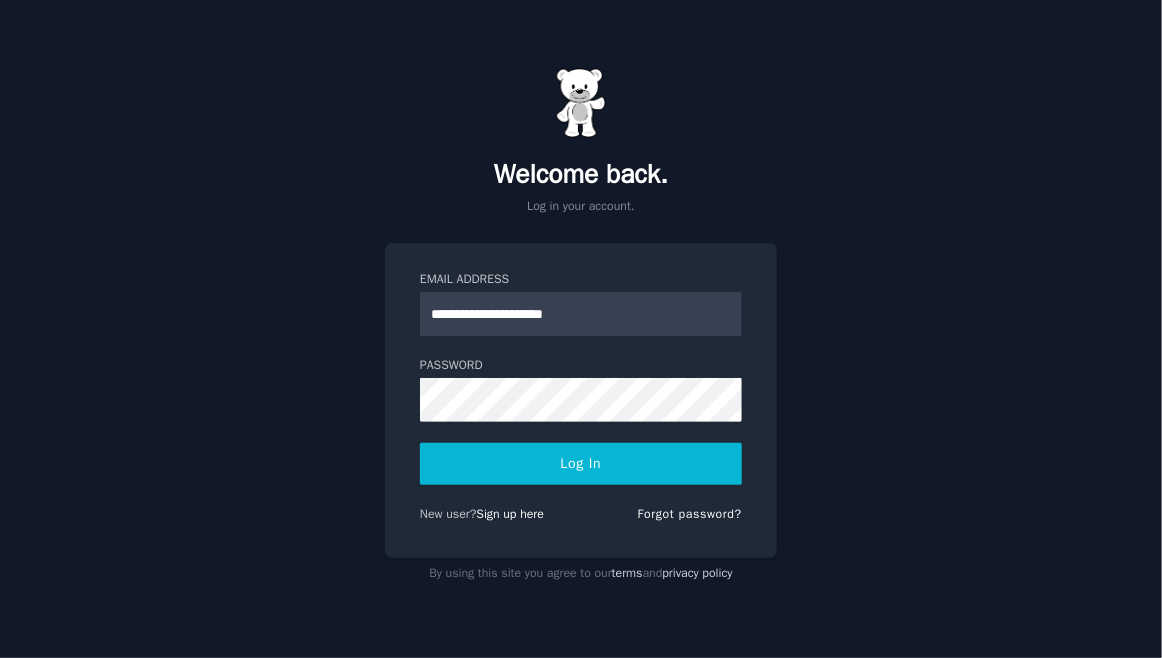click on "Log In" at bounding box center [581, 464] 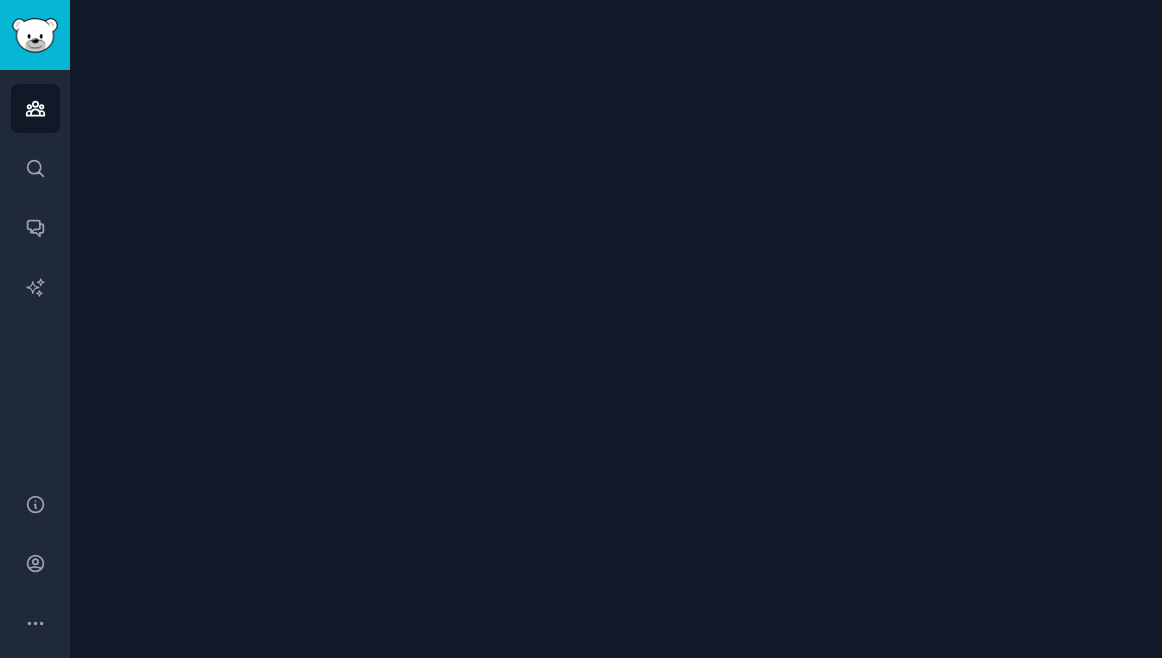 scroll, scrollTop: 0, scrollLeft: 0, axis: both 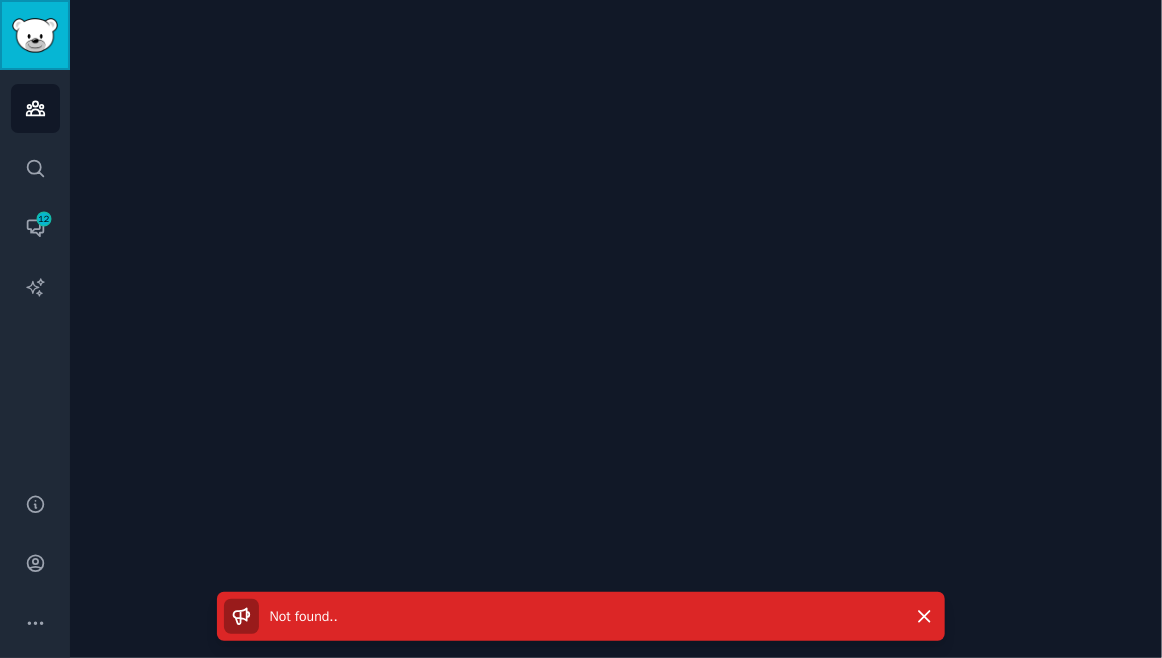 click at bounding box center (35, 35) 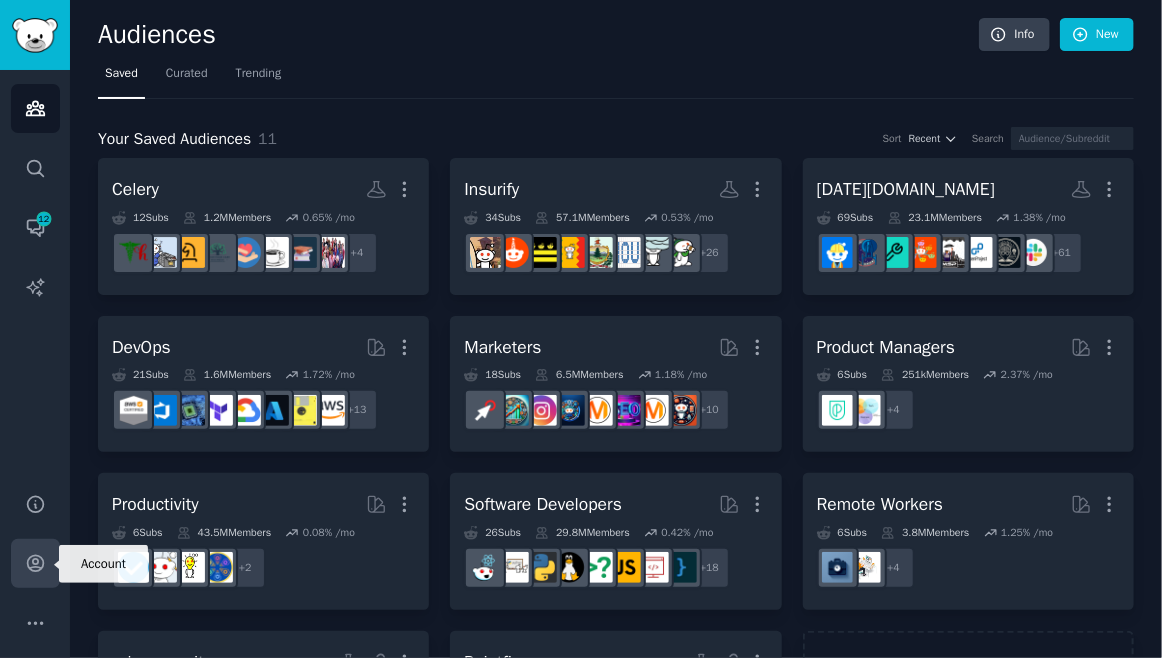 click on "Account" at bounding box center [35, 563] 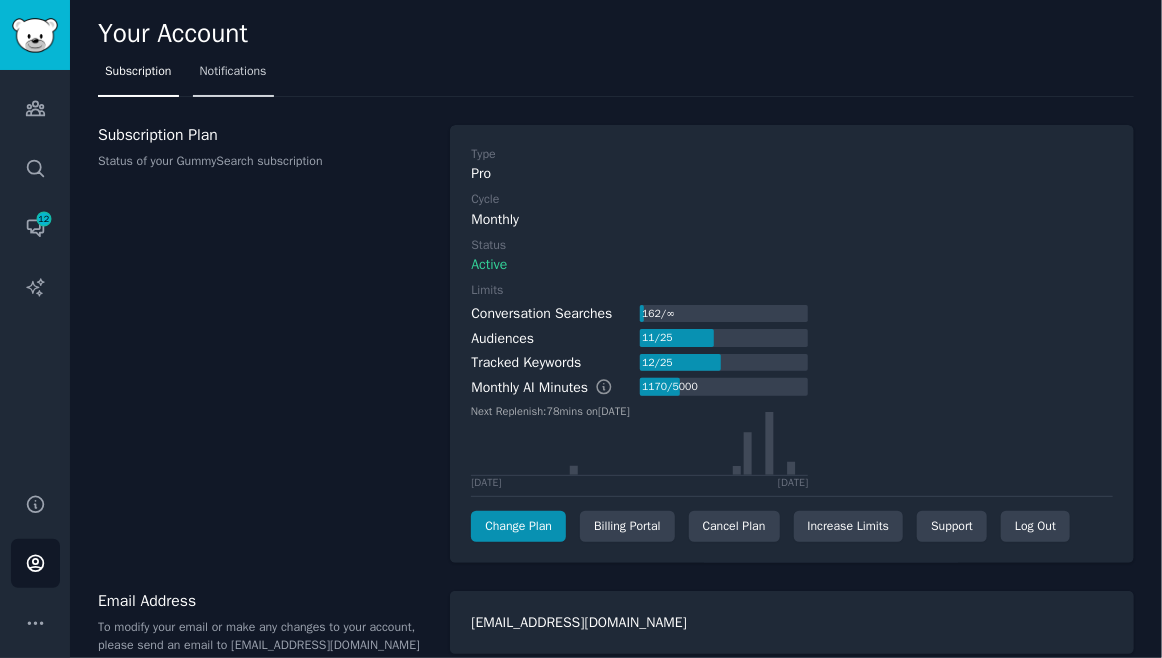 click on "Notifications" at bounding box center [233, 72] 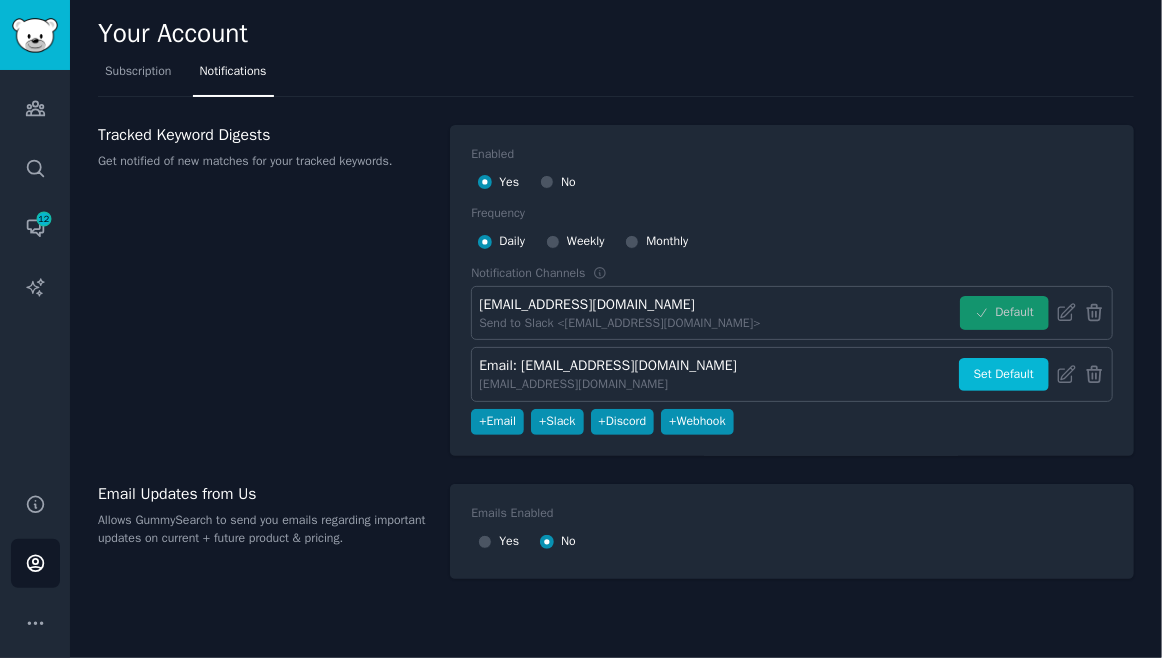 click on "Send to Slack <[EMAIL_ADDRESS][DOMAIN_NAME]>" at bounding box center [619, 324] 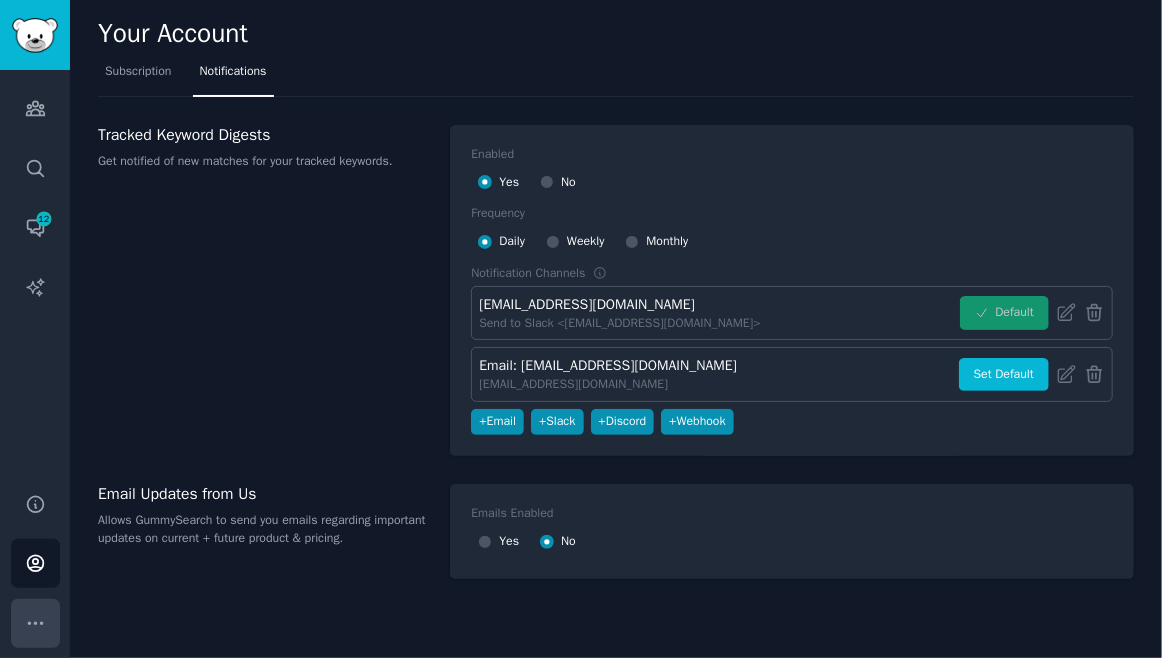 click on "More" at bounding box center (35, 623) 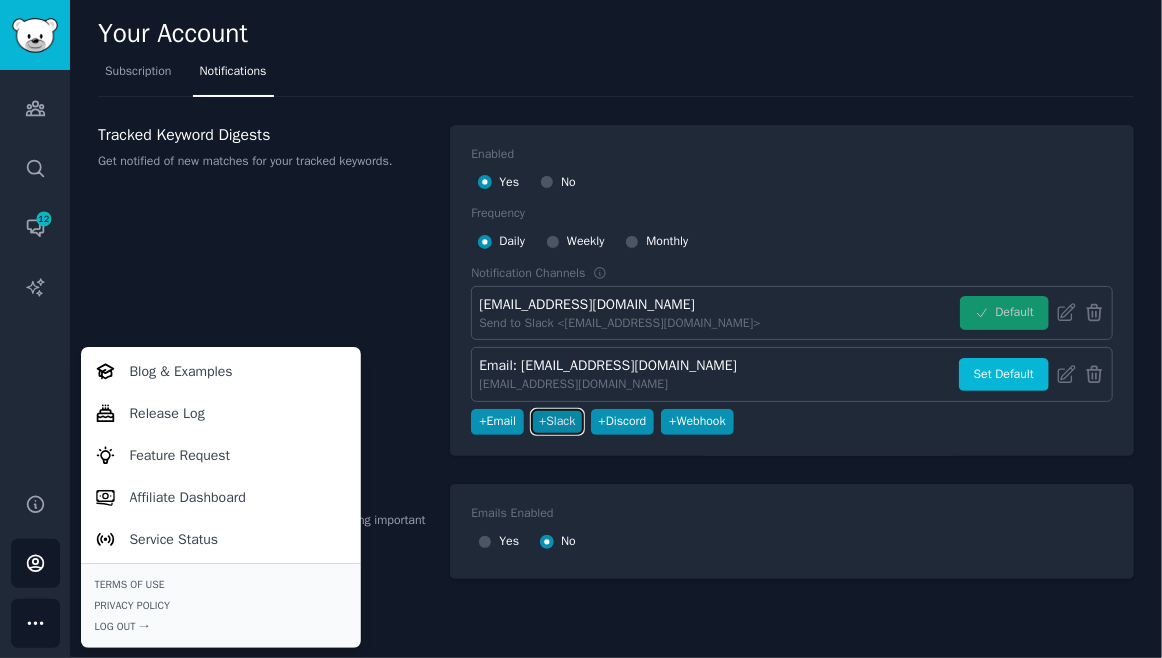 click on "+  Slack" at bounding box center (557, 422) 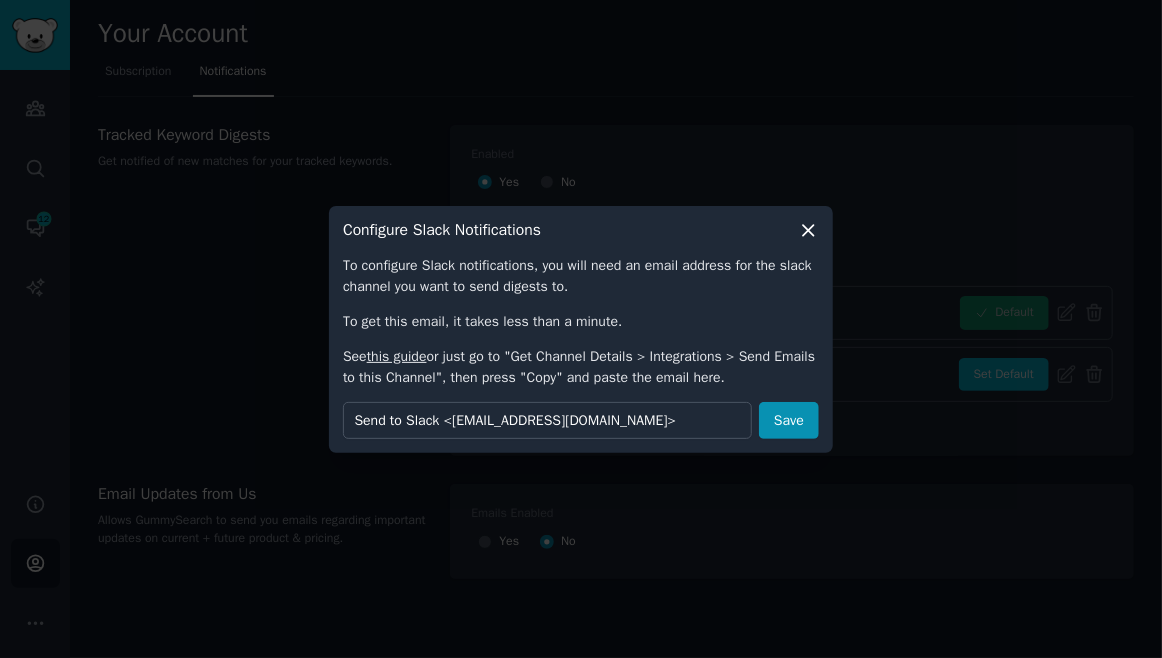 click on "this guide" at bounding box center (397, 356) 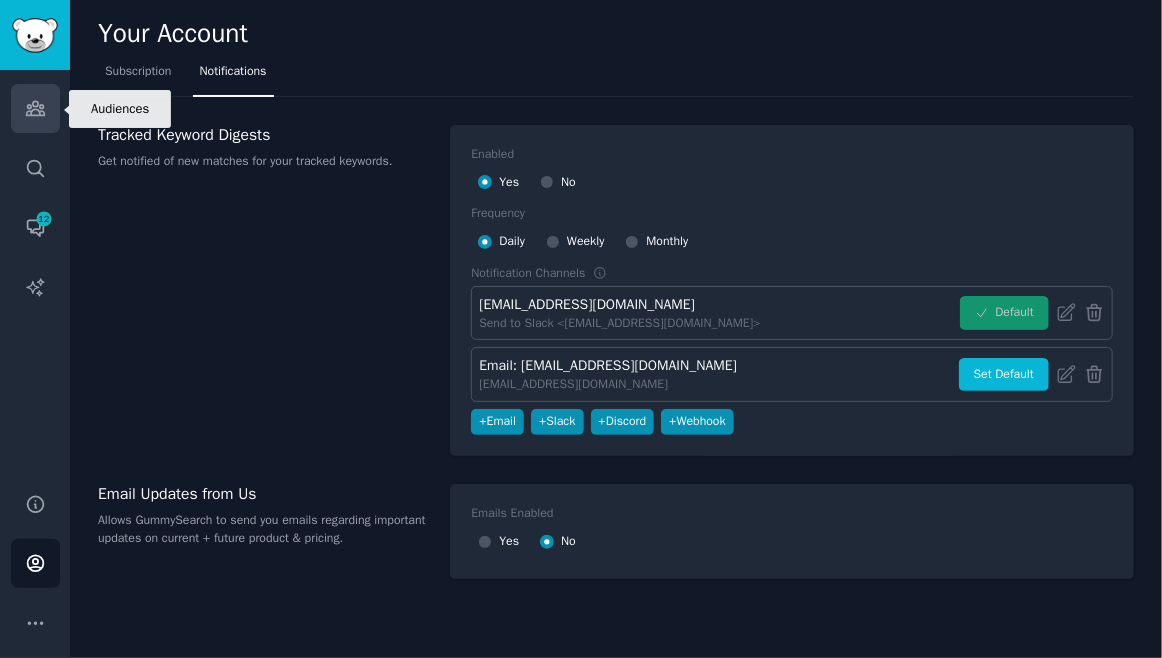 click on "Audiences" at bounding box center [35, 108] 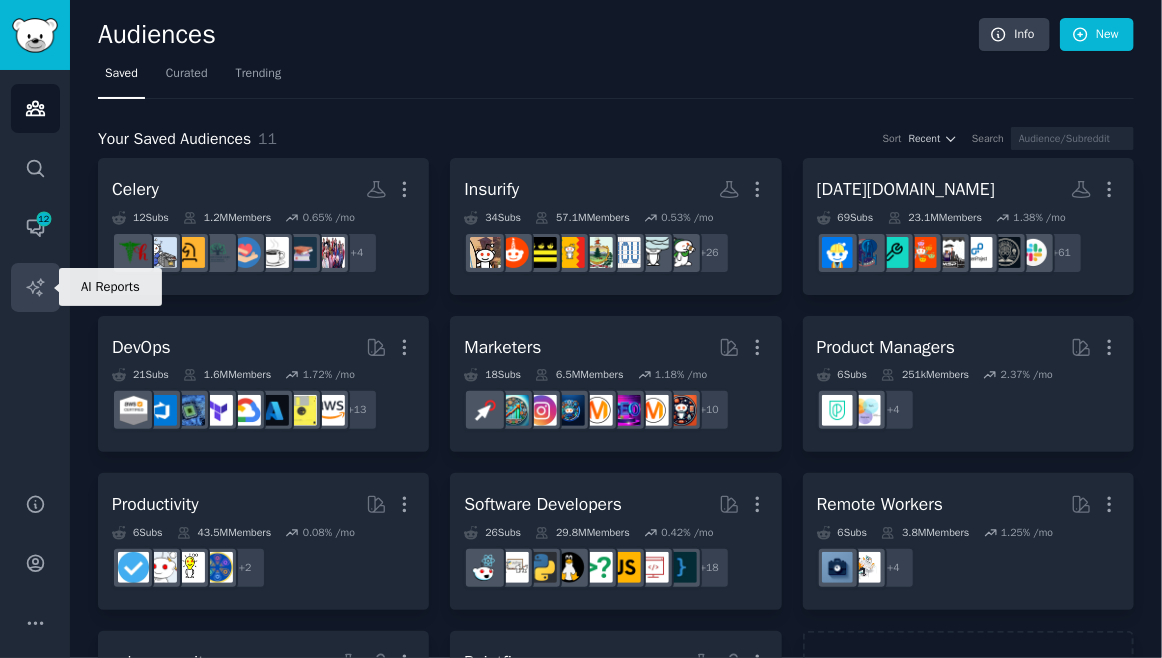 click on "AI Reports" at bounding box center (35, 287) 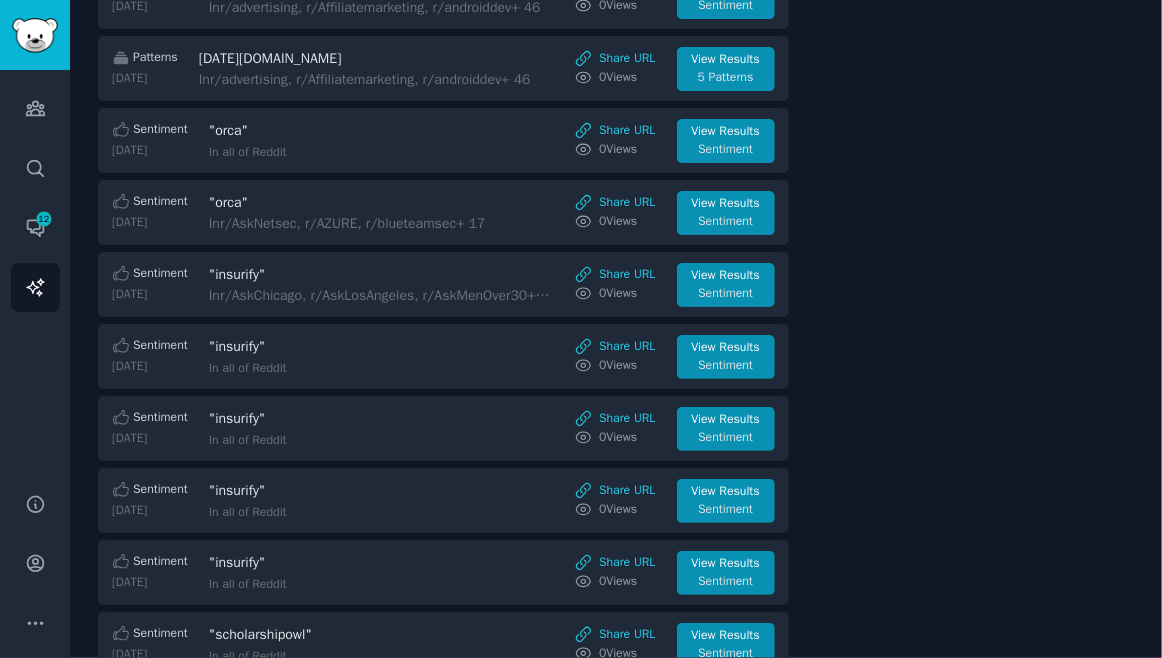 scroll, scrollTop: 0, scrollLeft: 0, axis: both 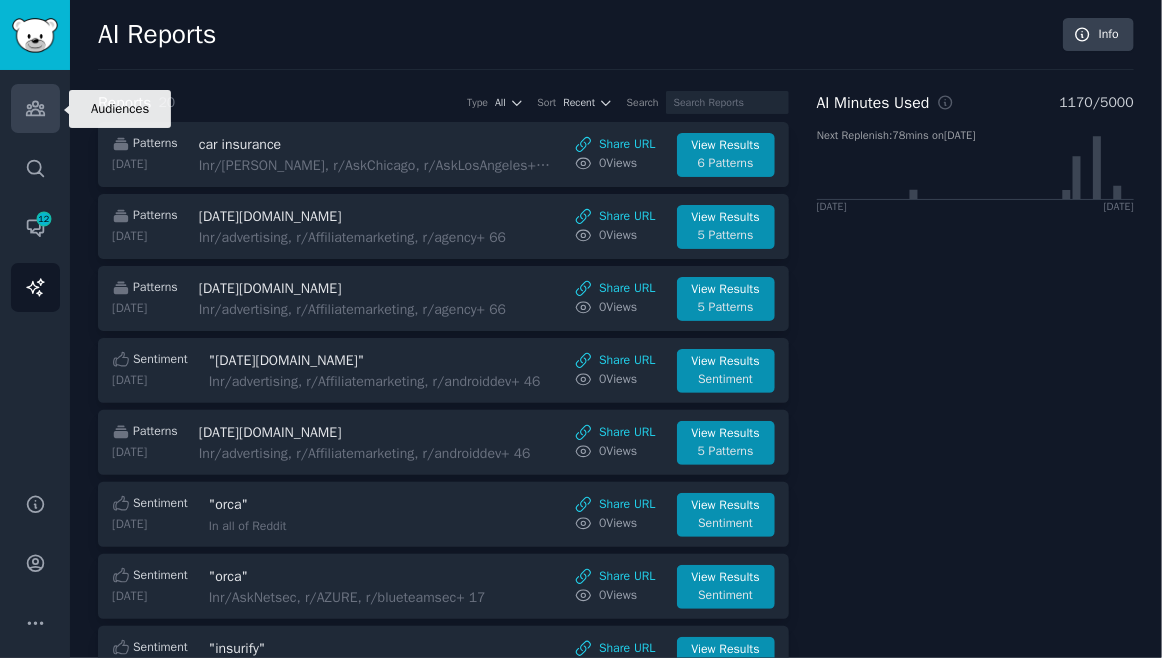 click on "Audiences" at bounding box center (35, 108) 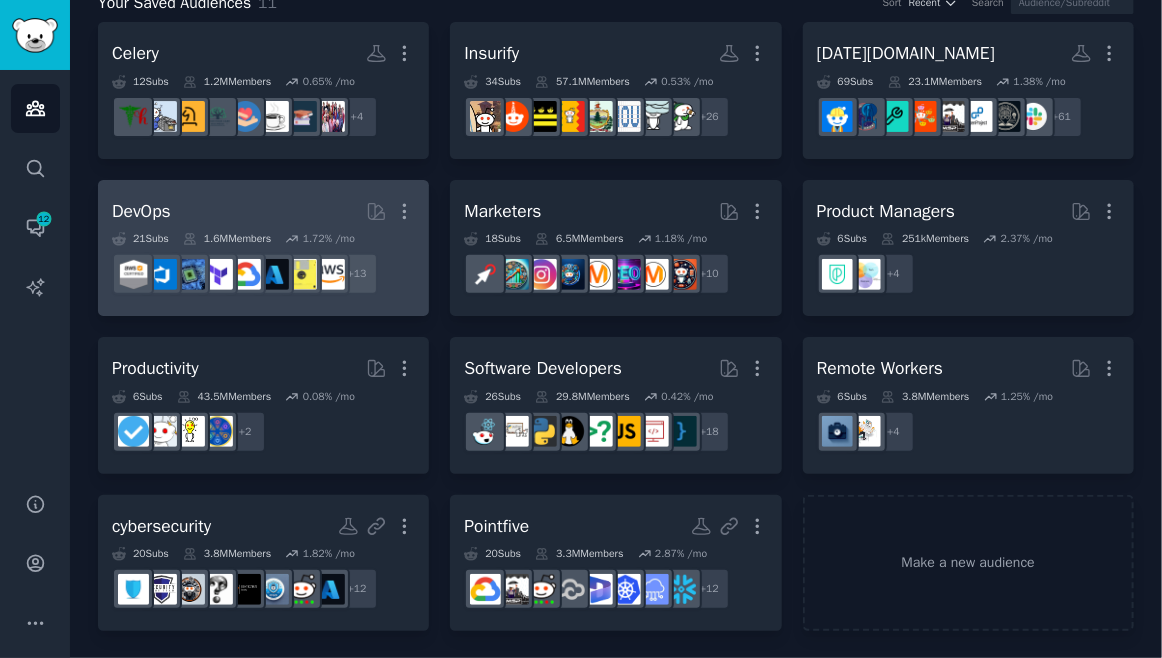 scroll, scrollTop: 0, scrollLeft: 0, axis: both 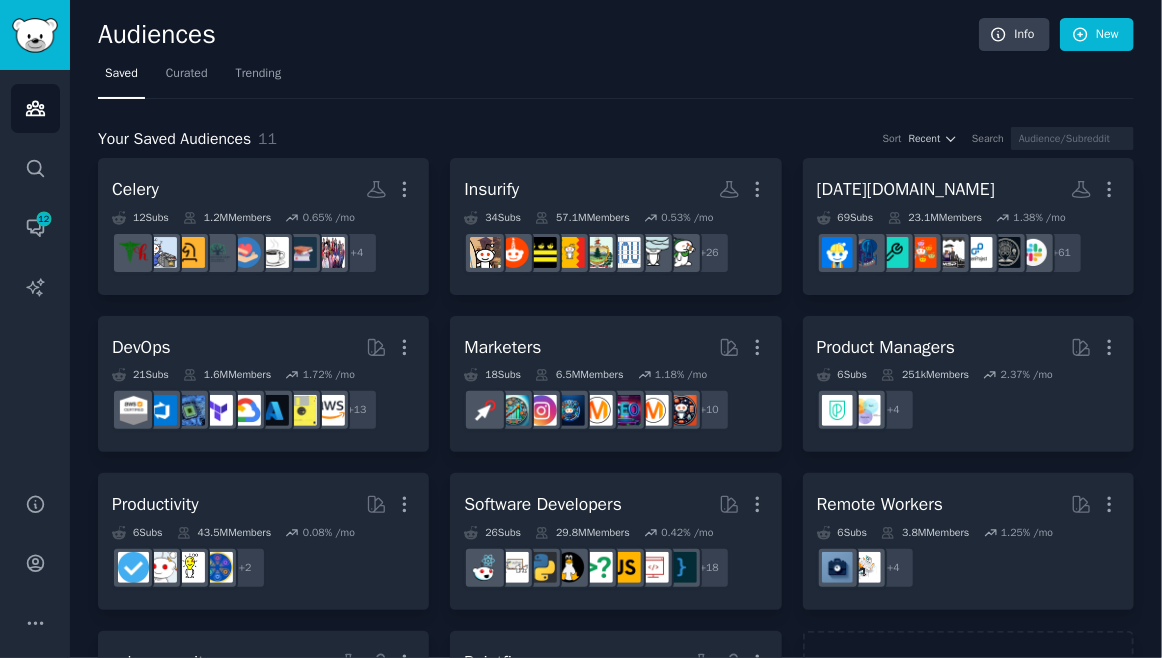 click on "Your Saved Audiences 11 Sort Recent Search" at bounding box center (616, 139) 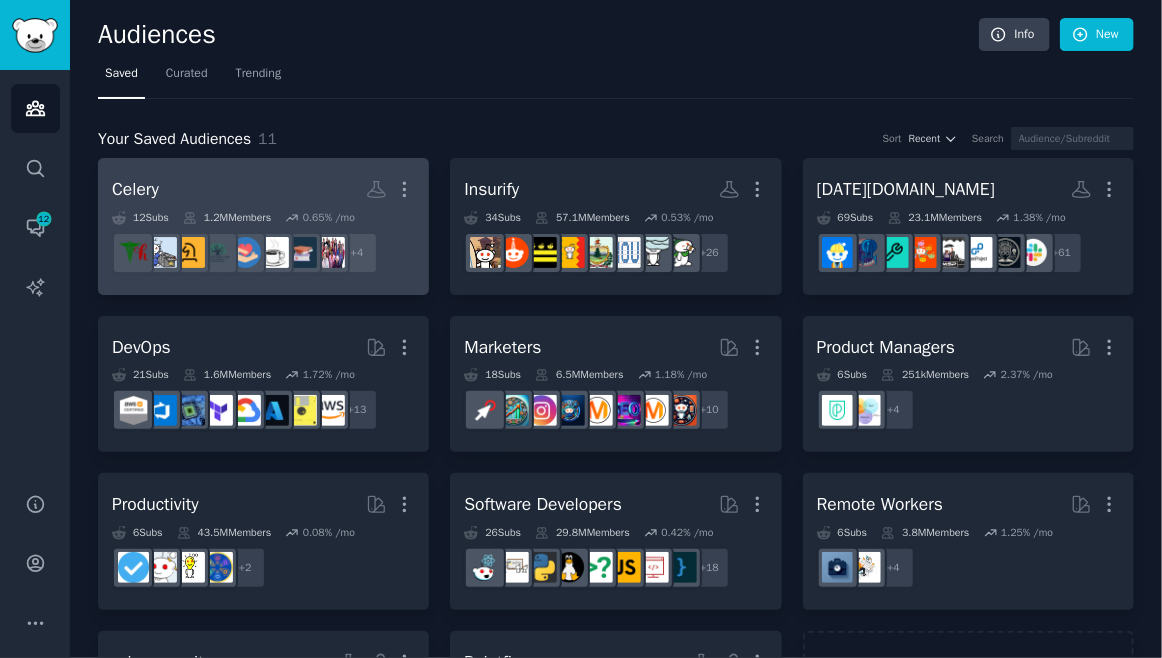 click on "Celery Custom Audience More" at bounding box center [263, 189] 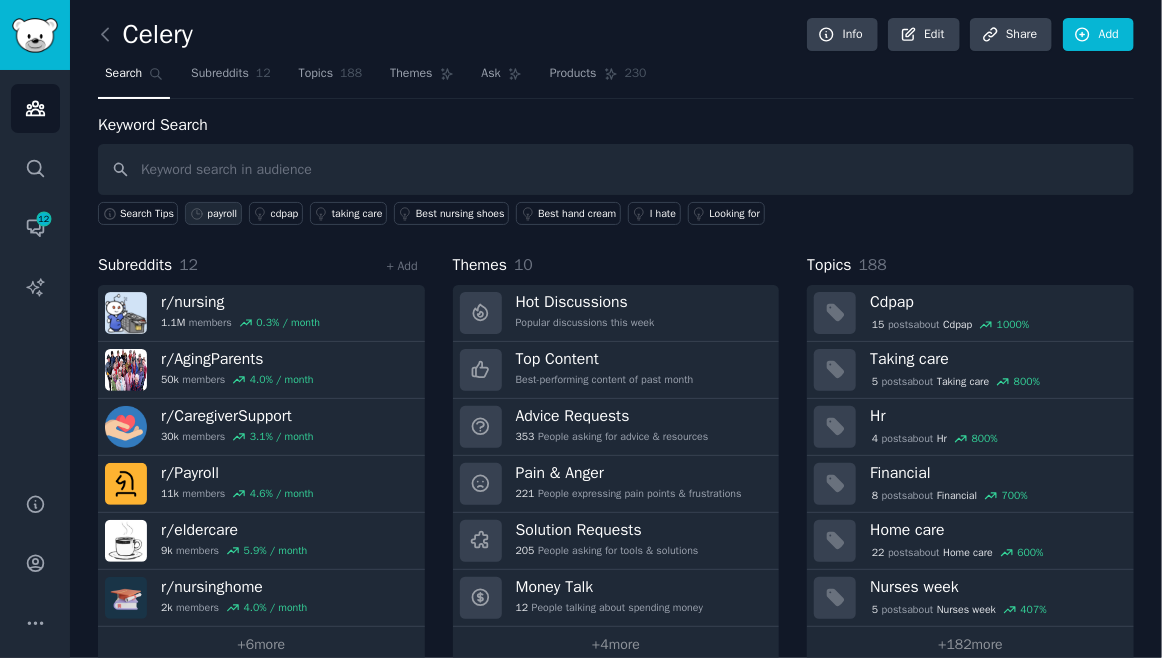 click on "payroll" at bounding box center [222, 214] 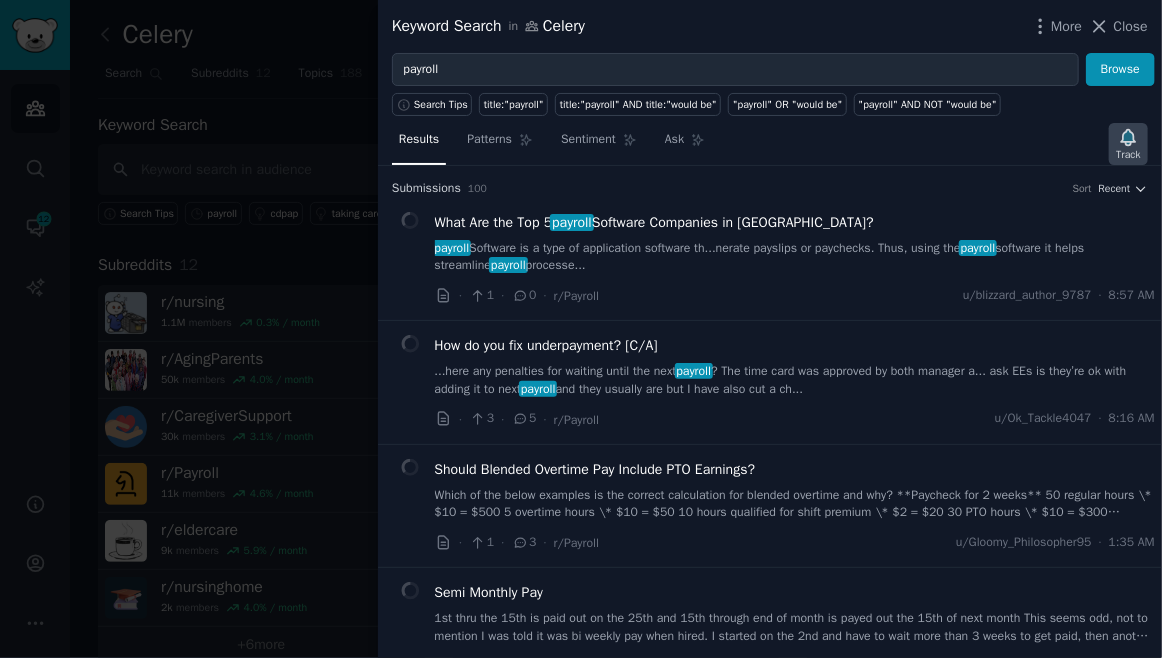 click on "Track" at bounding box center [1128, 144] 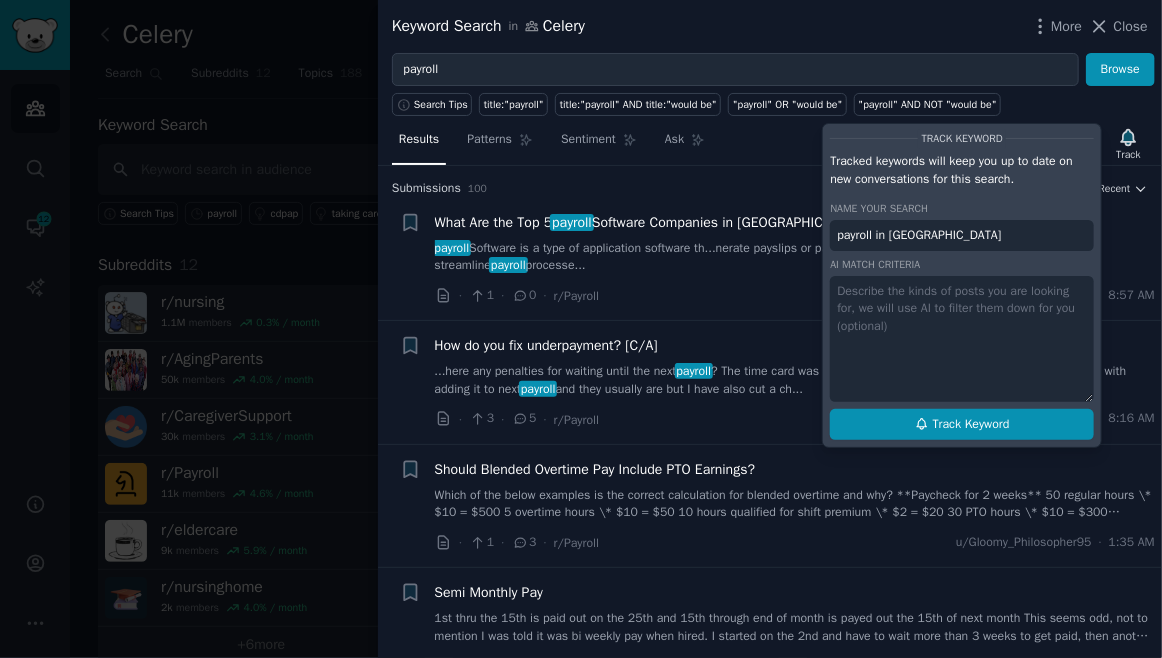 click on "Track Keyword" at bounding box center [962, 425] 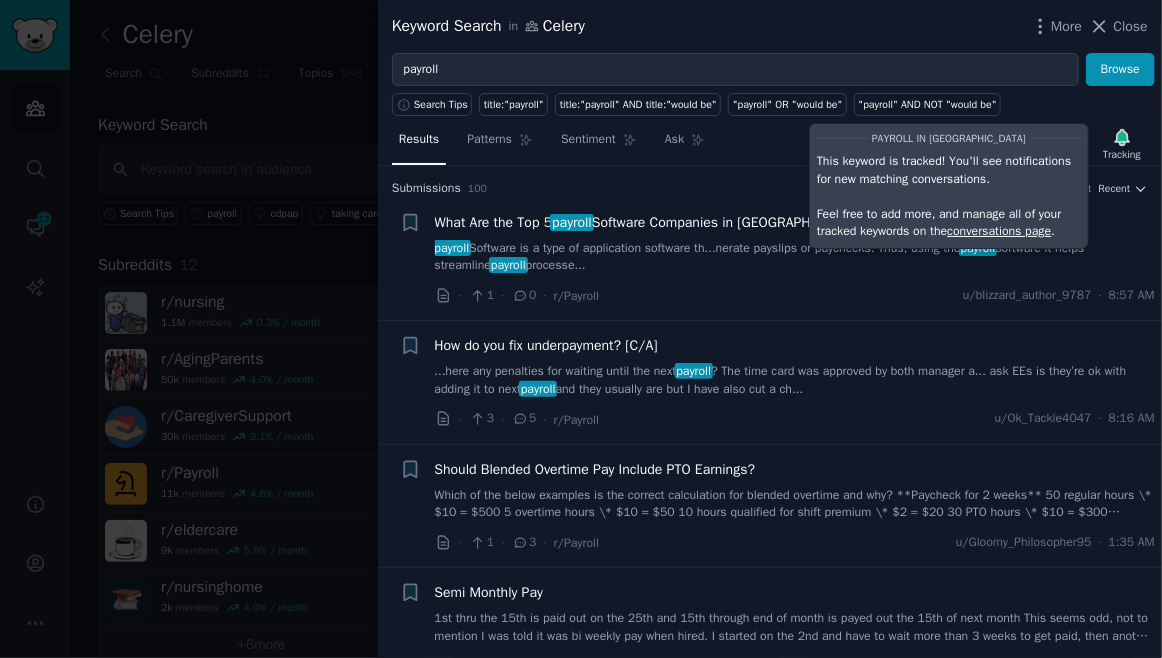 click at bounding box center [581, 329] 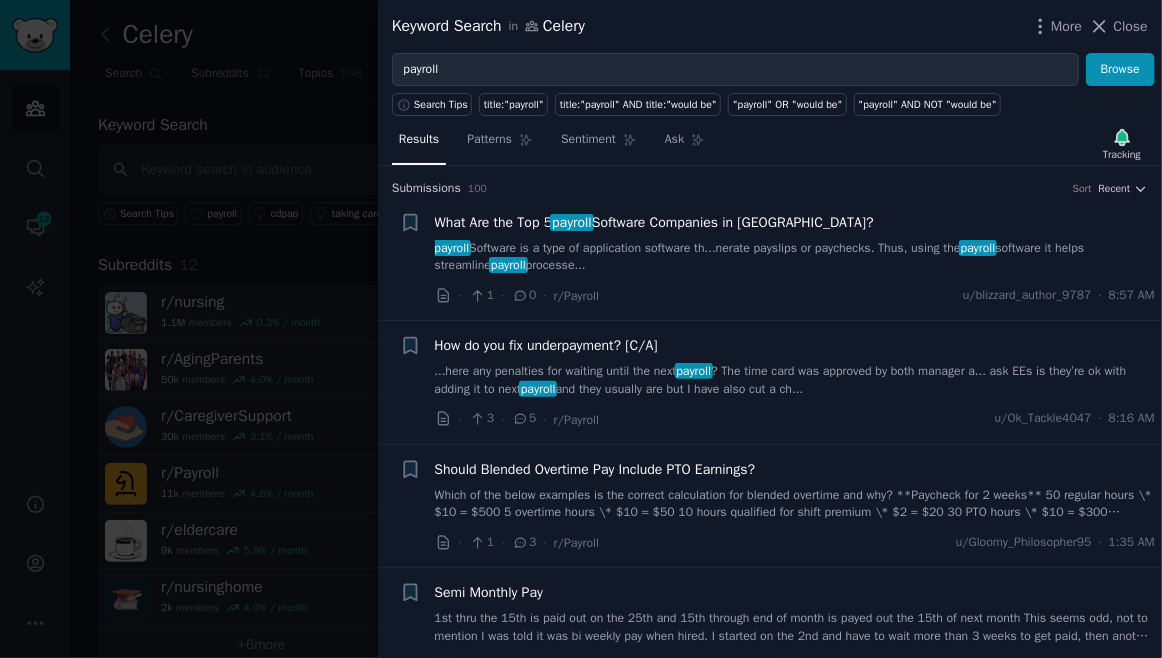 click at bounding box center (581, 329) 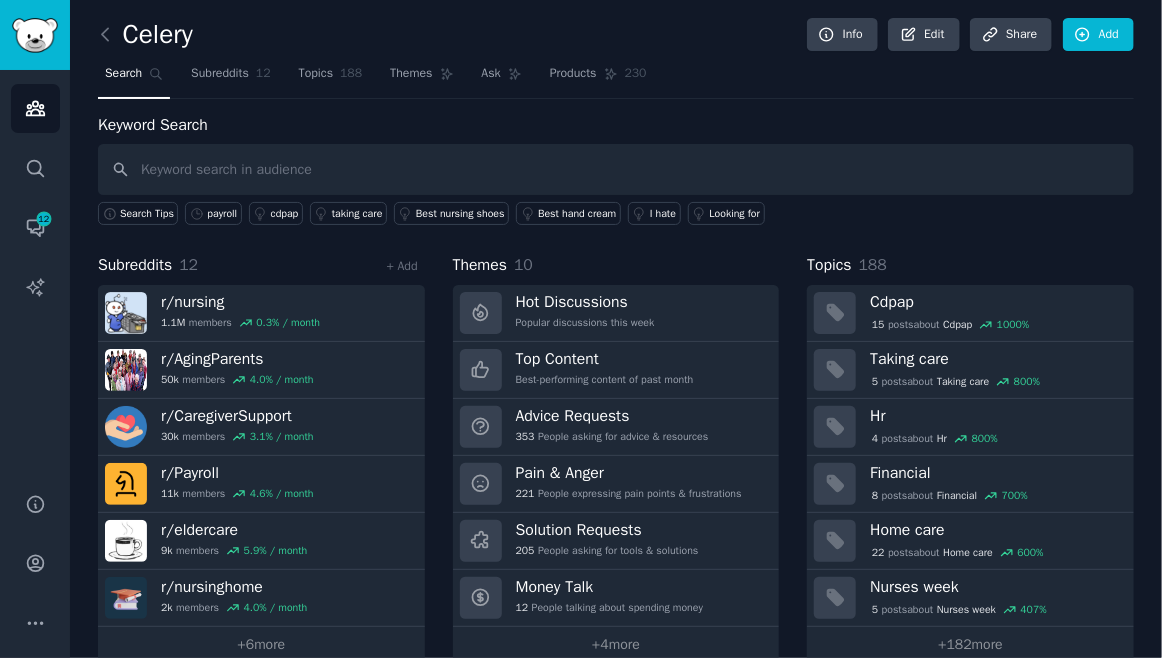 drag, startPoint x: 32, startPoint y: 351, endPoint x: 5, endPoint y: 442, distance: 94.92102 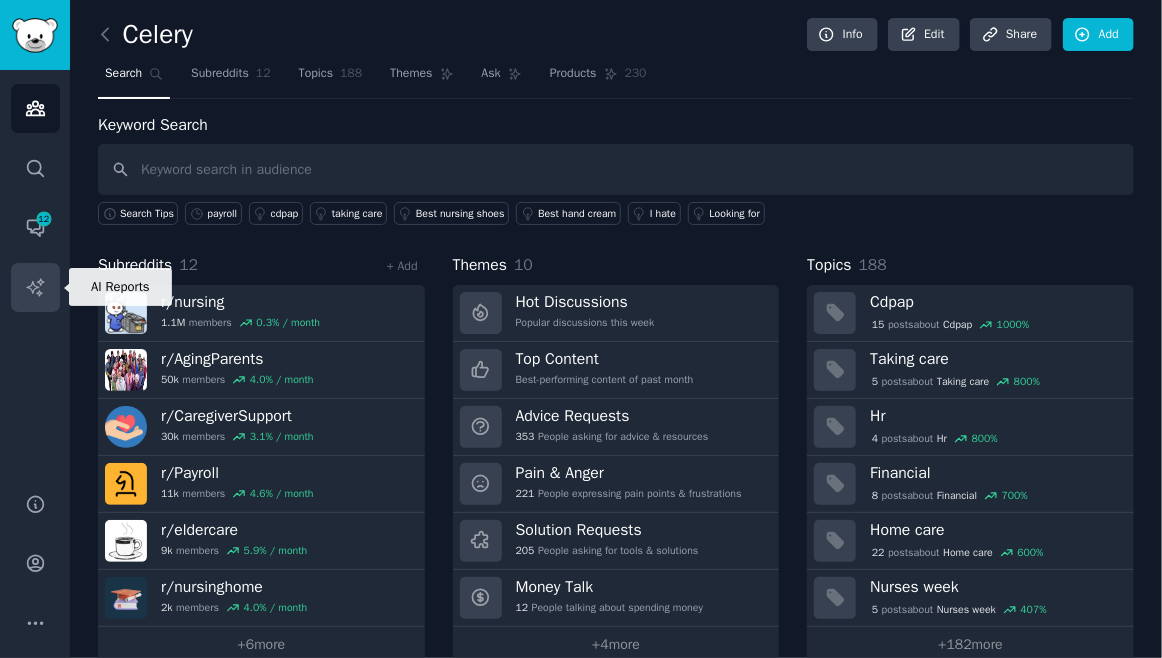 click on "AI Reports" at bounding box center (35, 287) 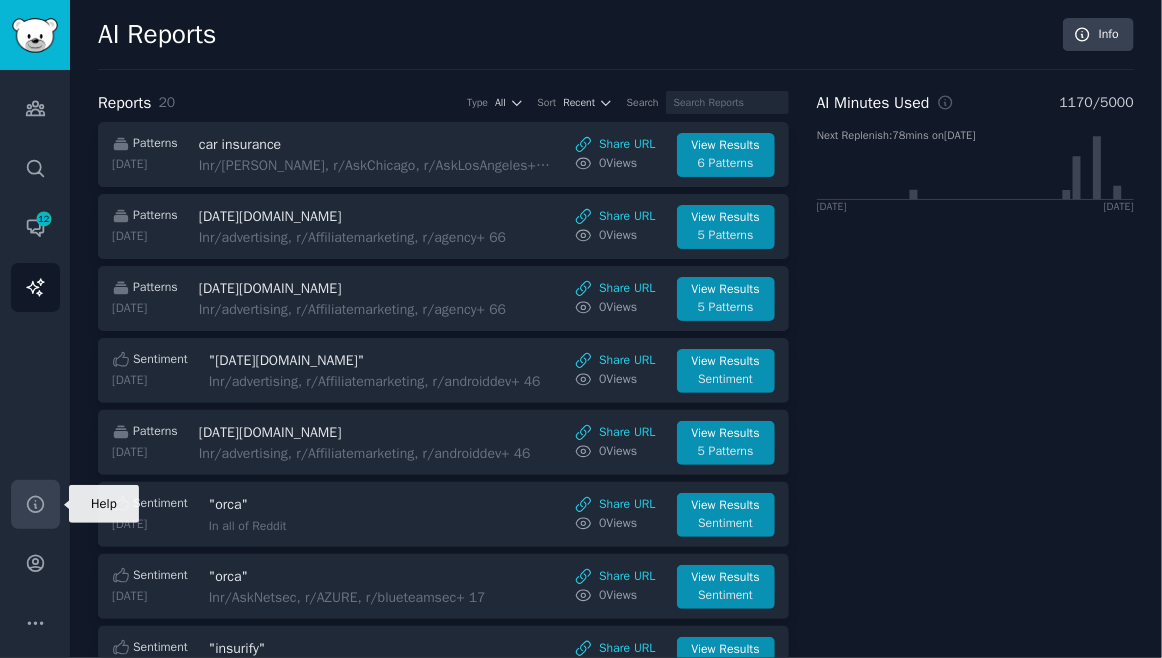 click 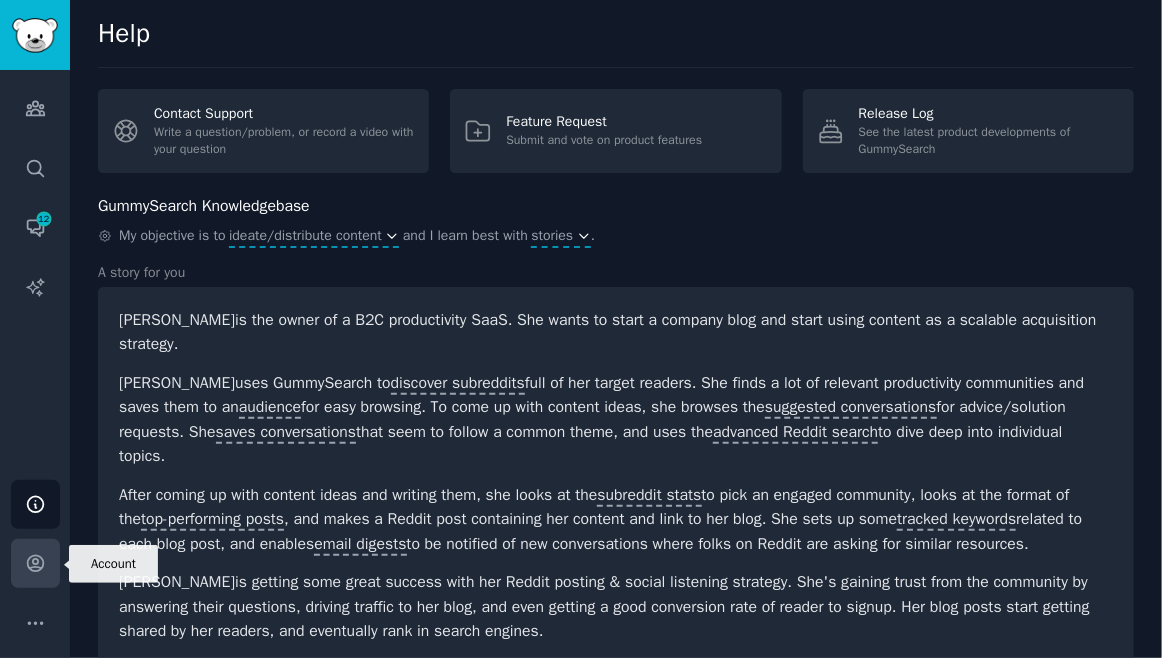 click 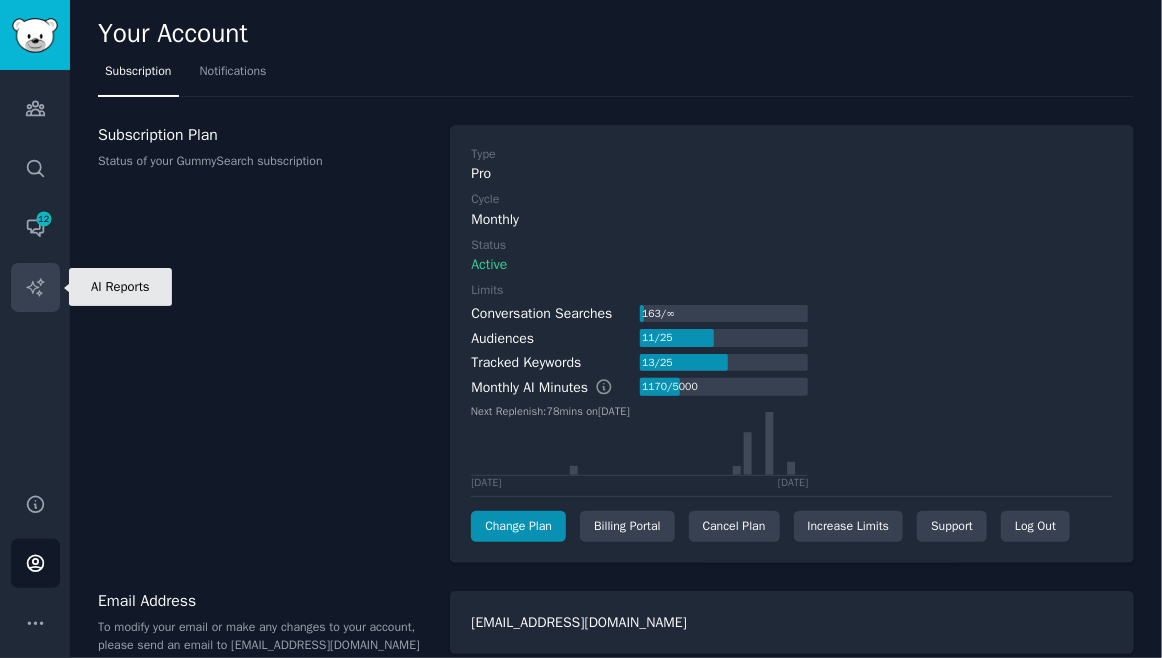 click on "AI Reports" at bounding box center [35, 287] 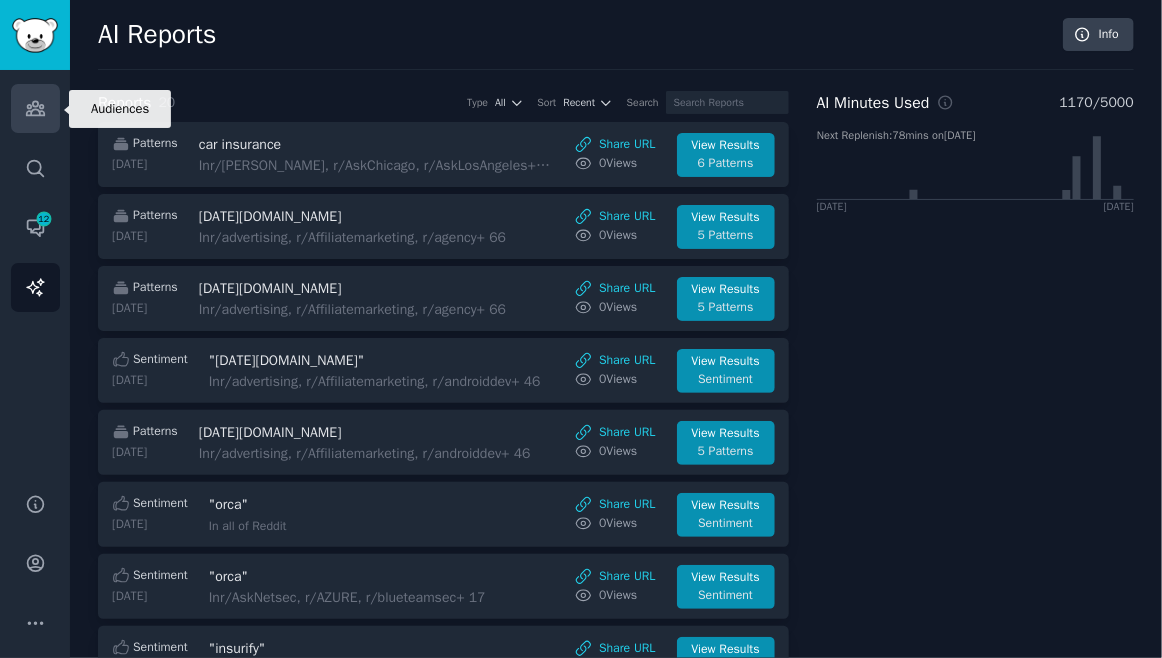 click on "Audiences" at bounding box center [35, 108] 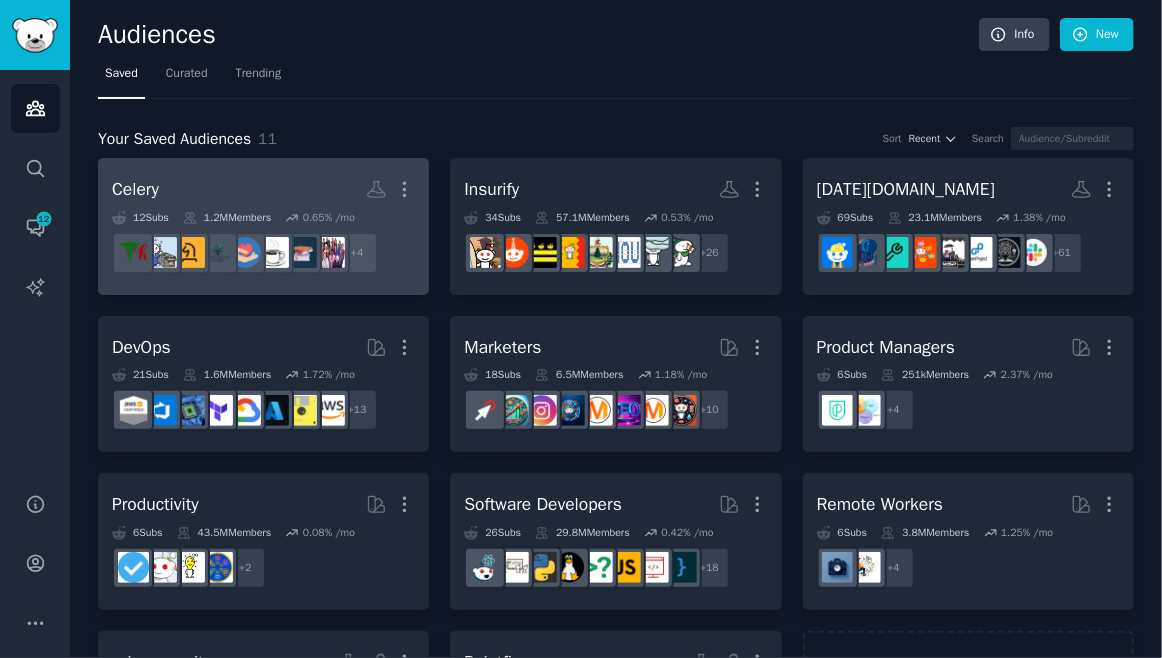 click on "Celery More 12  Sub s 1.2M  Members 0.65 % /mo + 4" at bounding box center (263, 226) 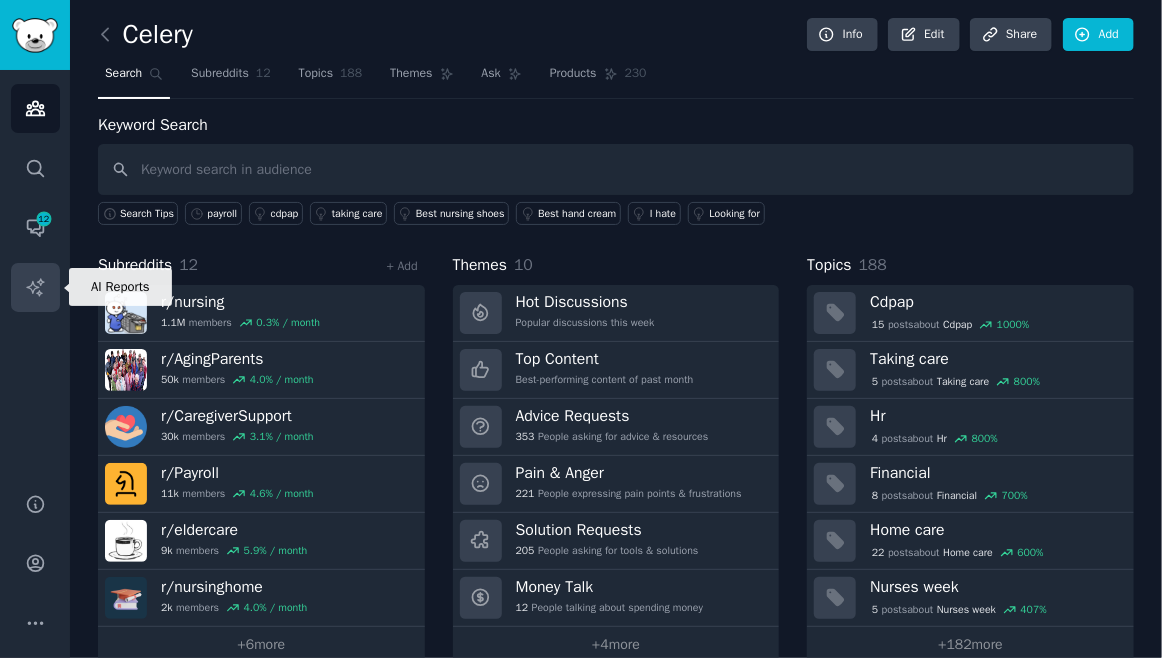 click on "AI Reports" at bounding box center [35, 287] 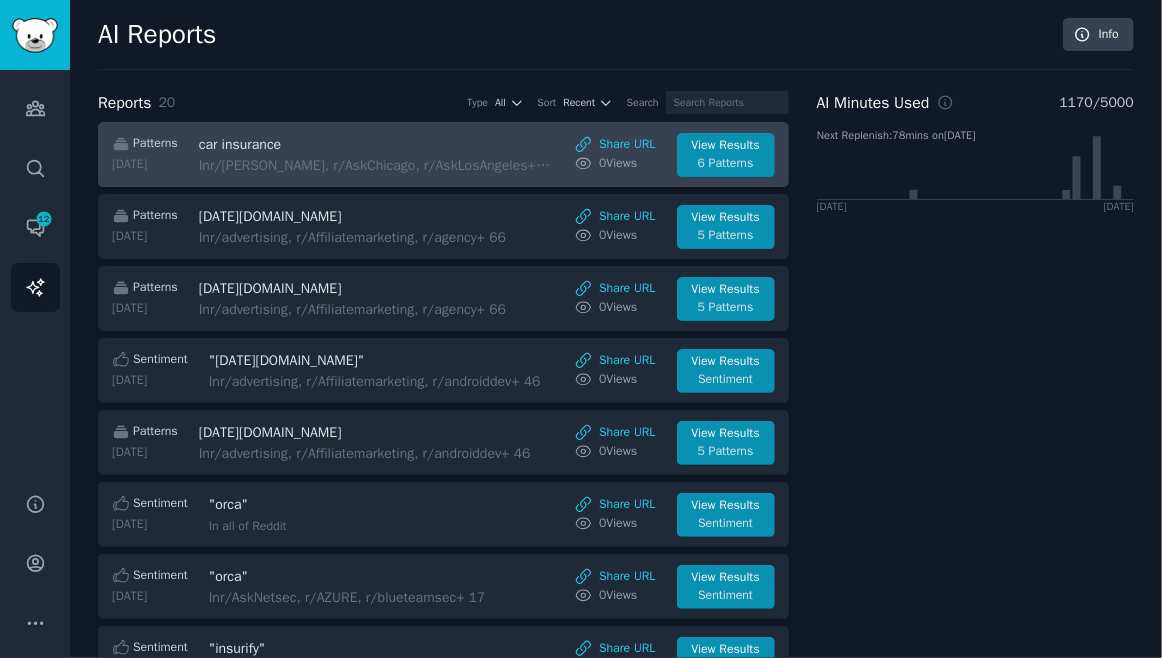 click on "In  r/[PERSON_NAME], r/AskChicago, r/AskLosAngeles  + 31" at bounding box center [376, 165] 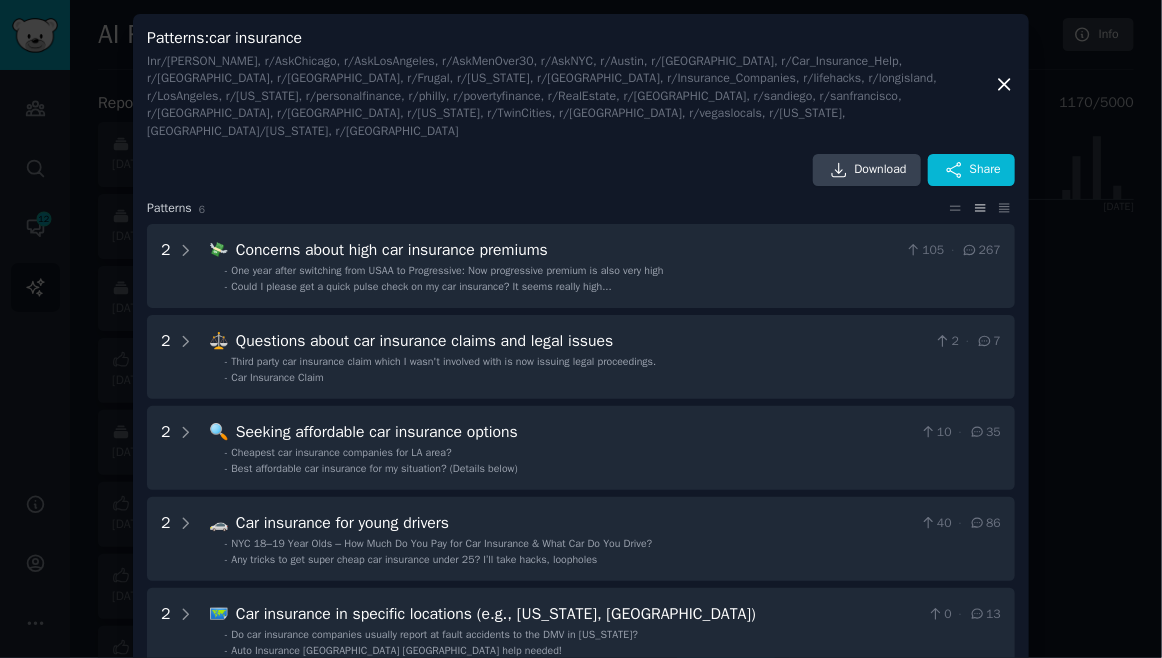 click on "Patterns :  car insurance In  r/askcarguys, r/AskChicago, r/AskLosAngeles, r/AskMenOver30, r/[PERSON_NAME], r/Austin, r/boston, r/Car_Insurance_Help, r/[GEOGRAPHIC_DATA], r/[GEOGRAPHIC_DATA], r/[PERSON_NAME], r/[US_STATE], r/[GEOGRAPHIC_DATA], r/Insurance_Companies, r/lifehacks, r/longisland, r/LosAngeles, r/[US_STATE], r/personalfinance, r/philly, r/povertyfinance, r/RealEstate, r/Sacramento, r/sandiego, r/sanfrancisco, r/[GEOGRAPHIC_DATA], r/[GEOGRAPHIC_DATA], r/[US_STATE], r/TwinCities, r/[GEOGRAPHIC_DATA], r/vegaslocals, r/[US_STATE], r/[US_STATE], r/[GEOGRAPHIC_DATA] Download Share Pattern s 6 2 💸 Concerns about high car insurance premiums 105 · 267 - One year after switching from USAA to Progressive: Now progressive premium is also very high - Could I please get a quick pulse check on my car insurance? It seems really high... 2 ⚖️ Questions about car insurance claims and legal issues 2 · 7 - Third party car insurance claim which I wasn't involved with is now issuing legal proceedings. - Car Insurance Claim 2 🔍 Seeking affordable car insurance options 10 · 35 - - 2 🚗 40 · 86 -" at bounding box center [581, 399] 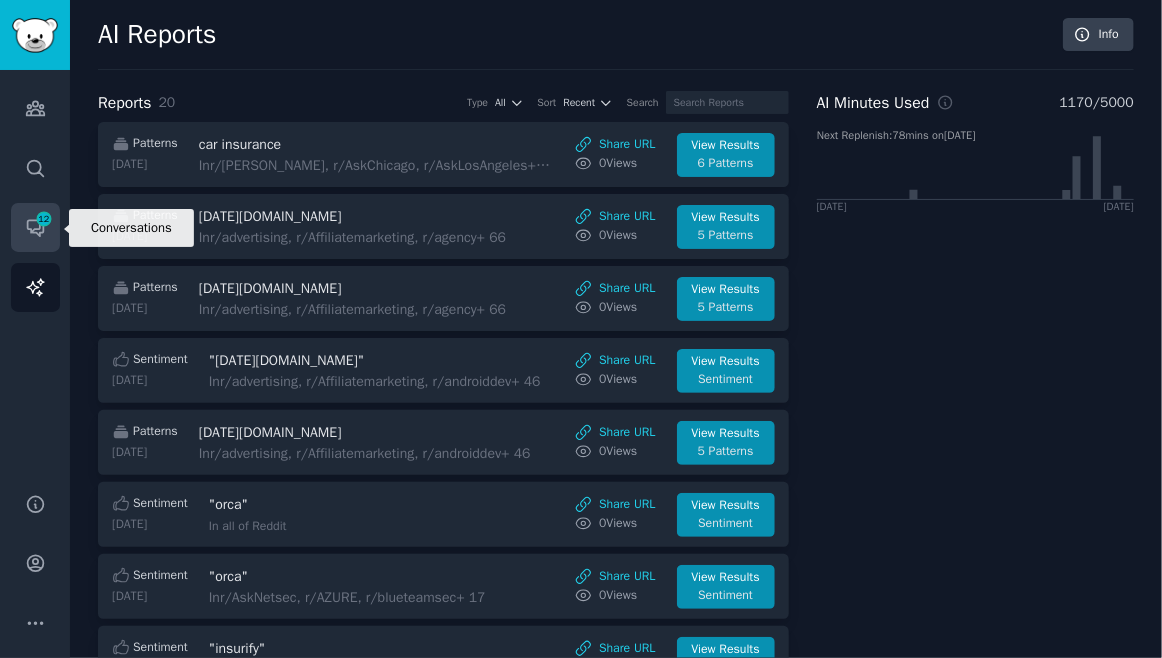 click on "Conversations 12" at bounding box center [35, 227] 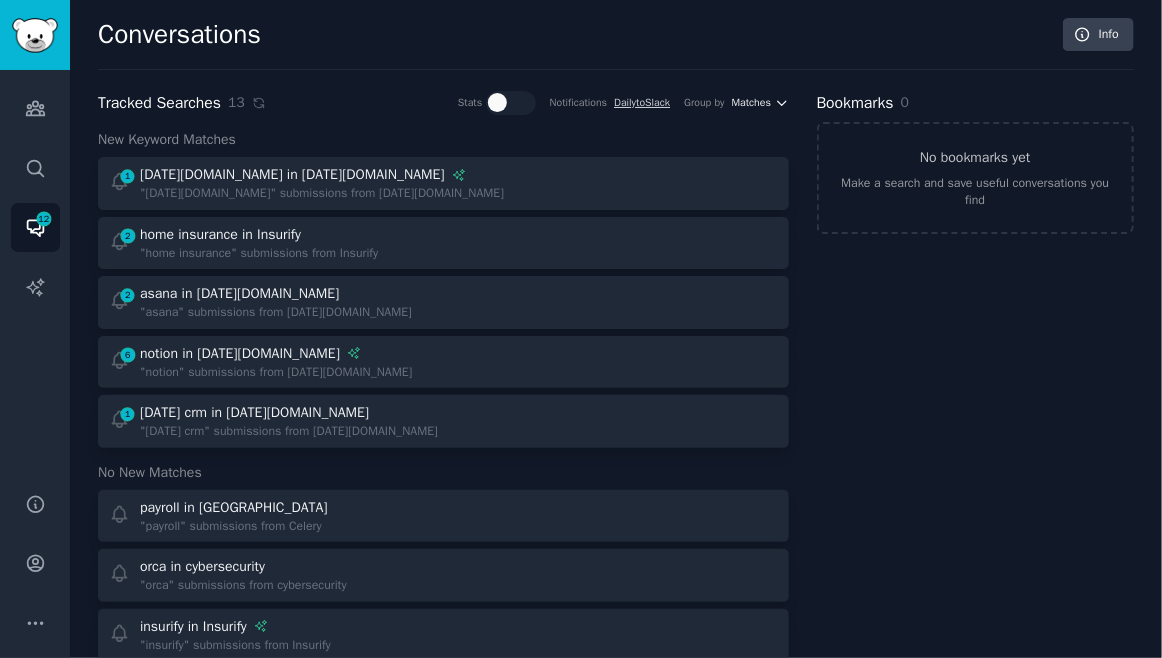 click on "Matches" at bounding box center (751, 103) 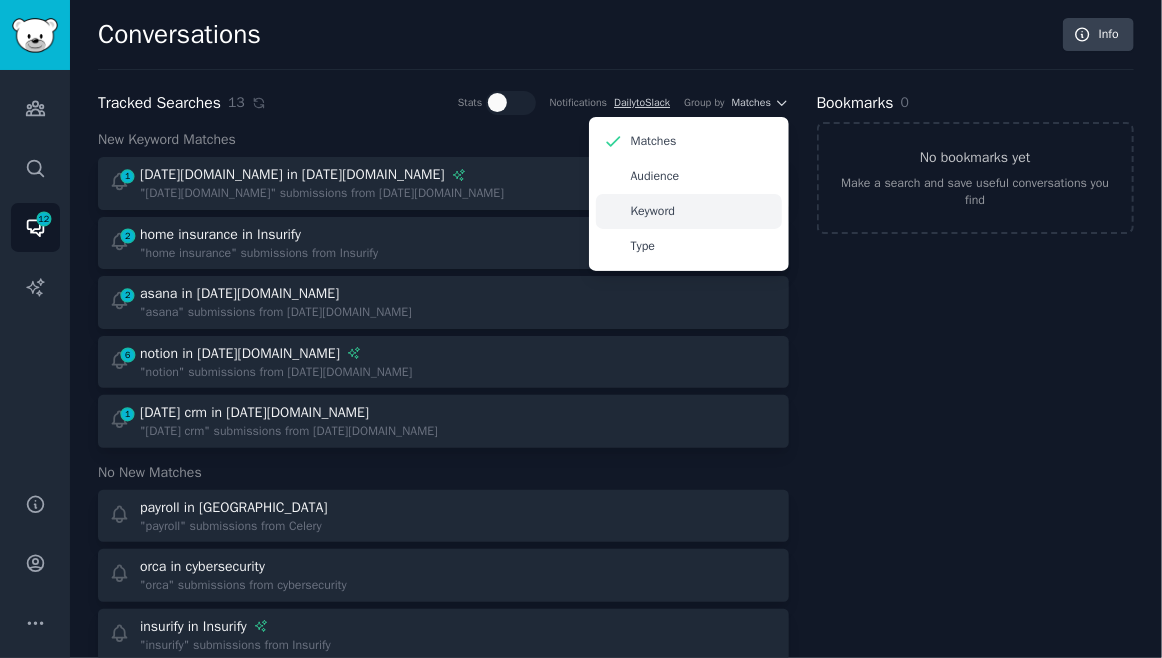 click on "Keyword" at bounding box center (689, 211) 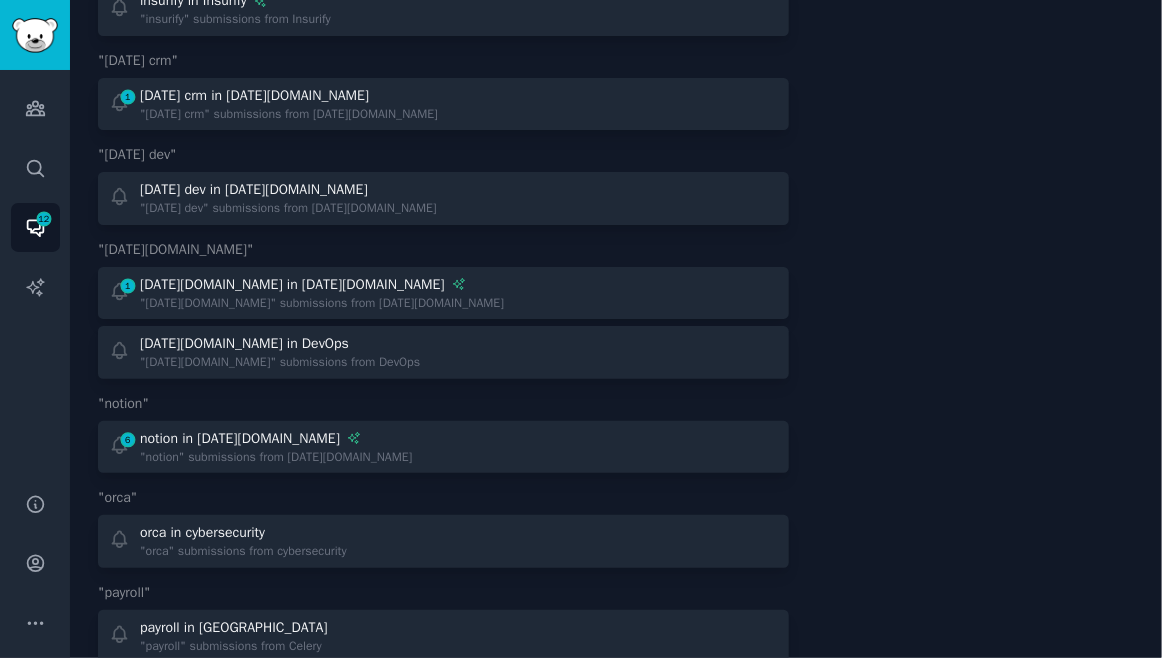 scroll, scrollTop: 783, scrollLeft: 0, axis: vertical 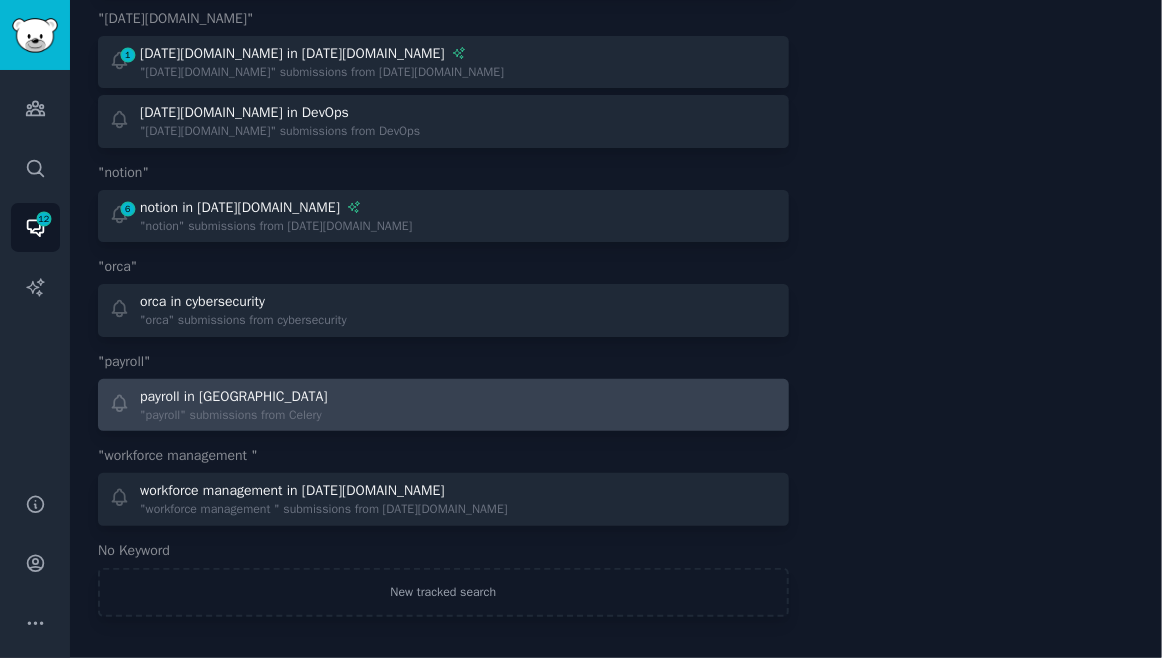 click on "payroll in [GEOGRAPHIC_DATA]" at bounding box center [235, 396] 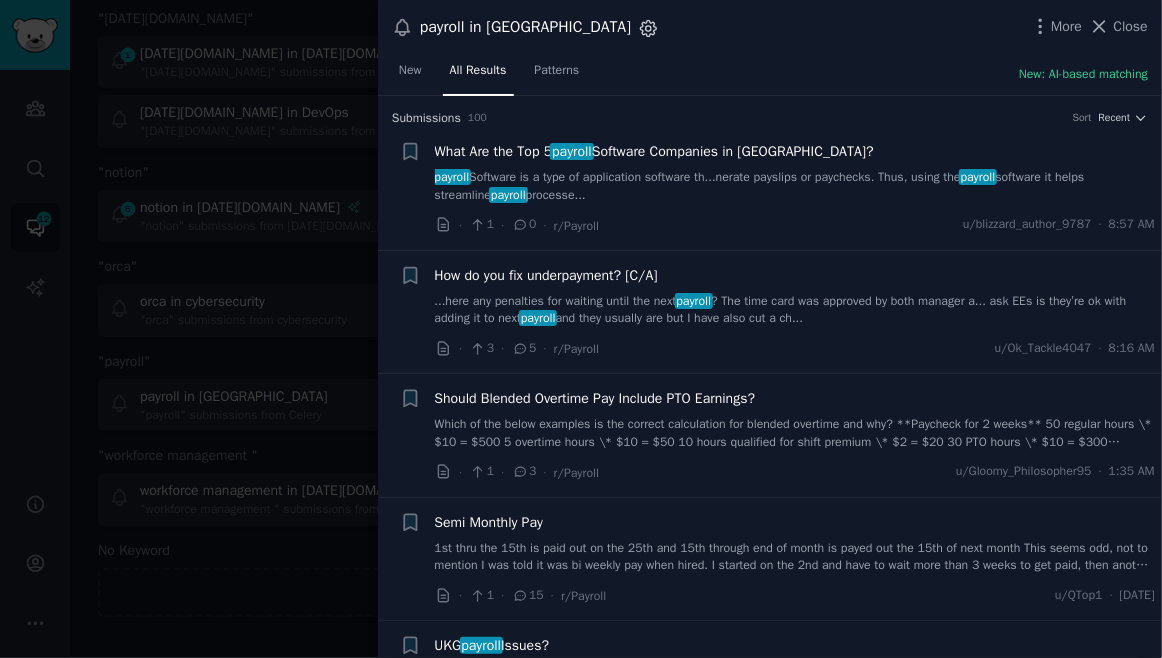 click 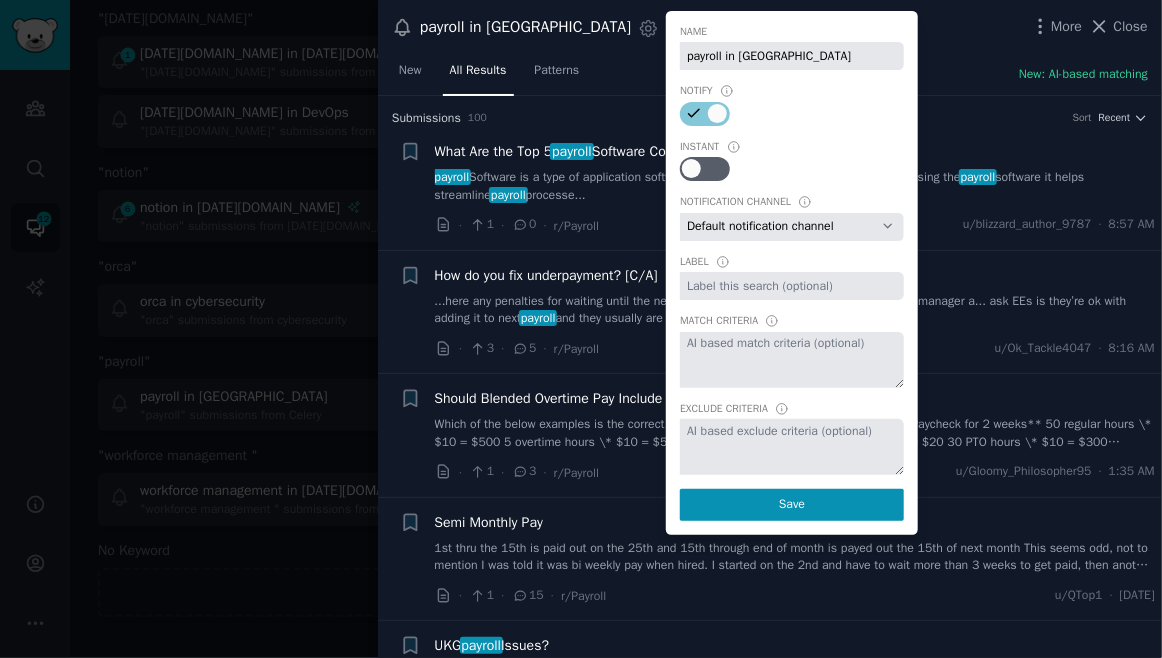 click on "Default notification channel [EMAIL_ADDRESS][DOMAIN_NAME] Email: [EMAIL_ADDRESS][DOMAIN_NAME]" at bounding box center [792, 227] 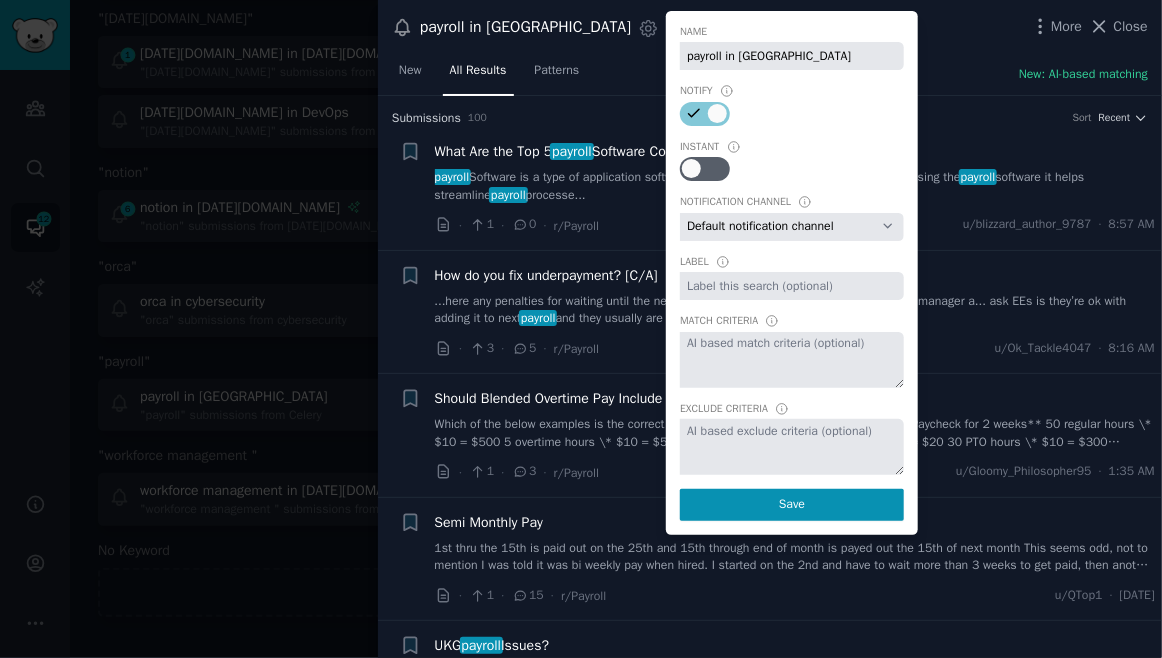 select on "380" 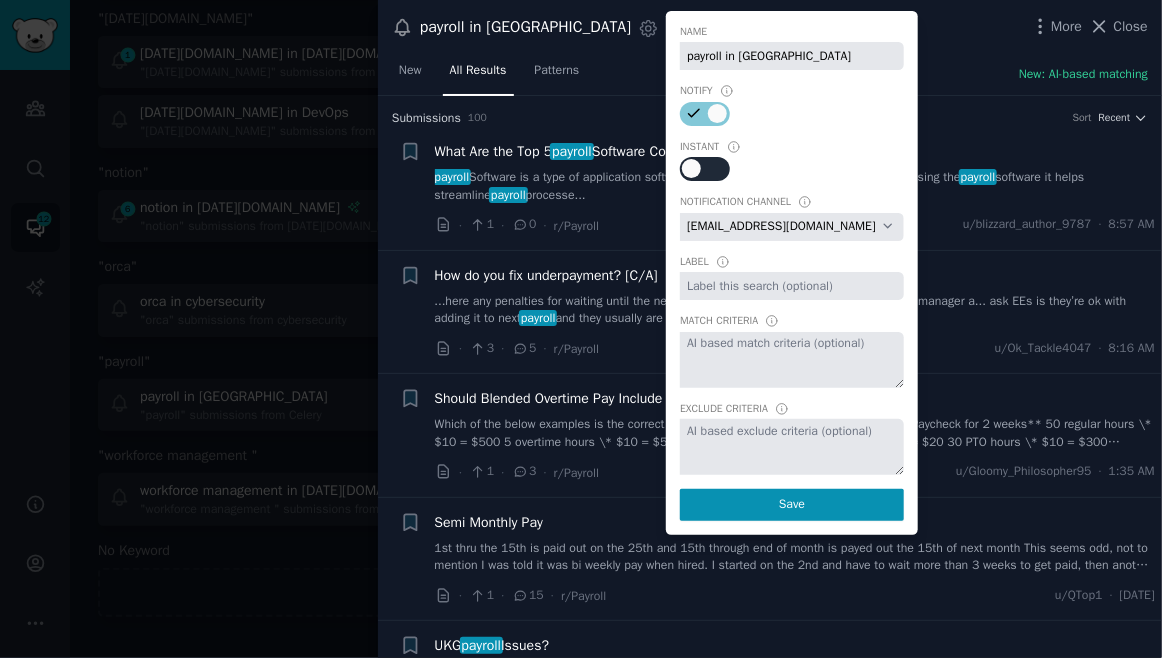 click at bounding box center [705, 169] 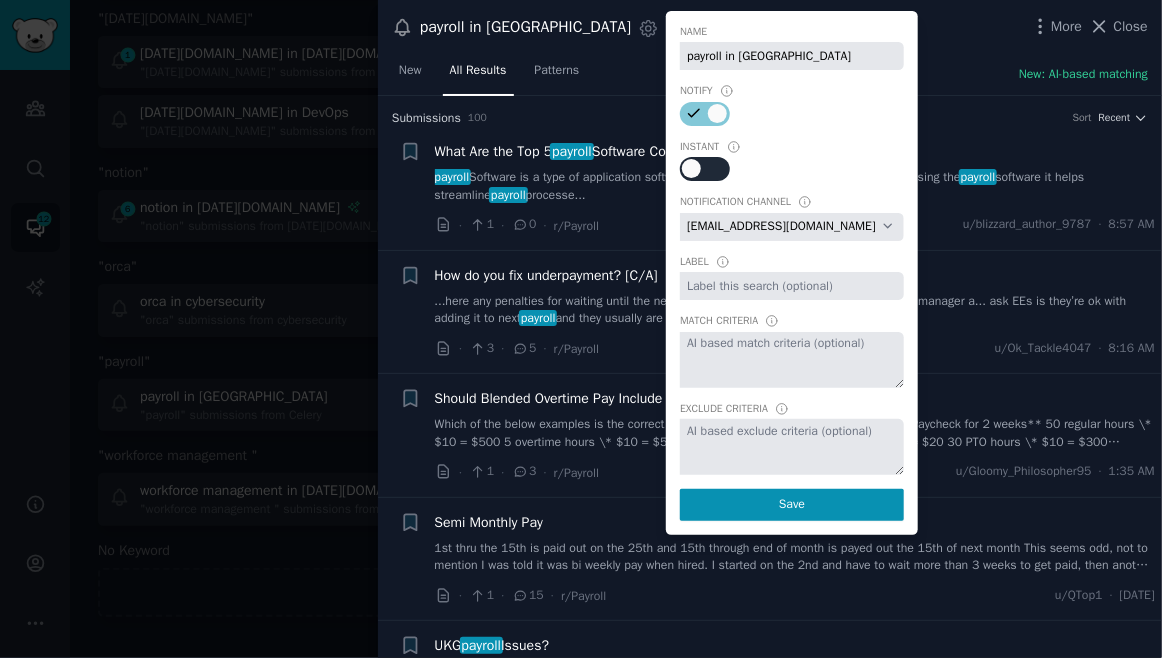 checkbox on "true" 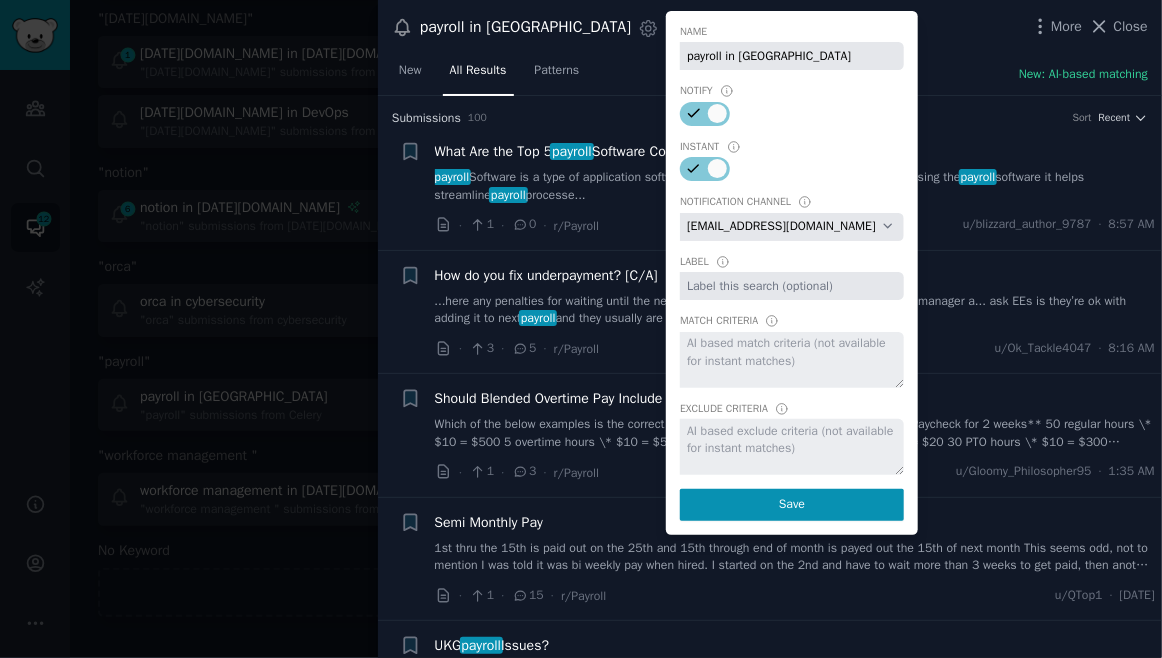click on "What Are the Top 5  payroll  Software Companies in [GEOGRAPHIC_DATA]?" at bounding box center (795, 151) 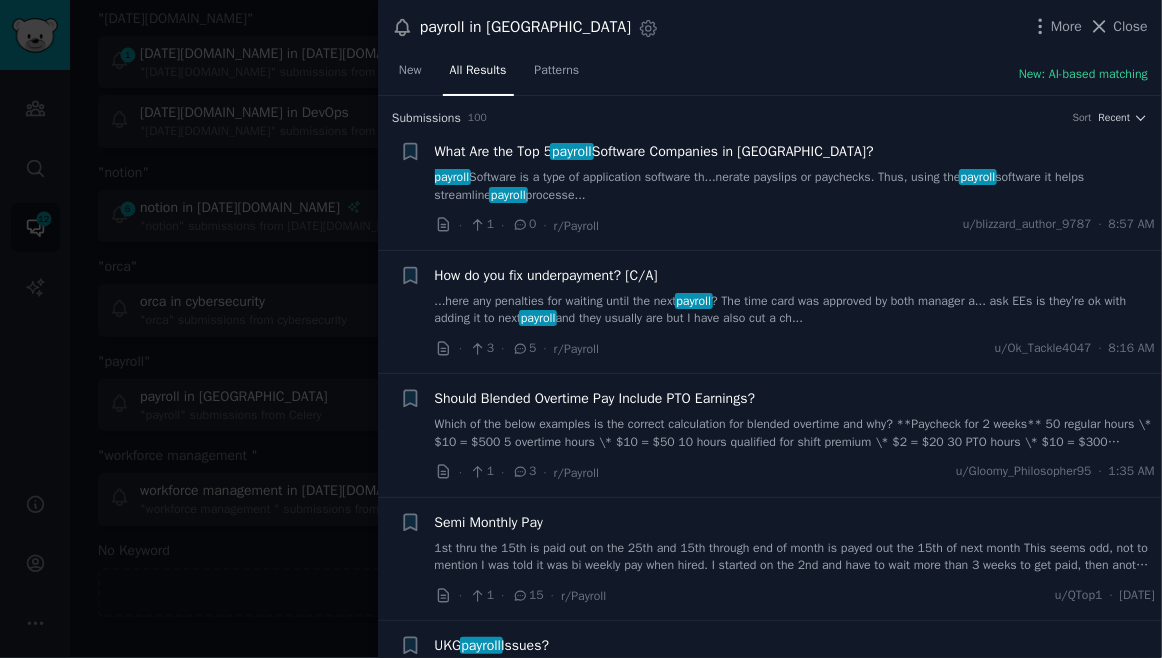 click at bounding box center (581, 329) 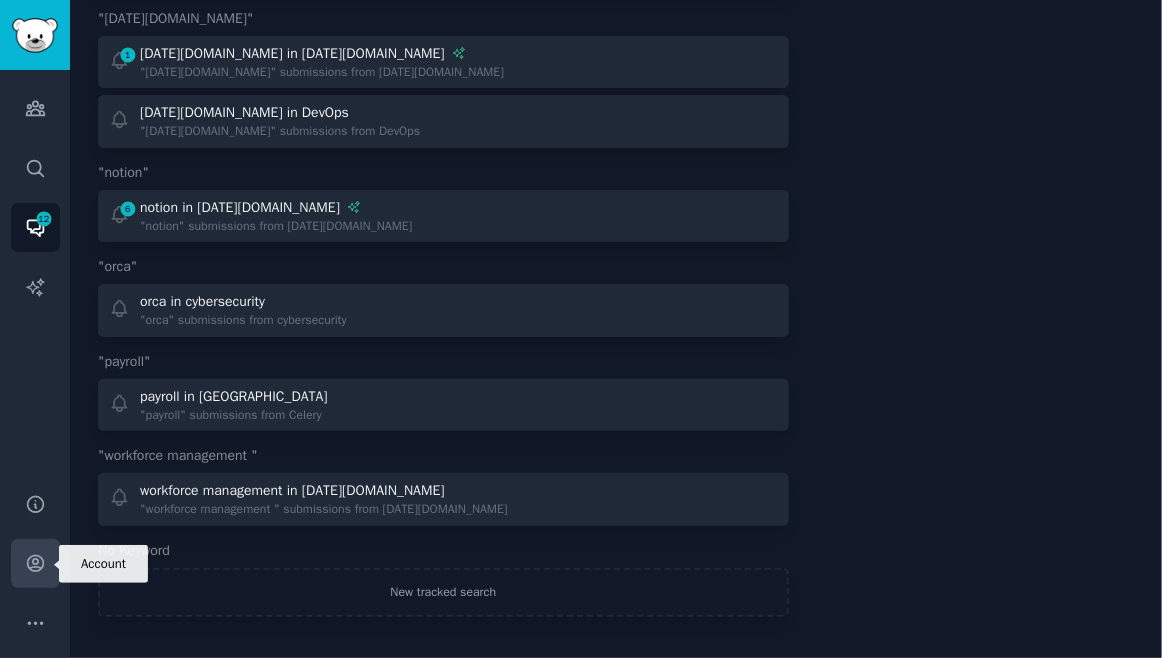 click 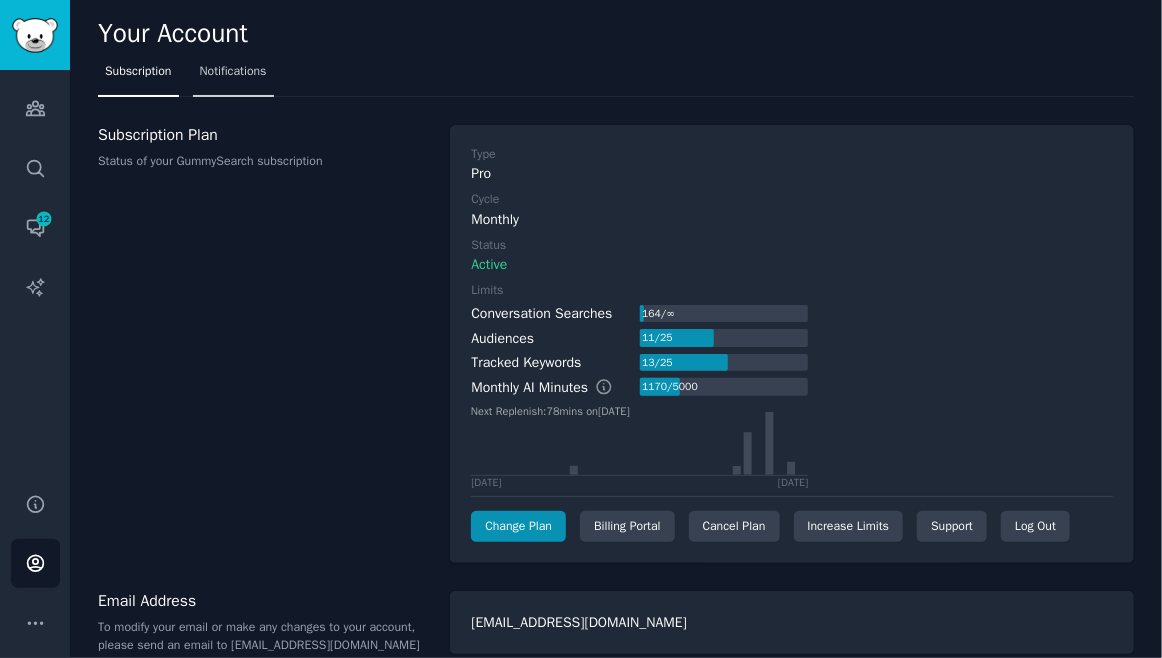 click on "Notifications" at bounding box center [233, 76] 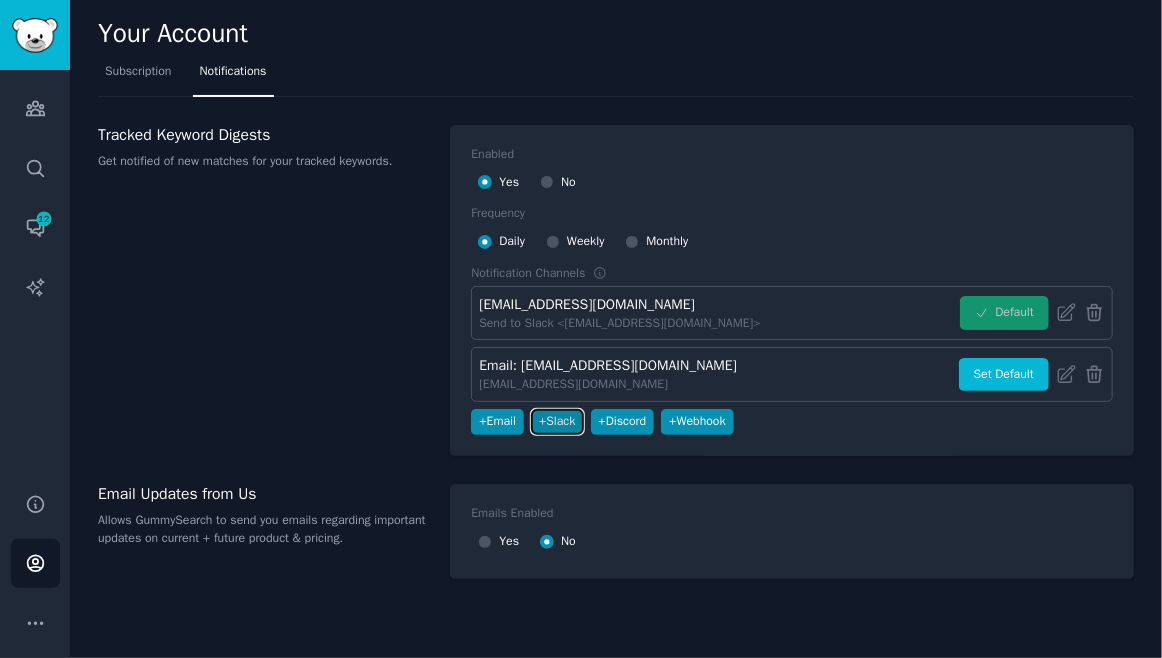 click on "+  Slack" at bounding box center (557, 422) 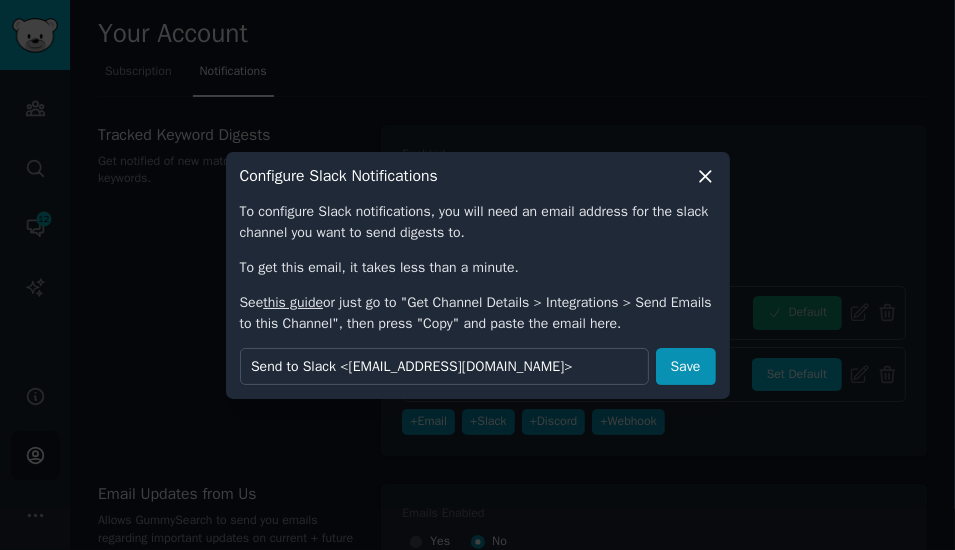 type 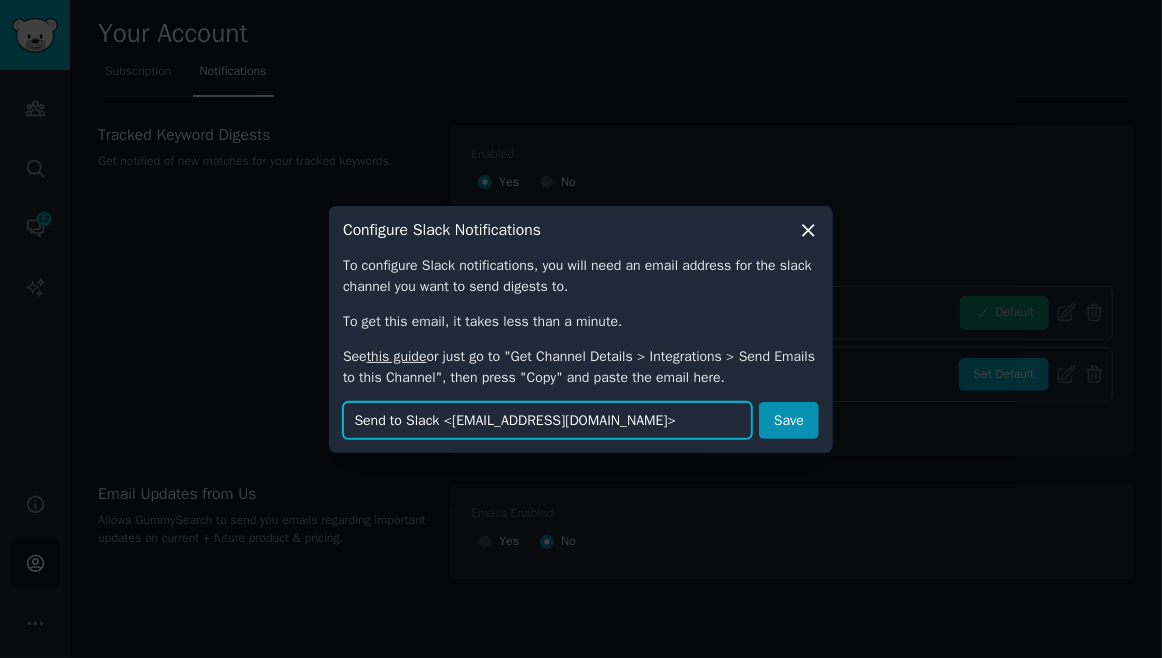 click on "Send to Slack <[EMAIL_ADDRESS][DOMAIN_NAME]>" at bounding box center (547, 420) 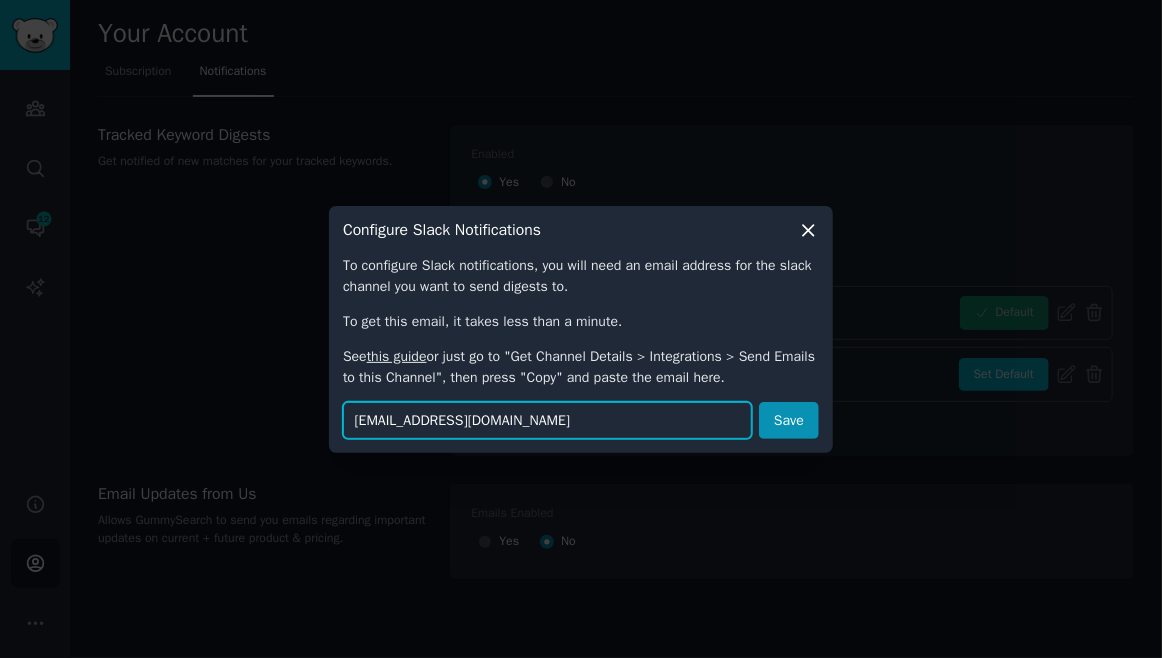 scroll, scrollTop: 0, scrollLeft: 125, axis: horizontal 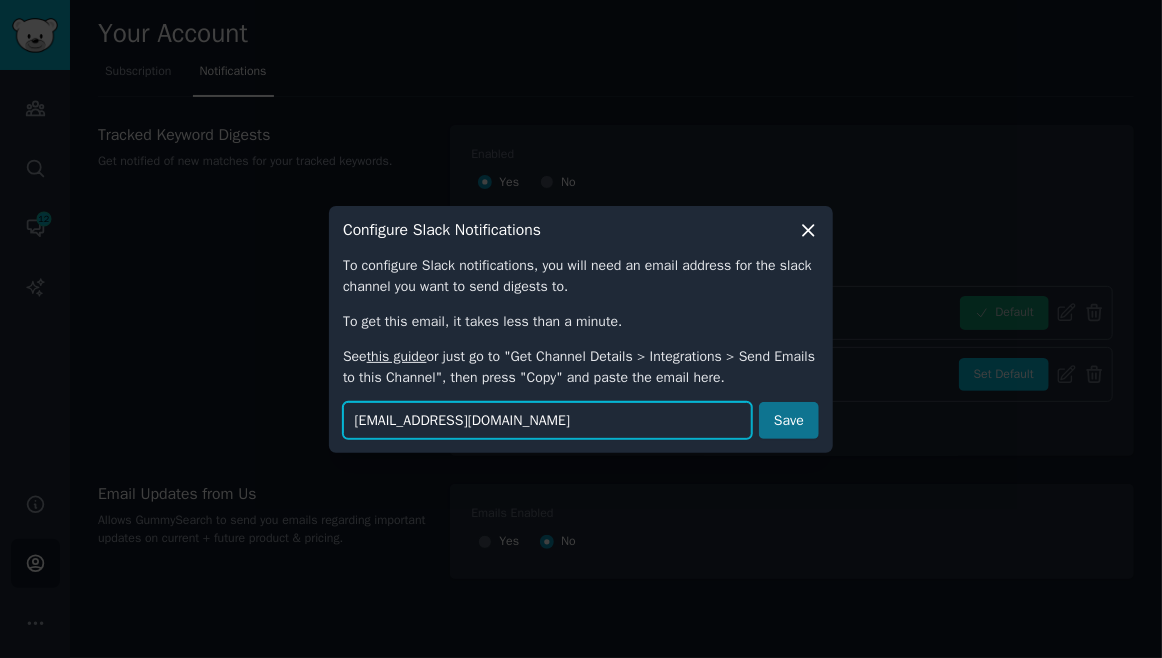 type on "[EMAIL_ADDRESS][DOMAIN_NAME]" 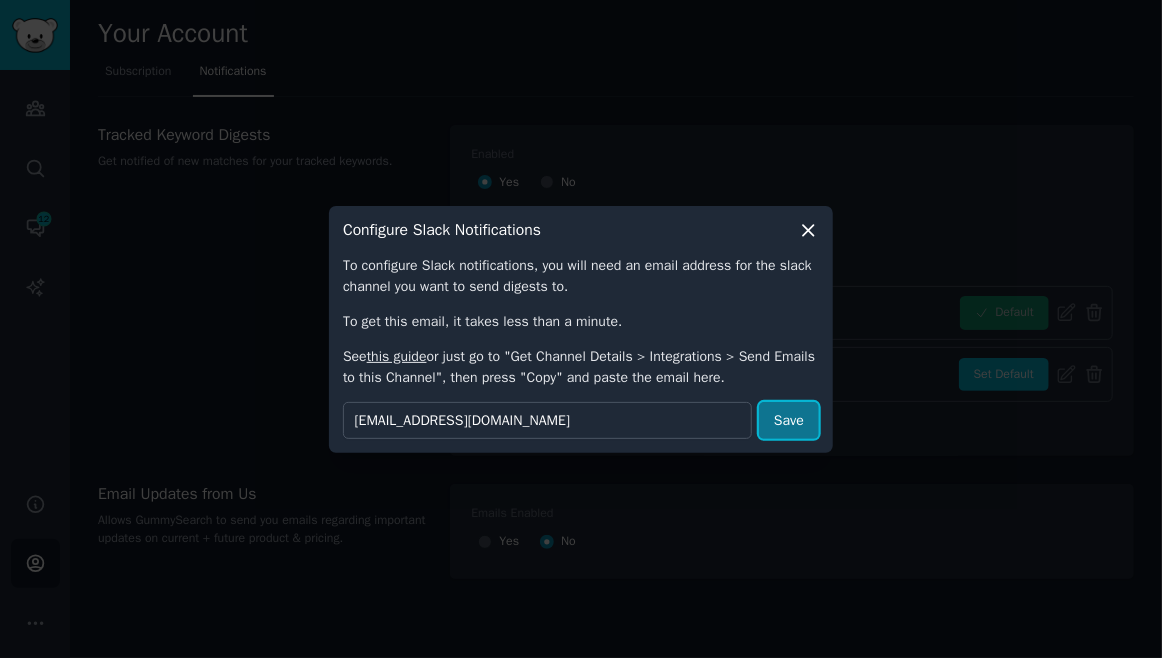 scroll, scrollTop: 0, scrollLeft: 0, axis: both 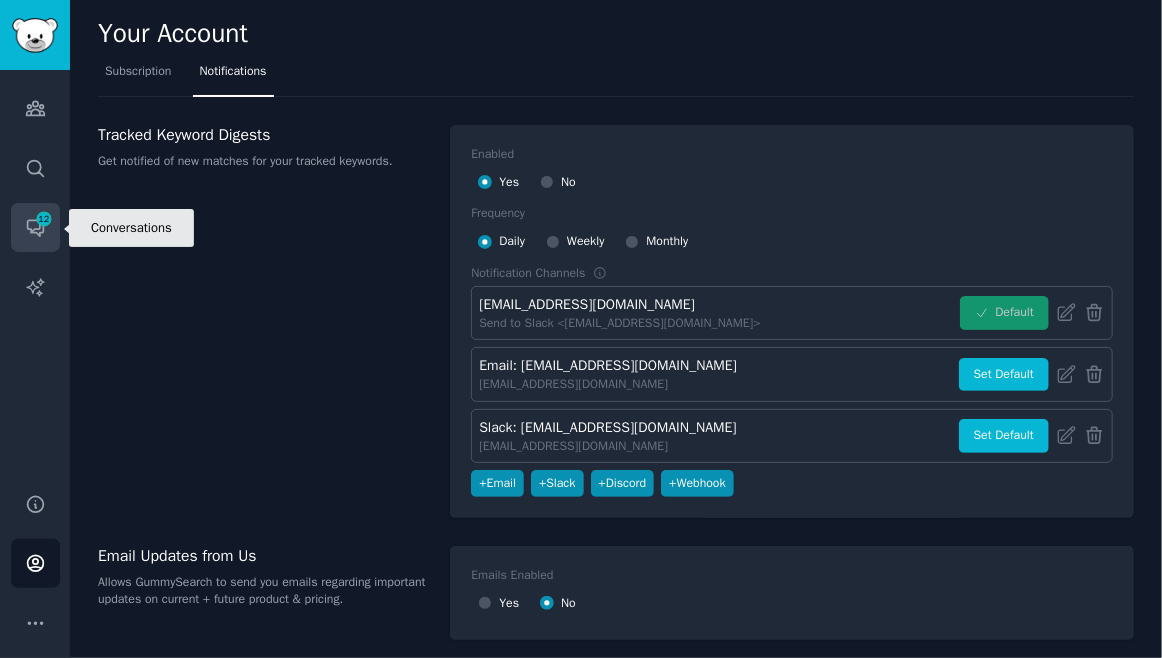 click 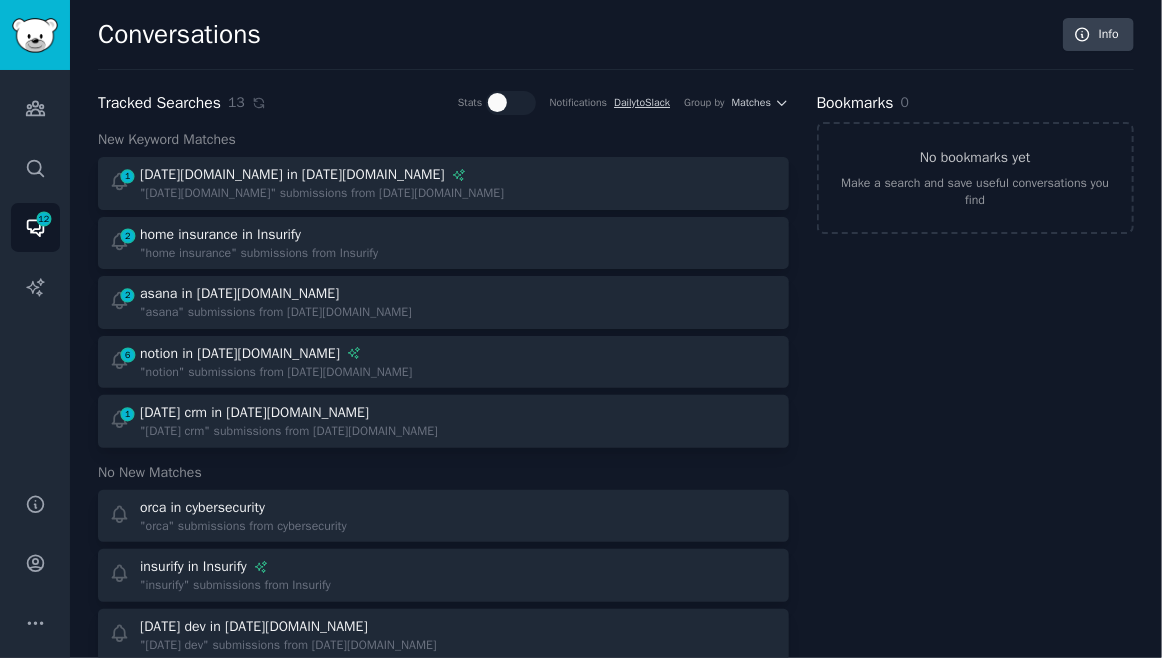 scroll, scrollTop: 398, scrollLeft: 0, axis: vertical 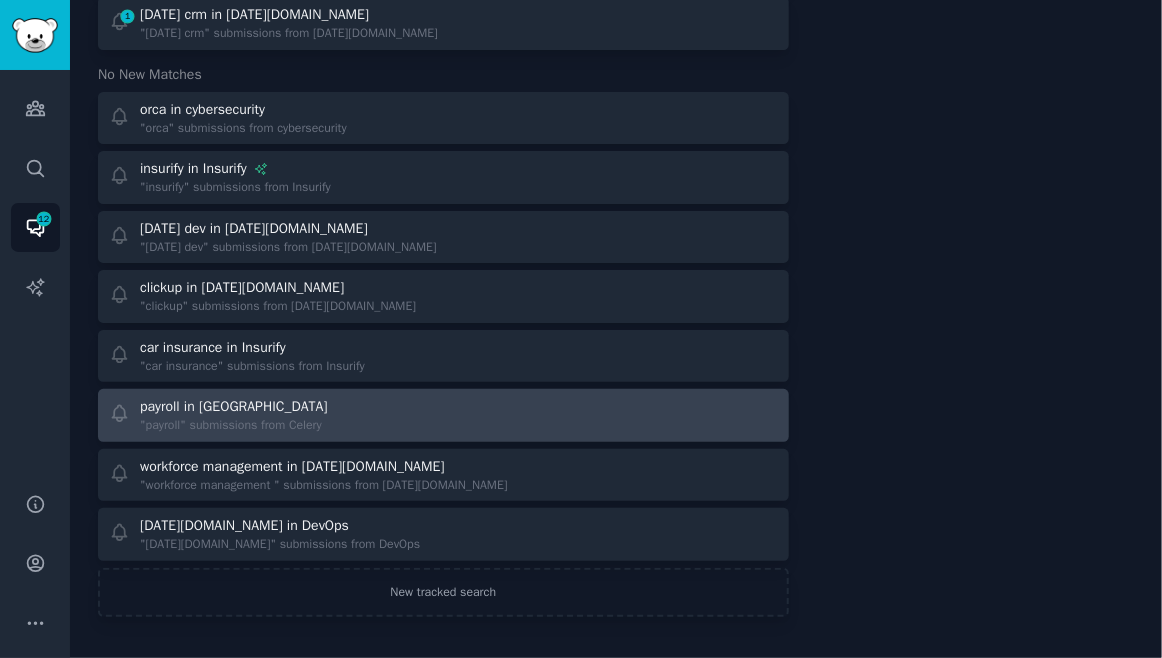 click on "payroll in [GEOGRAPHIC_DATA]" at bounding box center (235, 406) 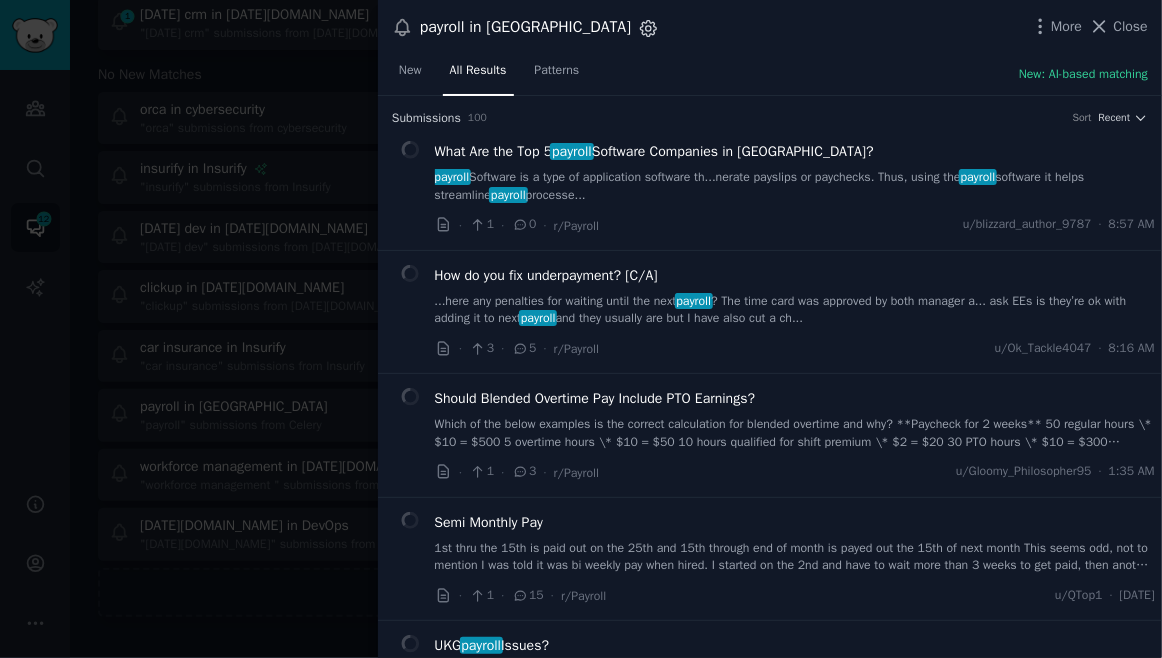 click 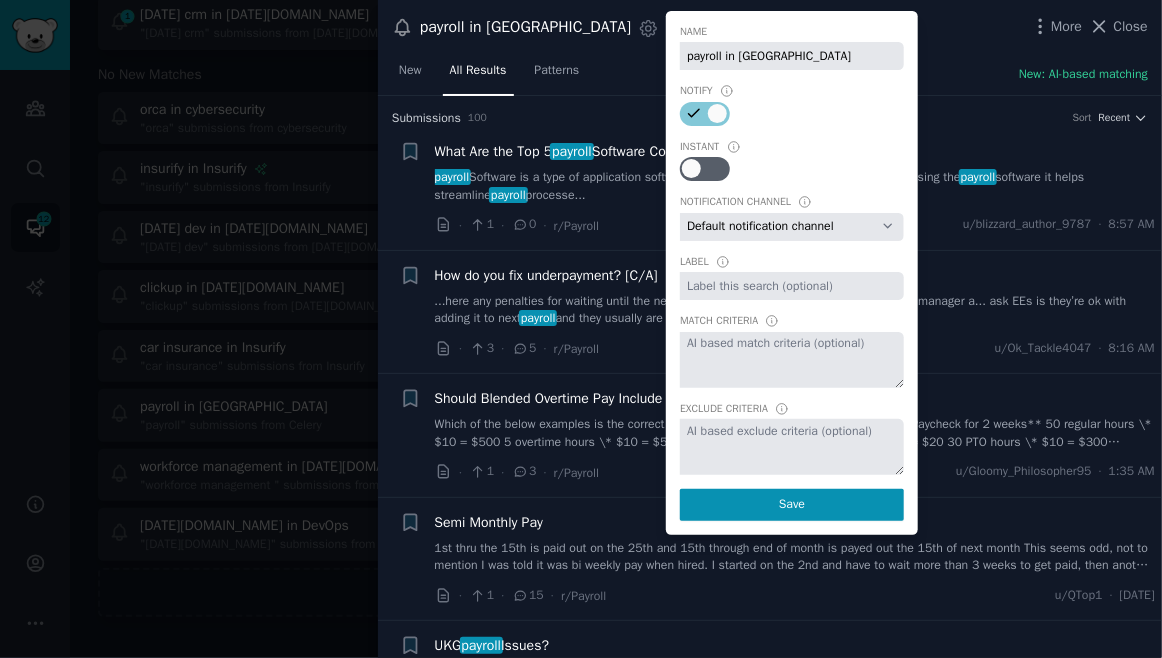 click on "Default notification channel [EMAIL_ADDRESS][DOMAIN_NAME] Email: [EMAIL_ADDRESS][DOMAIN_NAME] Slack: [EMAIL_ADDRESS][DOMAIN_NAME]" at bounding box center [792, 227] 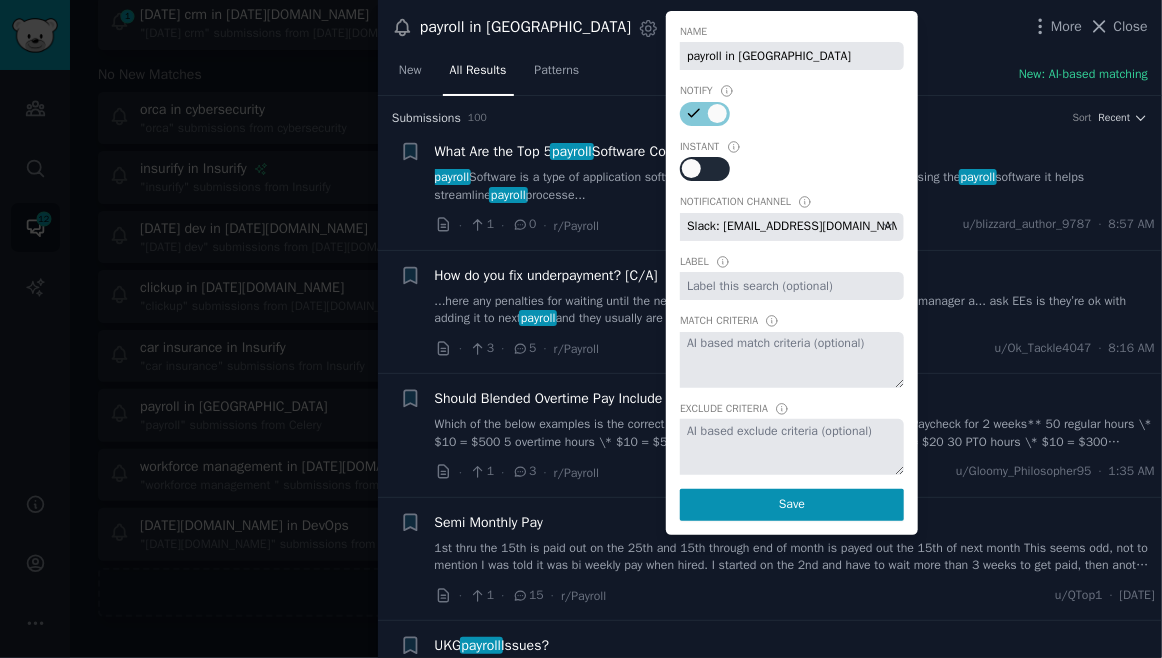 click at bounding box center [713, 169] 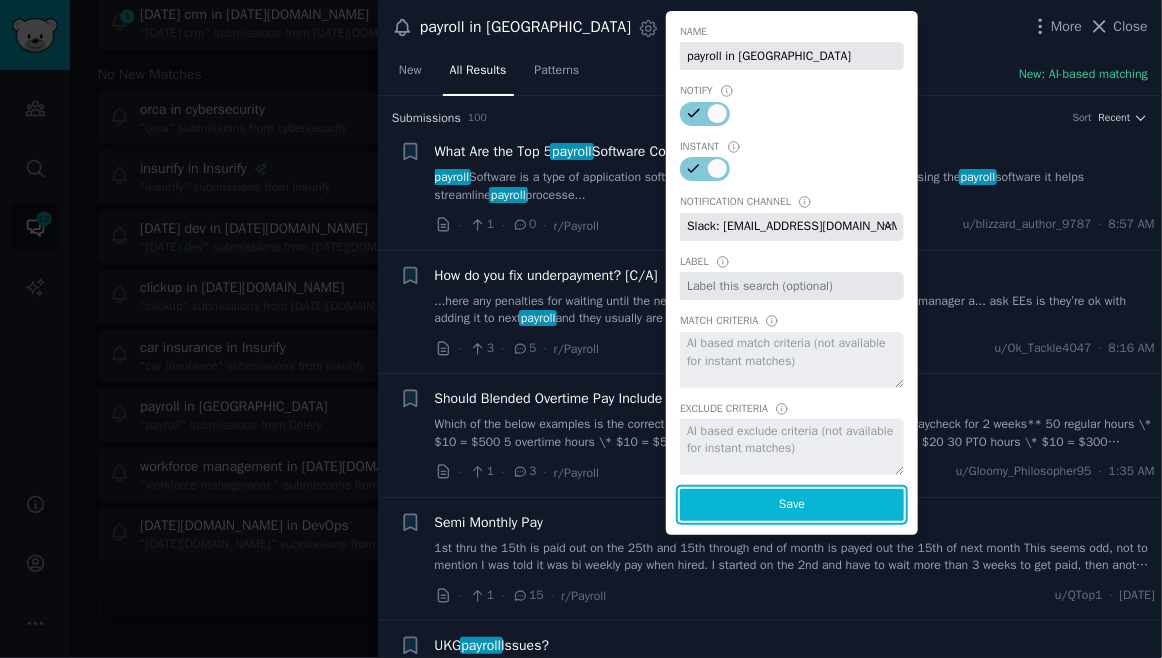 click on "Save" at bounding box center [792, 505] 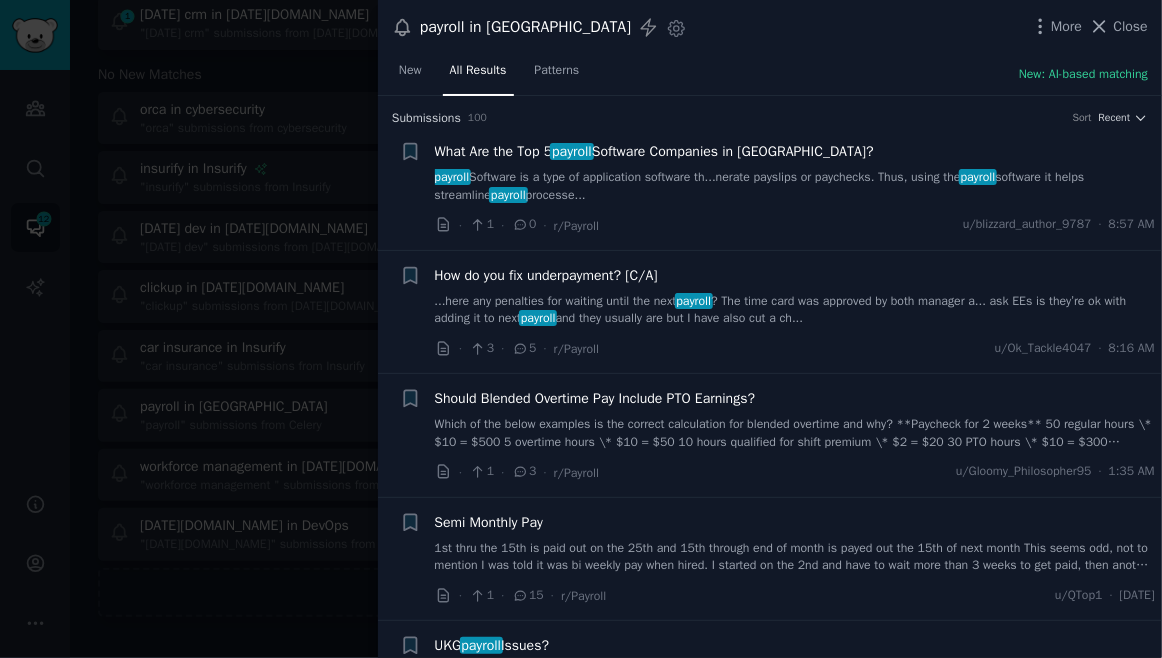 type 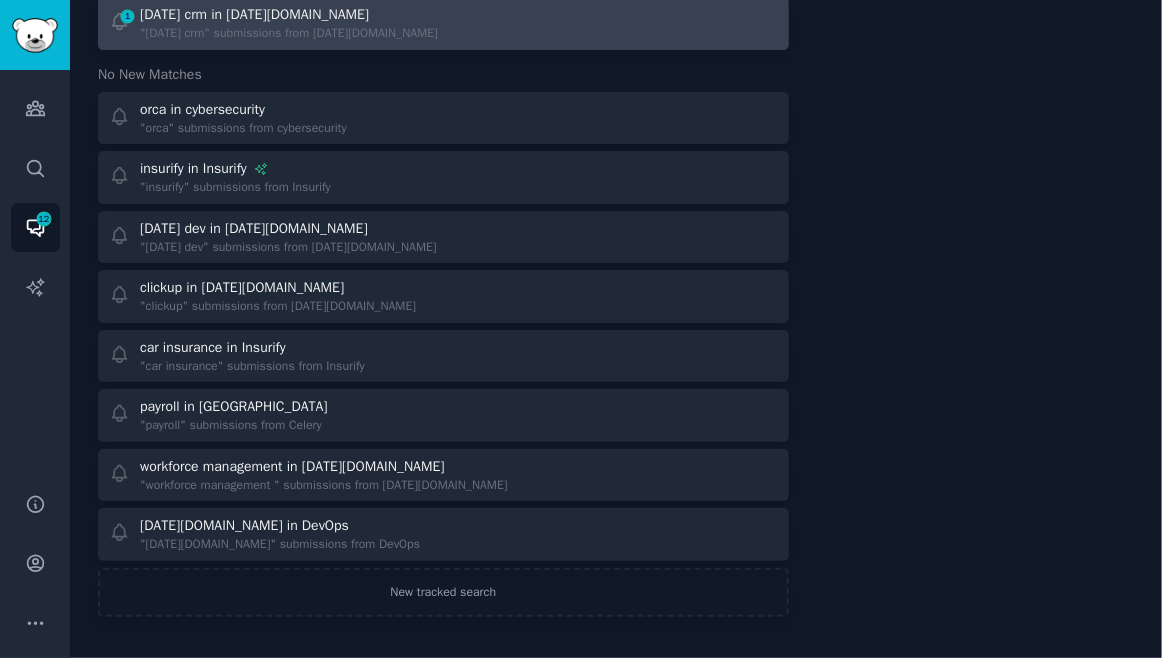 scroll, scrollTop: 0, scrollLeft: 0, axis: both 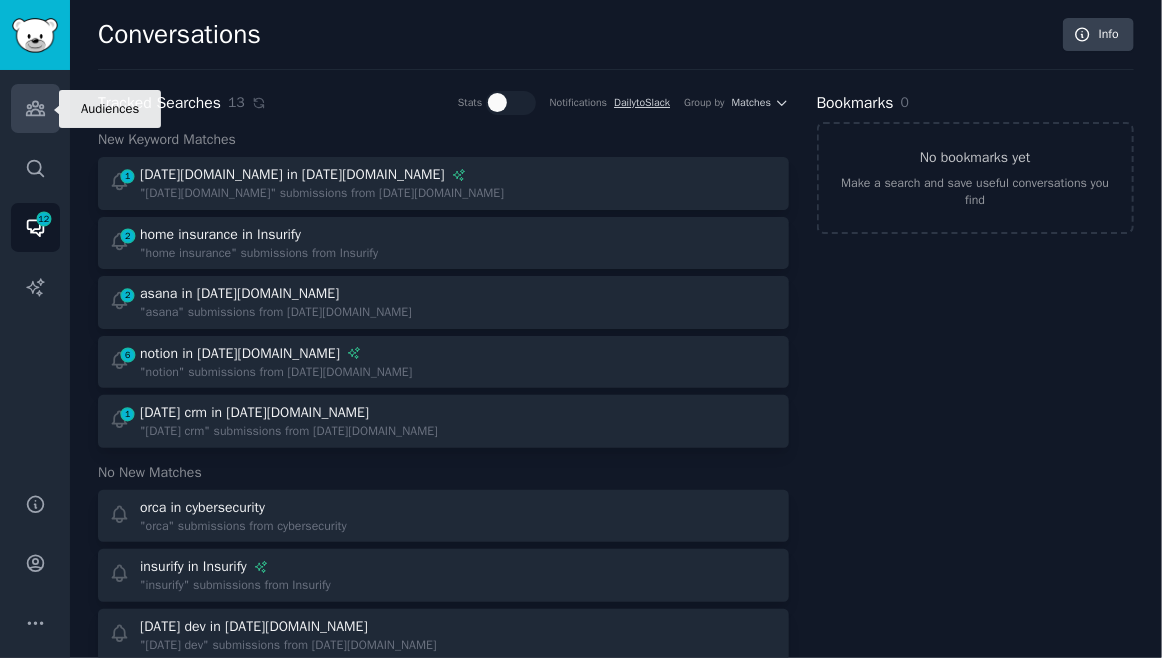 click on "Audiences" at bounding box center [35, 108] 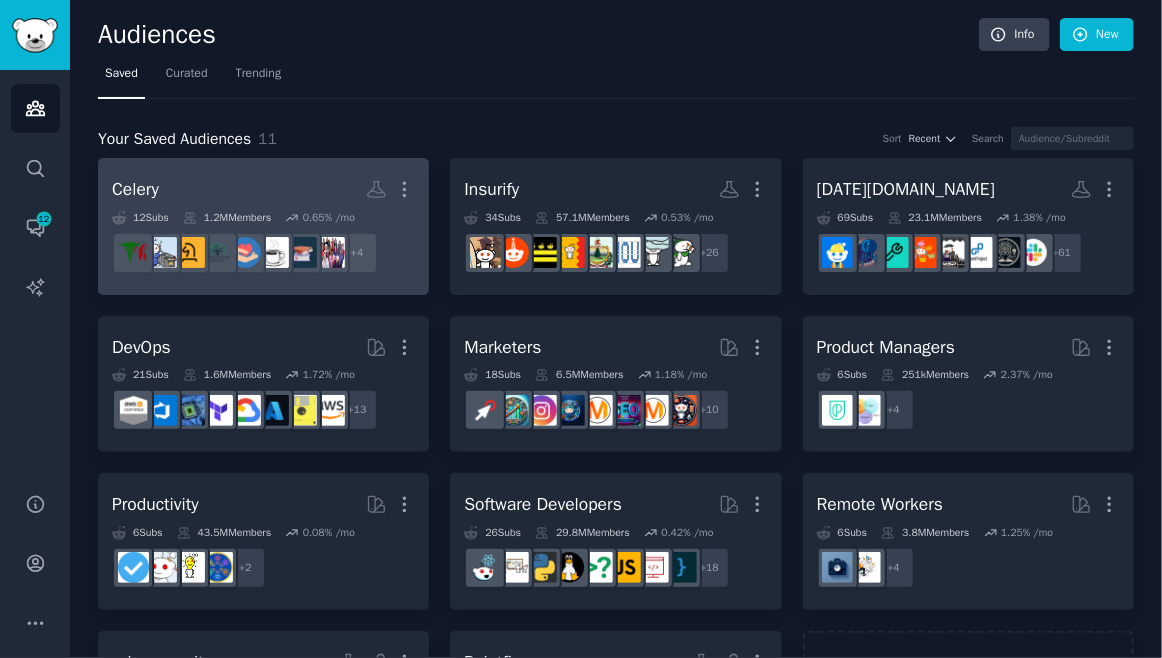 click on "Celery More" at bounding box center [263, 189] 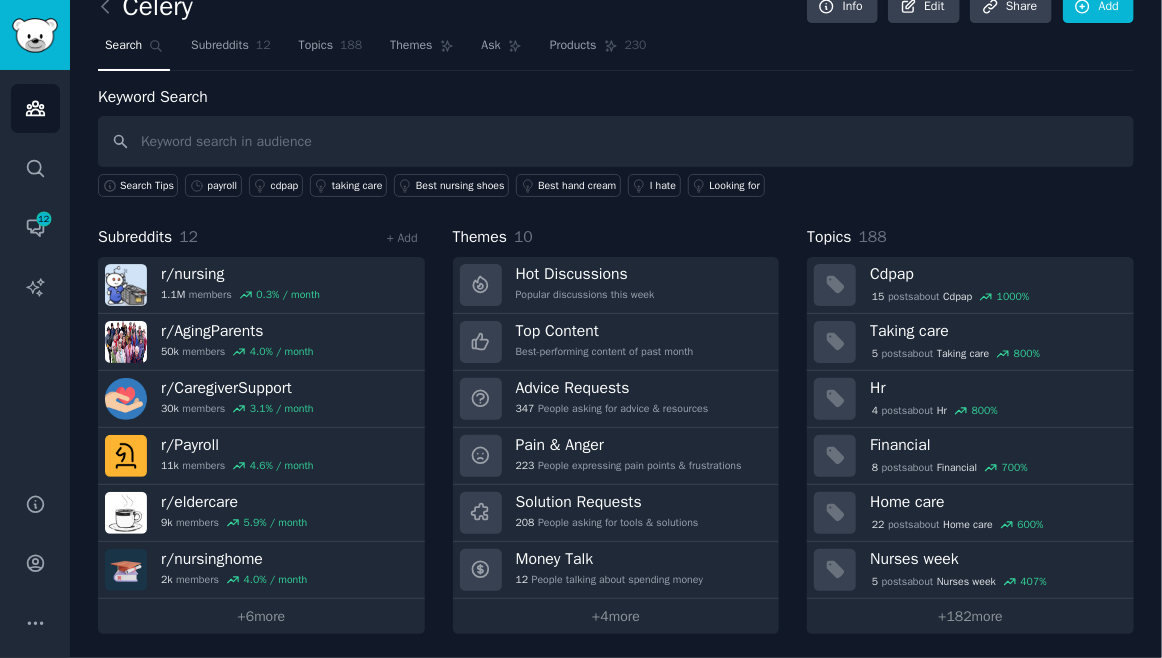 scroll, scrollTop: 0, scrollLeft: 0, axis: both 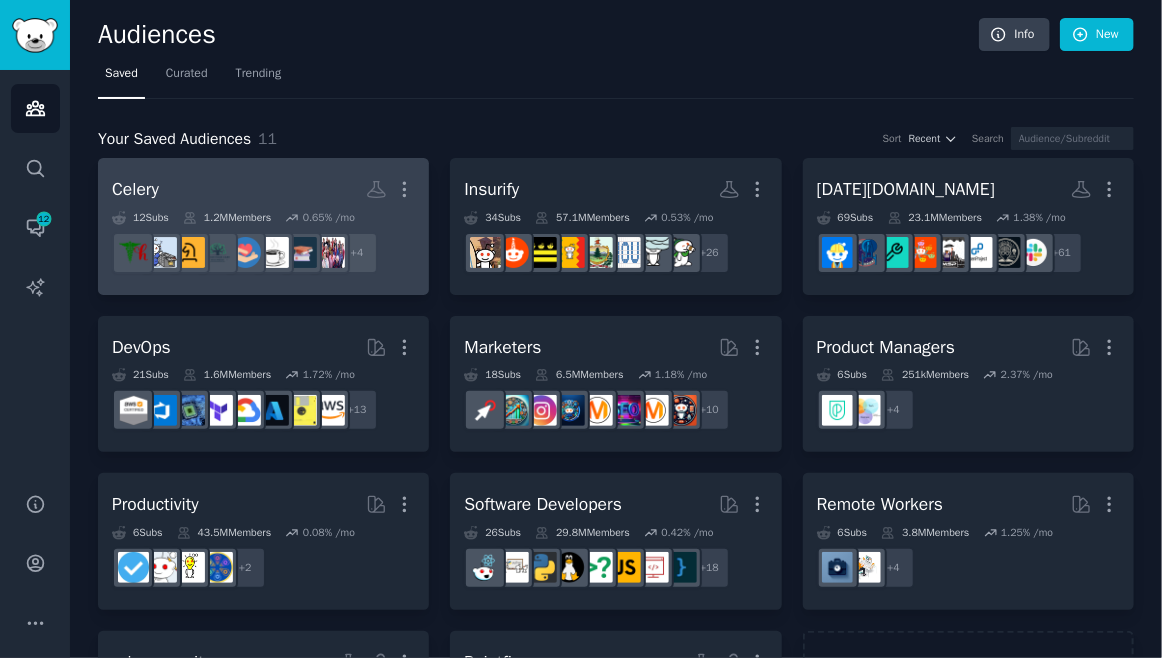 click on "Celery More 12  Sub s 1.2M  Members 0.65 % /mo r/AgingParents + 4" at bounding box center [263, 226] 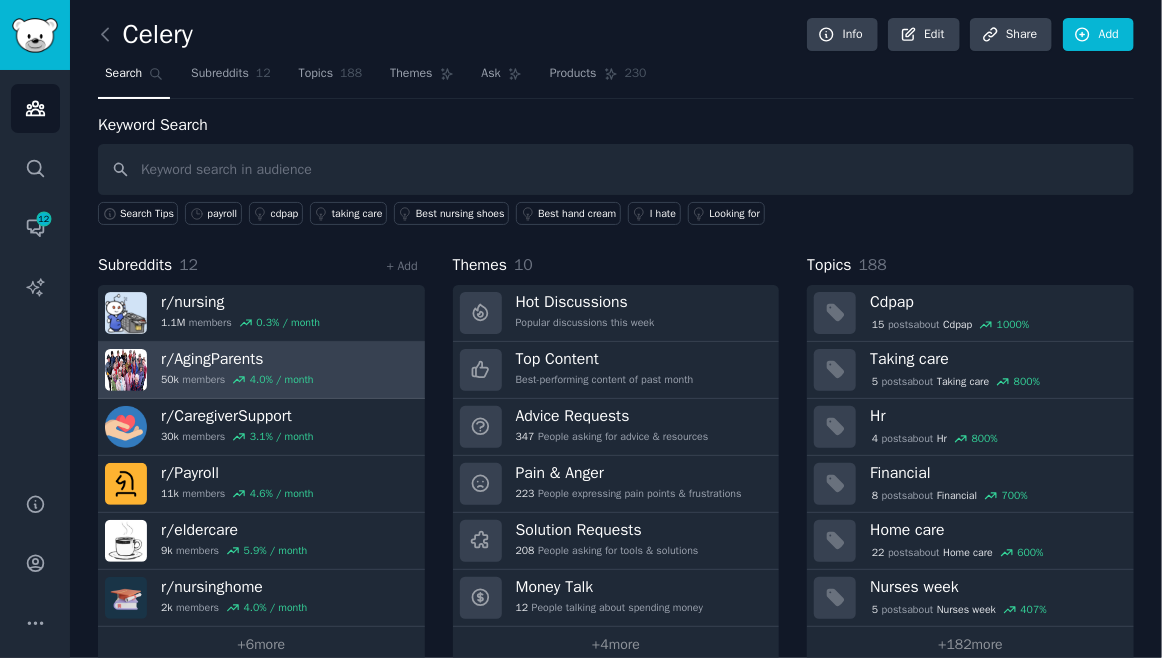scroll, scrollTop: 28, scrollLeft: 0, axis: vertical 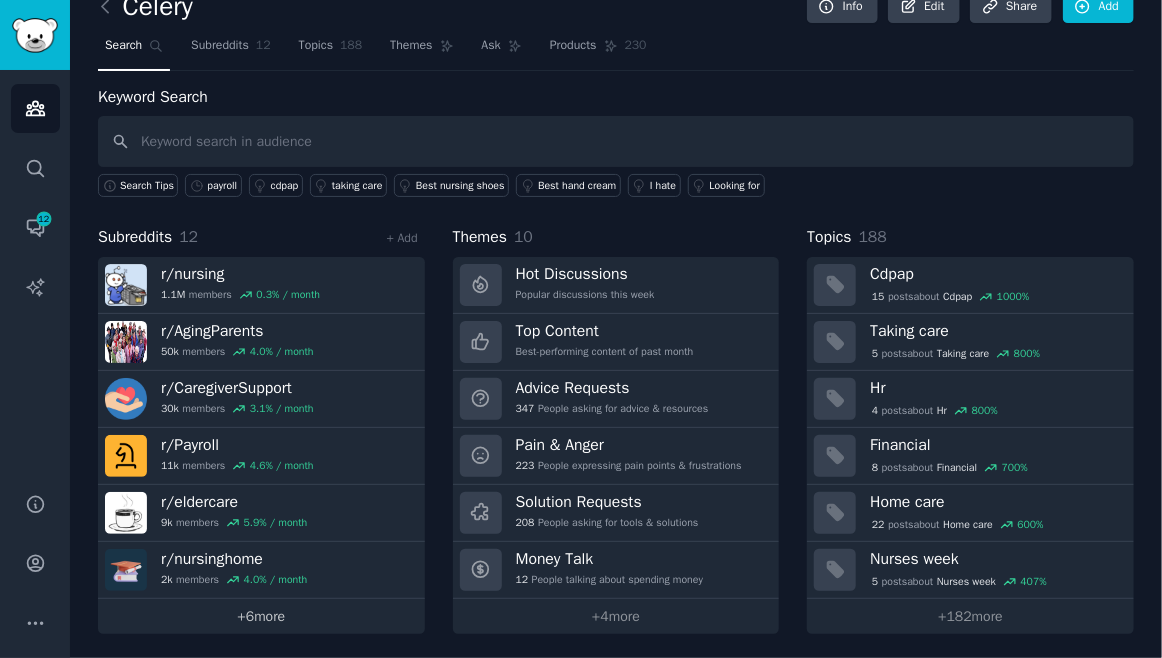 click on "+  6  more" at bounding box center (261, 616) 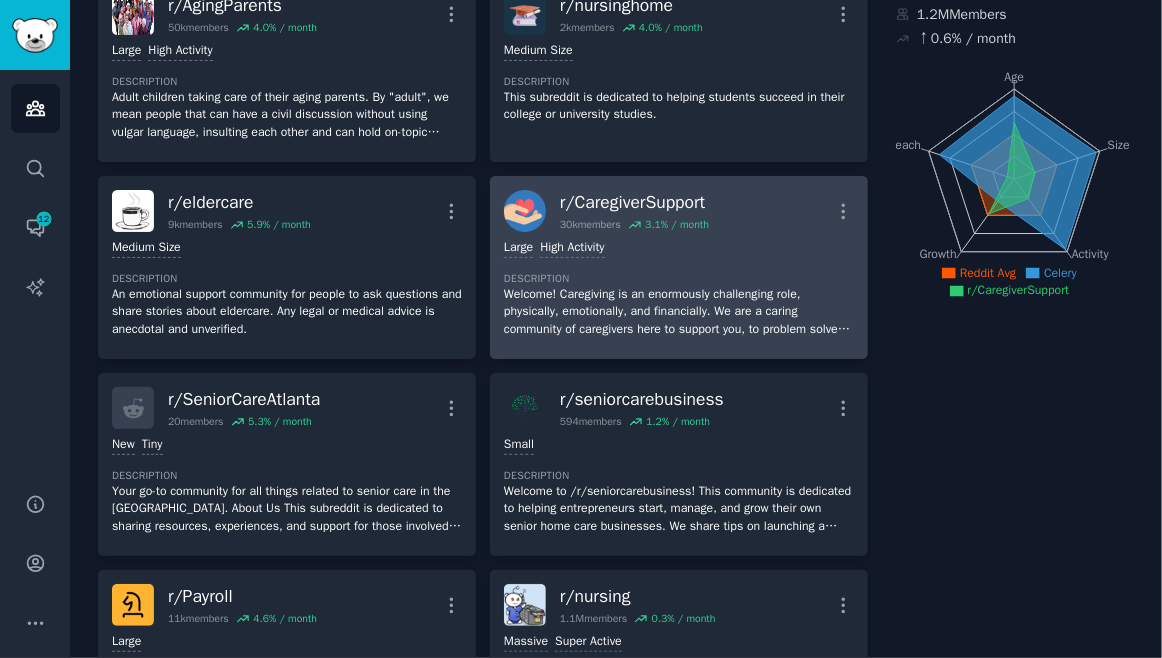 scroll, scrollTop: 0, scrollLeft: 0, axis: both 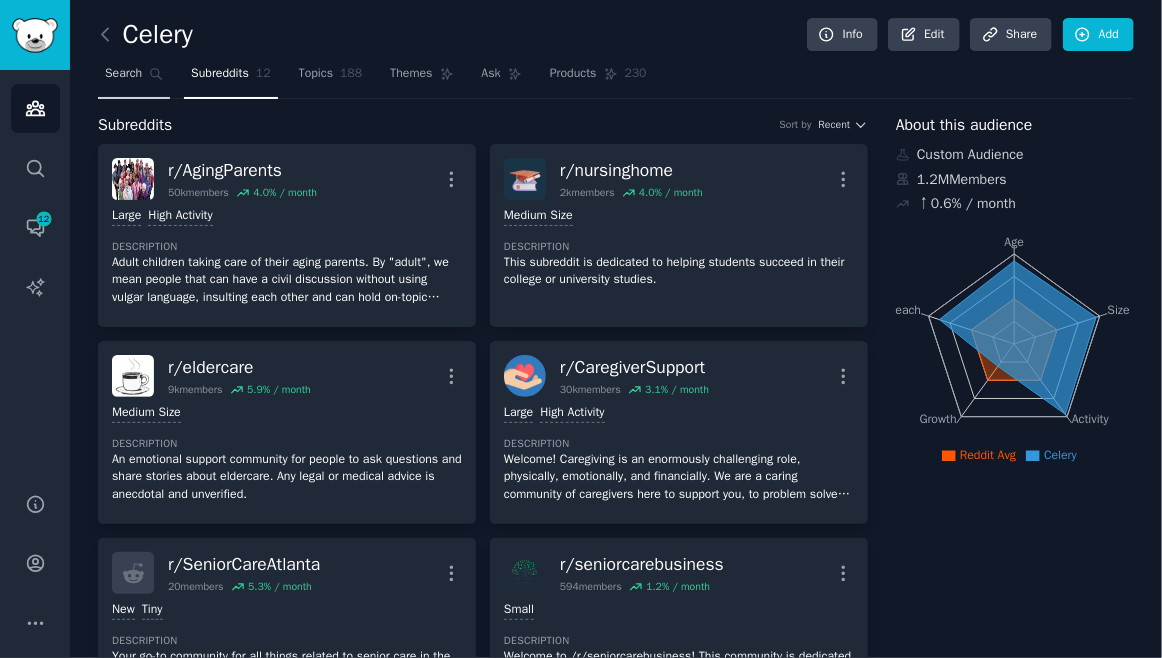 click on "Search" at bounding box center [134, 78] 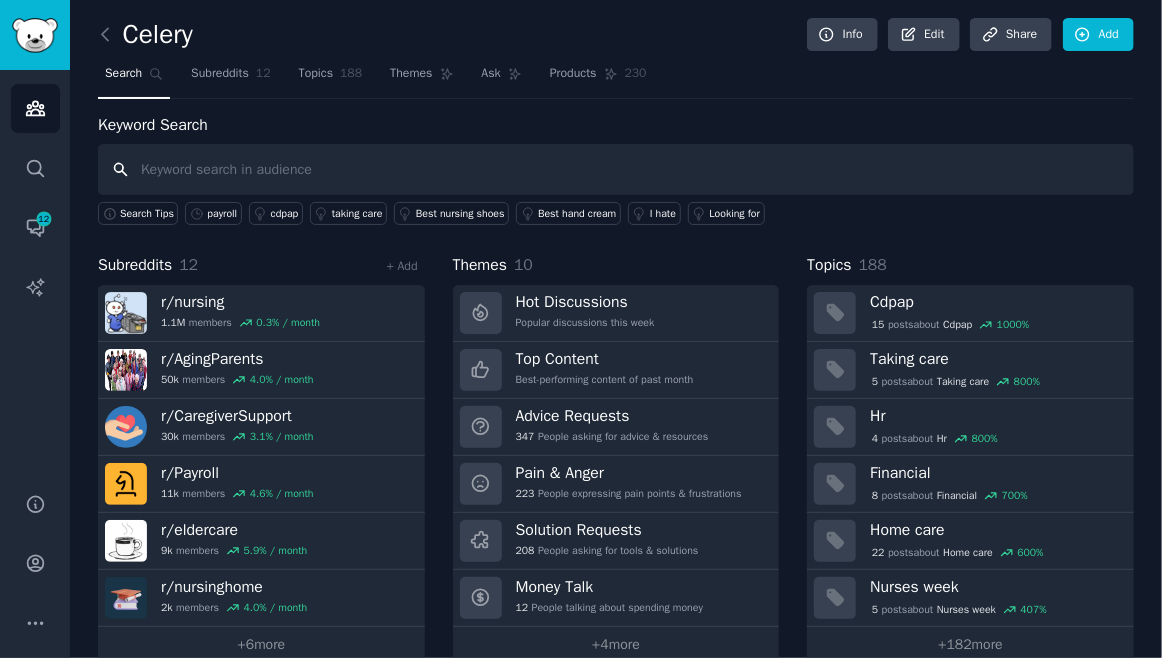 paste on "healthcare payroll" 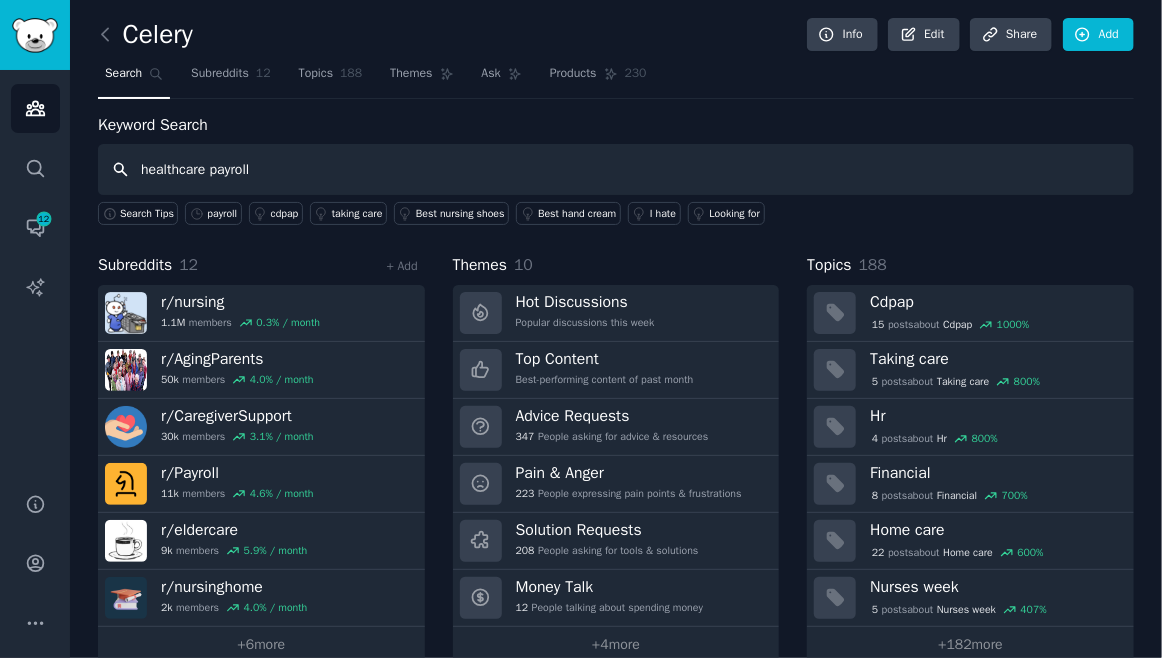 type on "healthcare payroll" 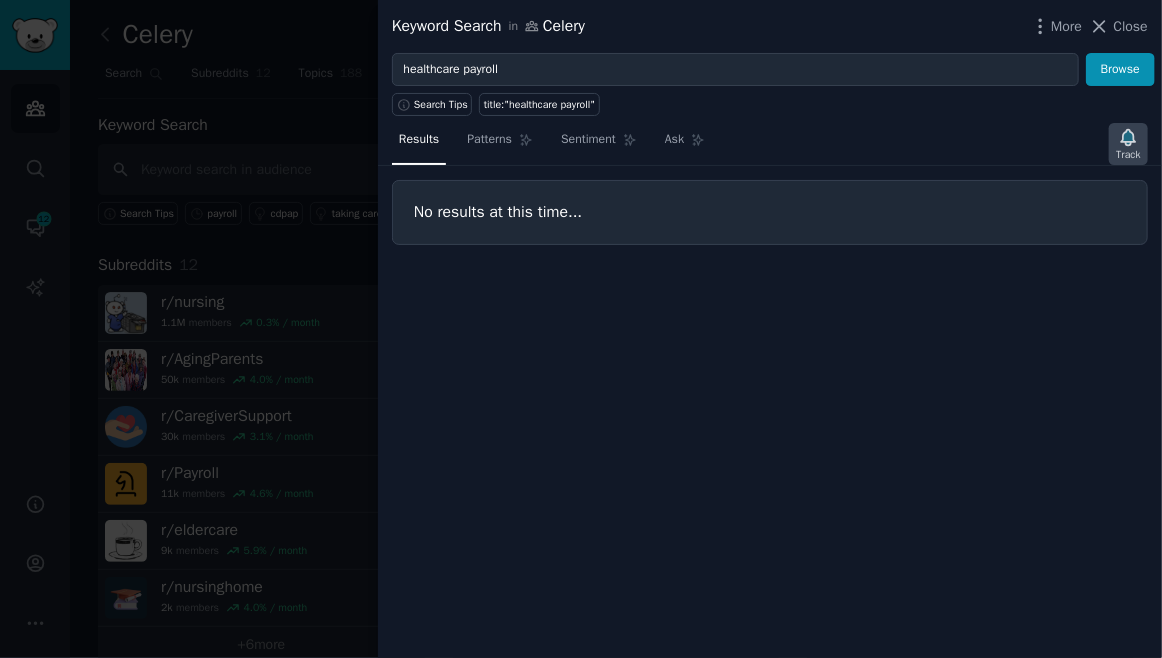 click on "Track" at bounding box center [1128, 155] 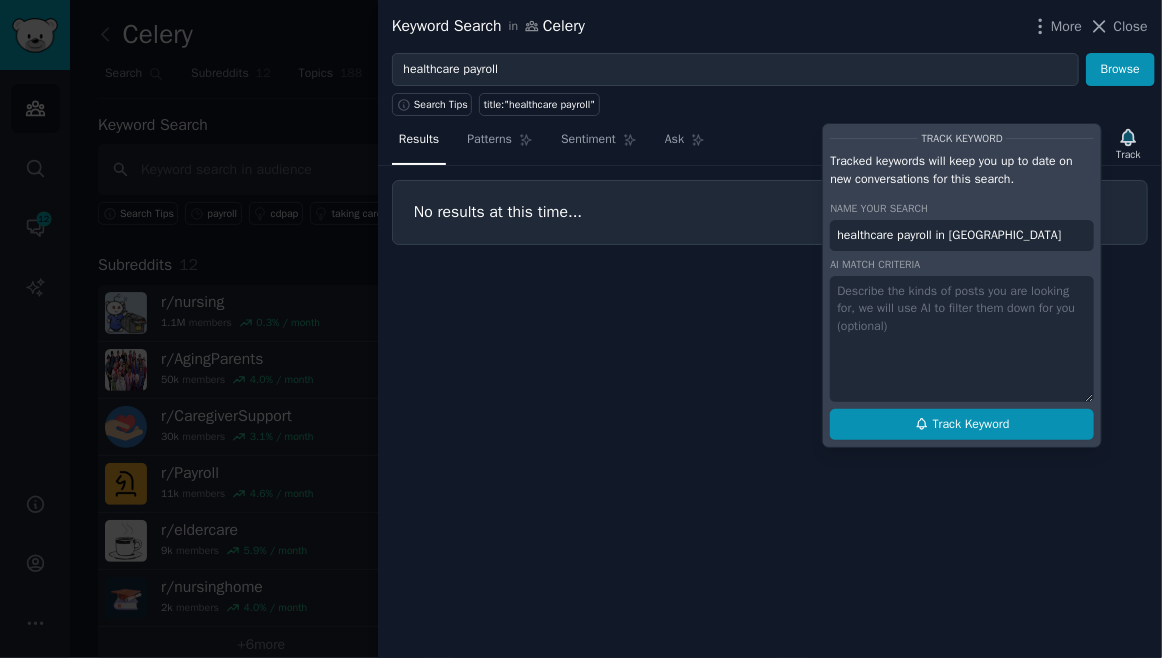 click on "Track Keyword" at bounding box center (962, 425) 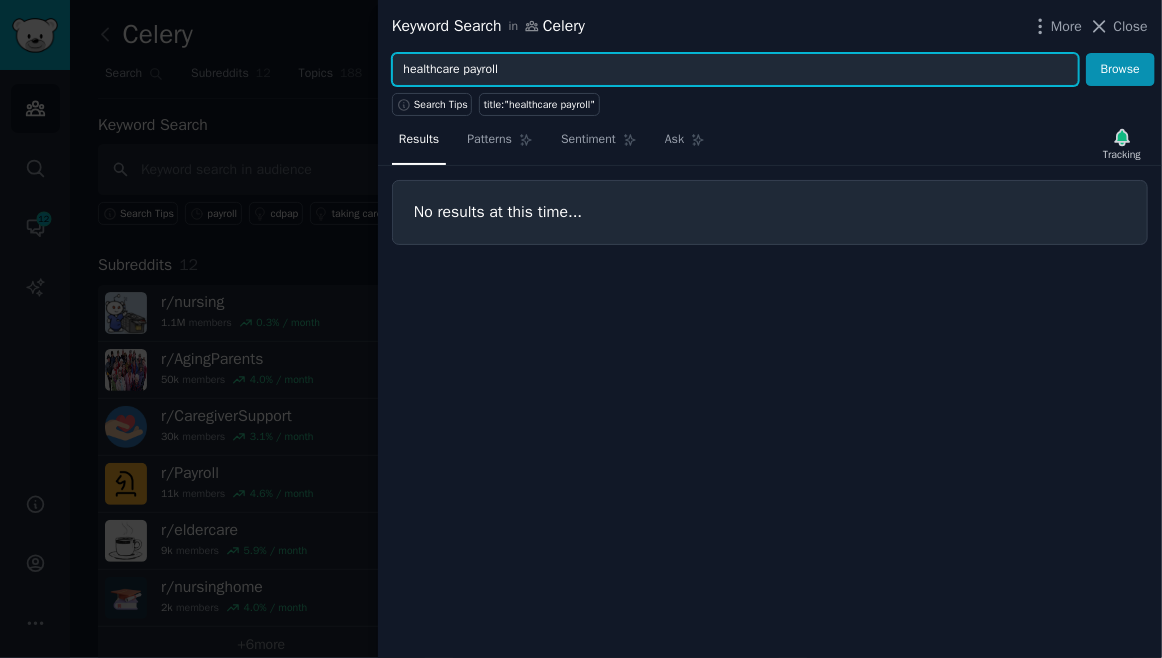 click on "healthcare payroll" at bounding box center [735, 70] 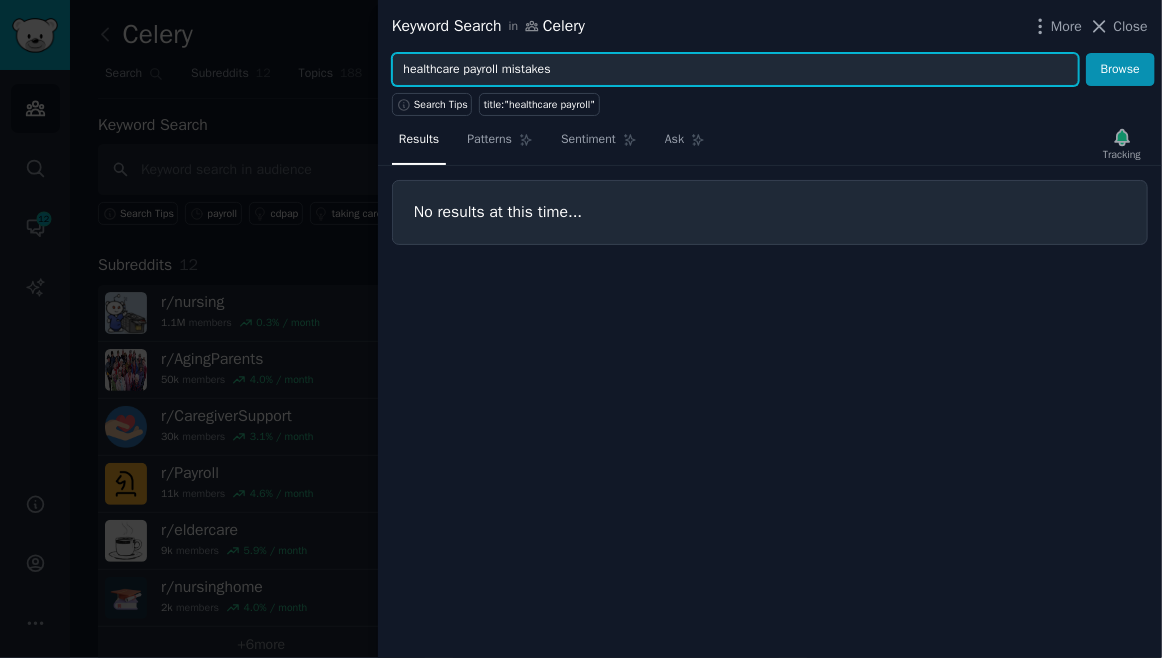 click on "healthcare payroll mistakes" at bounding box center [735, 70] 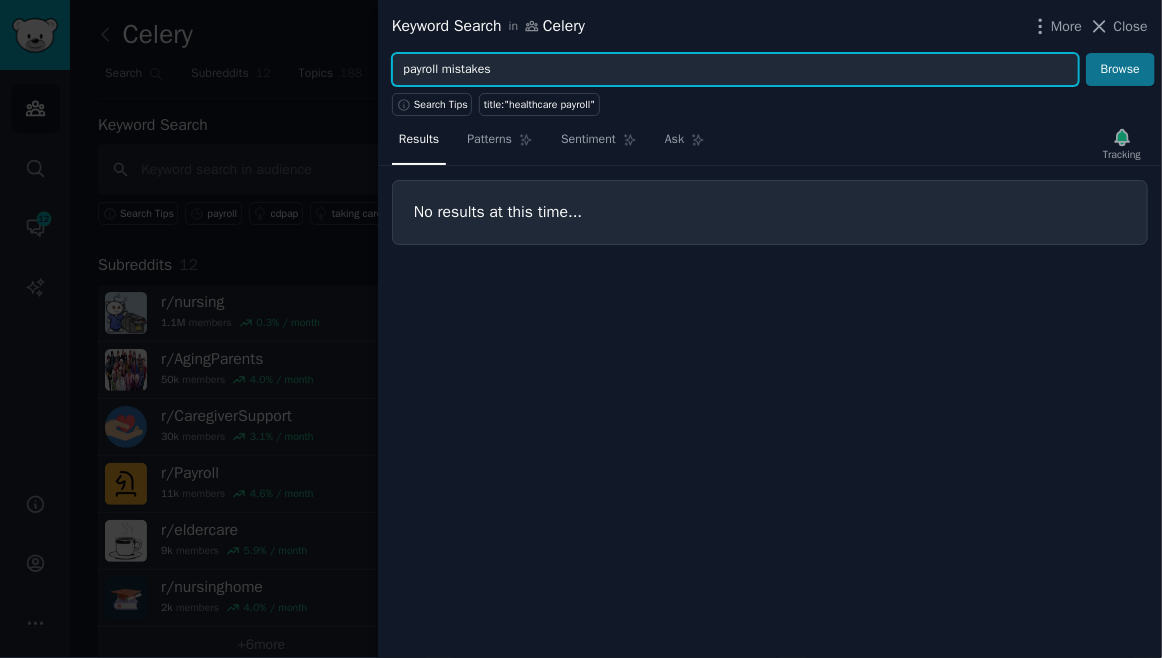 type on "payroll mistakes" 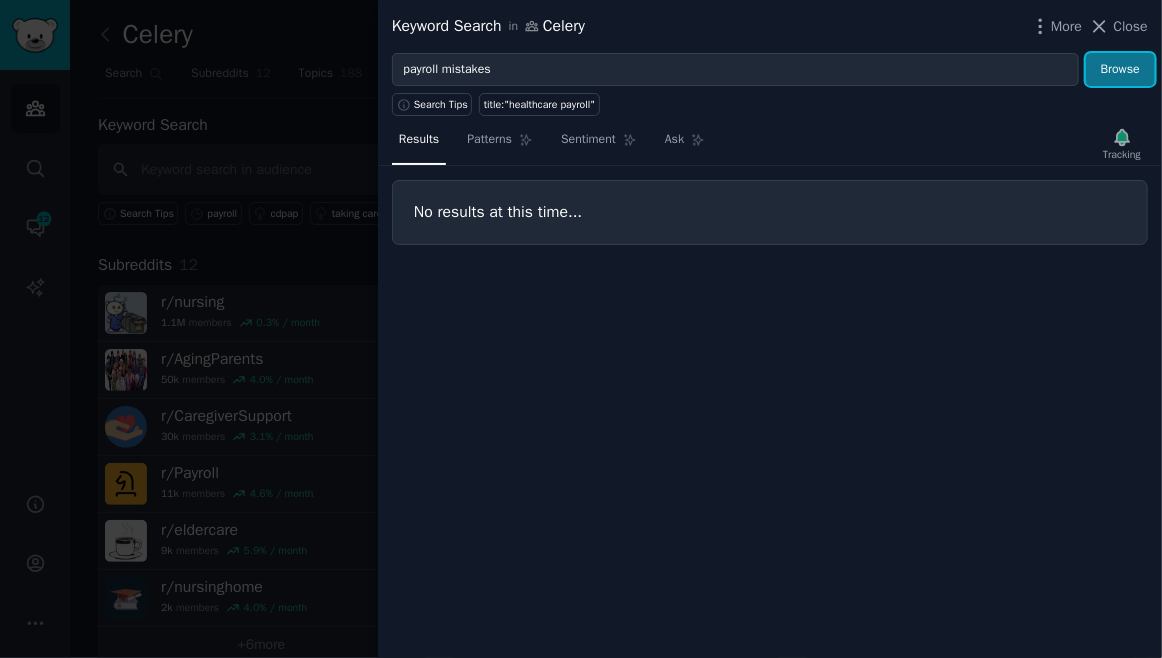 click on "Browse" at bounding box center (1120, 70) 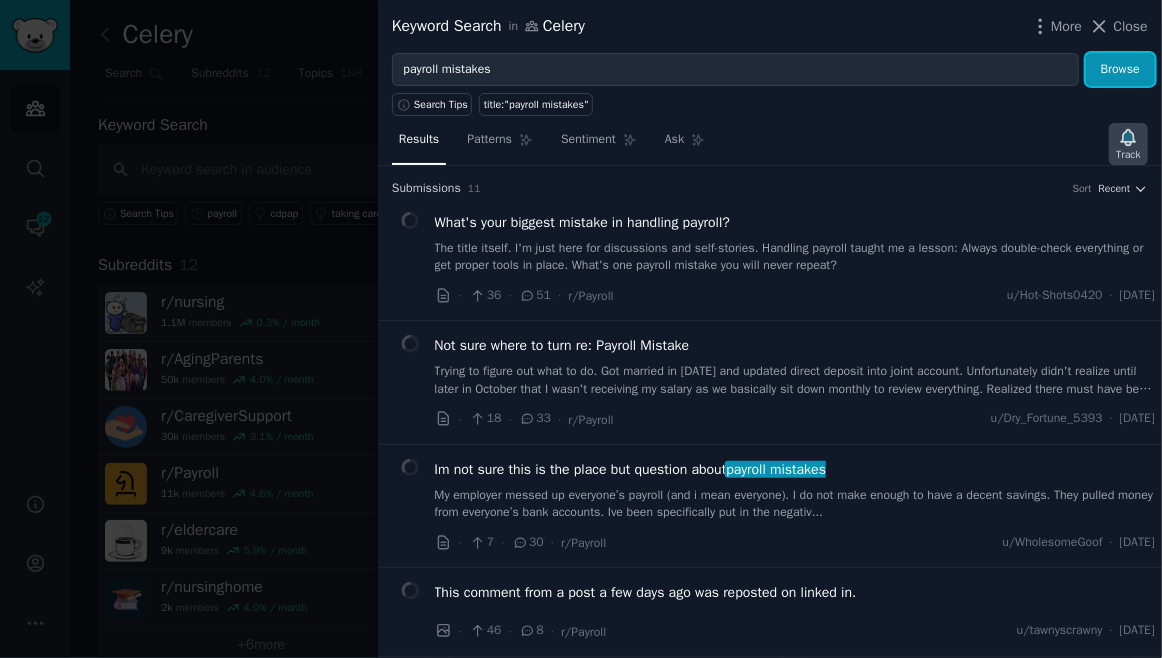 click 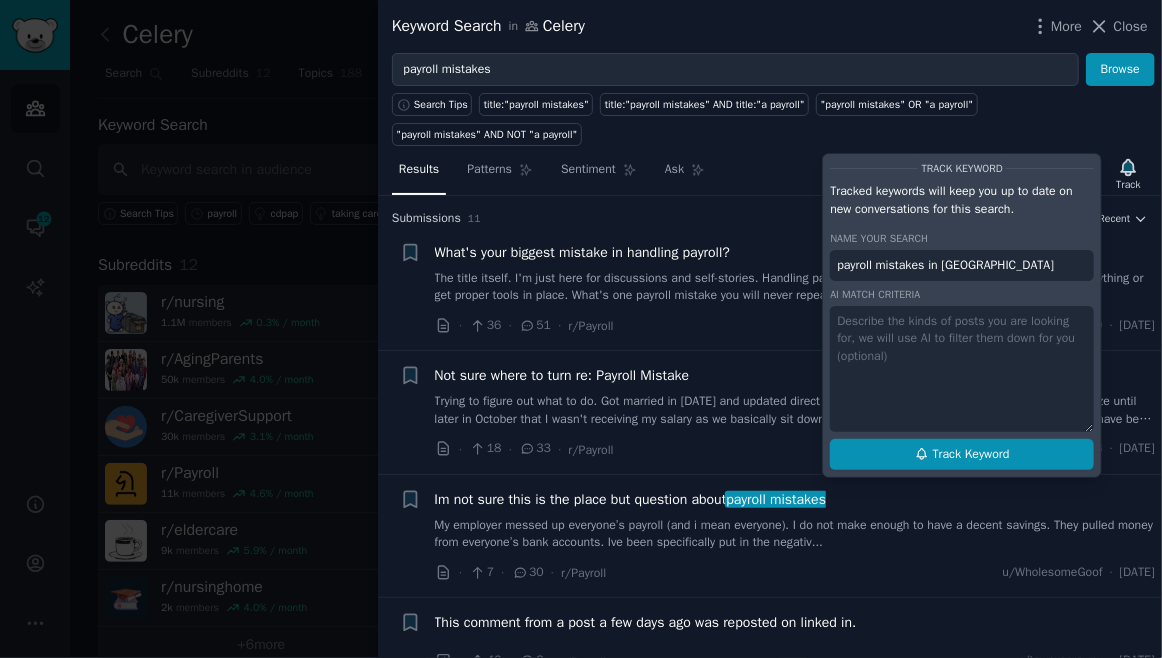 click on "Track Keyword" at bounding box center (962, 455) 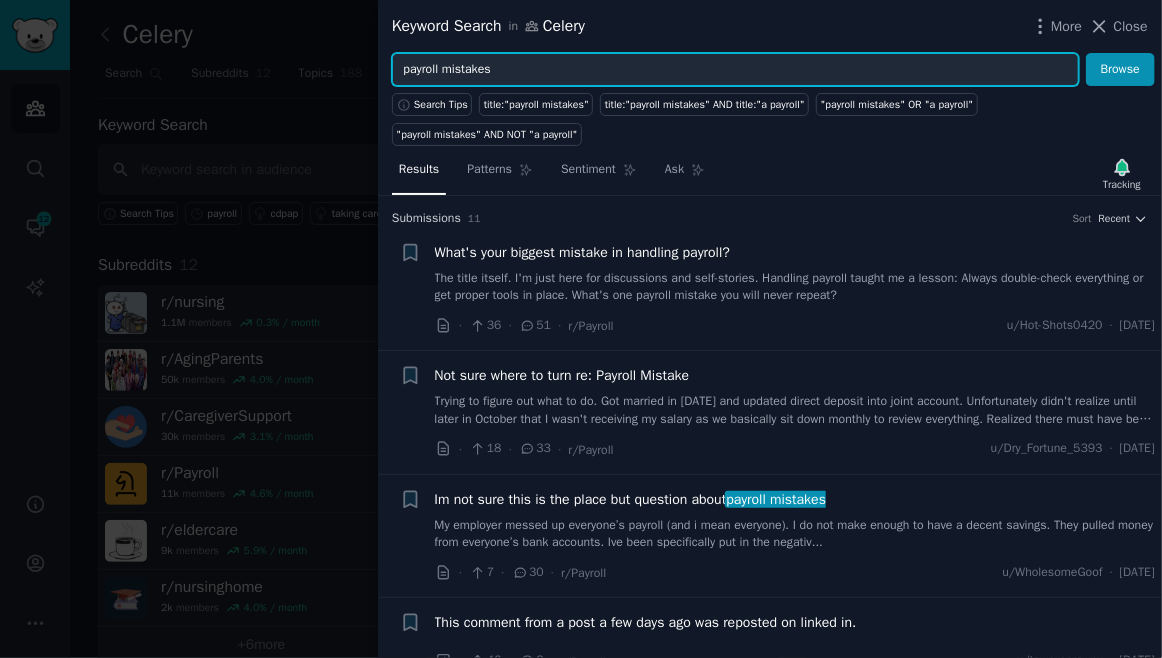 click on "payroll mistakes" at bounding box center [735, 70] 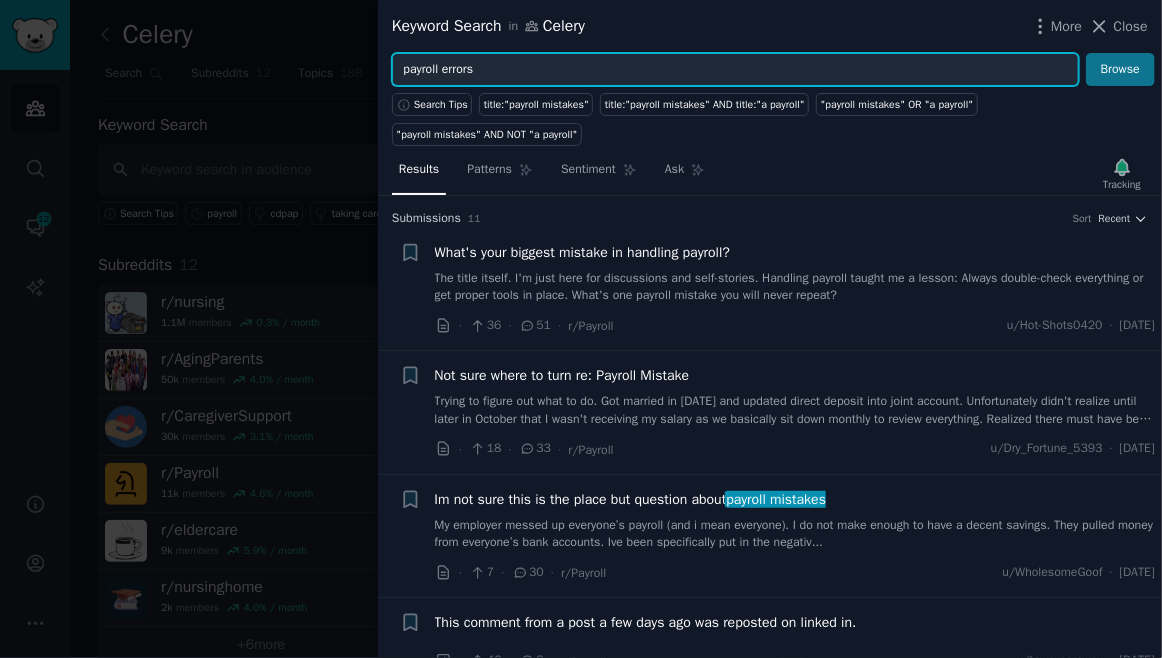 type on "payroll errors" 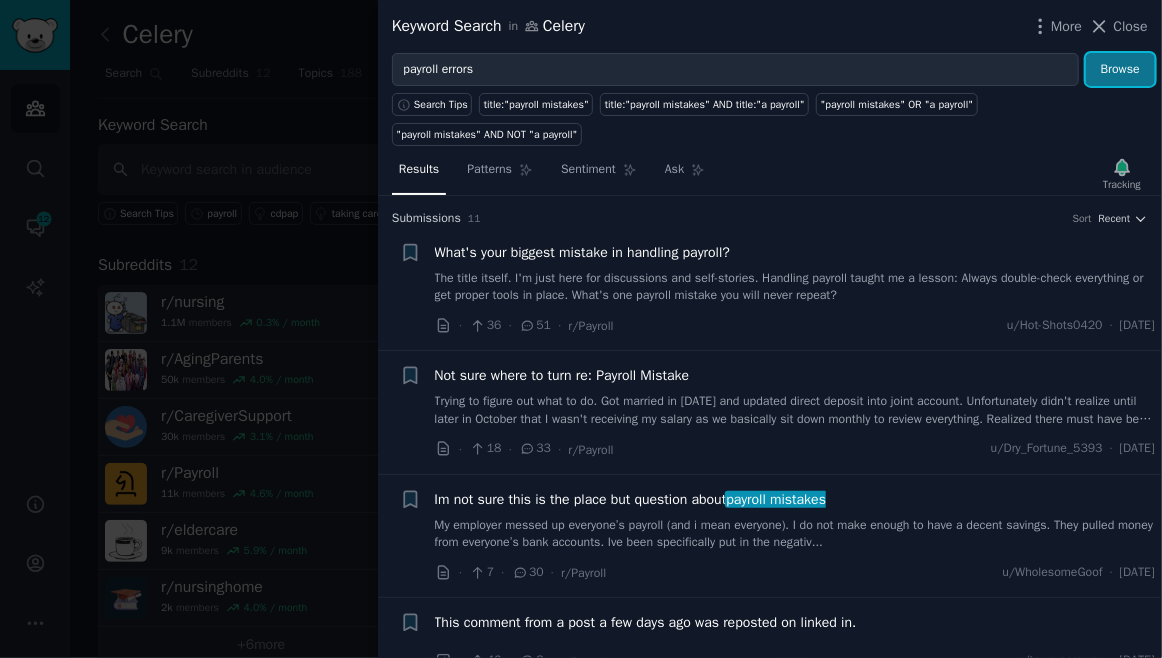 click on "Browse" at bounding box center (1120, 70) 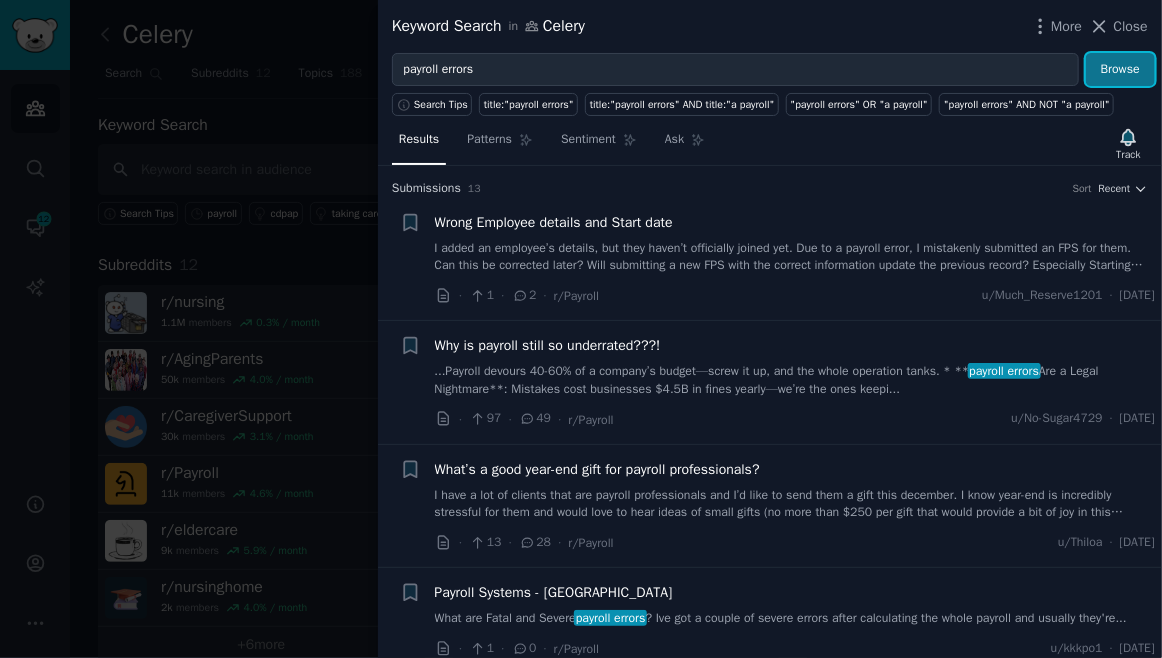 click on "Browse" at bounding box center [1120, 70] 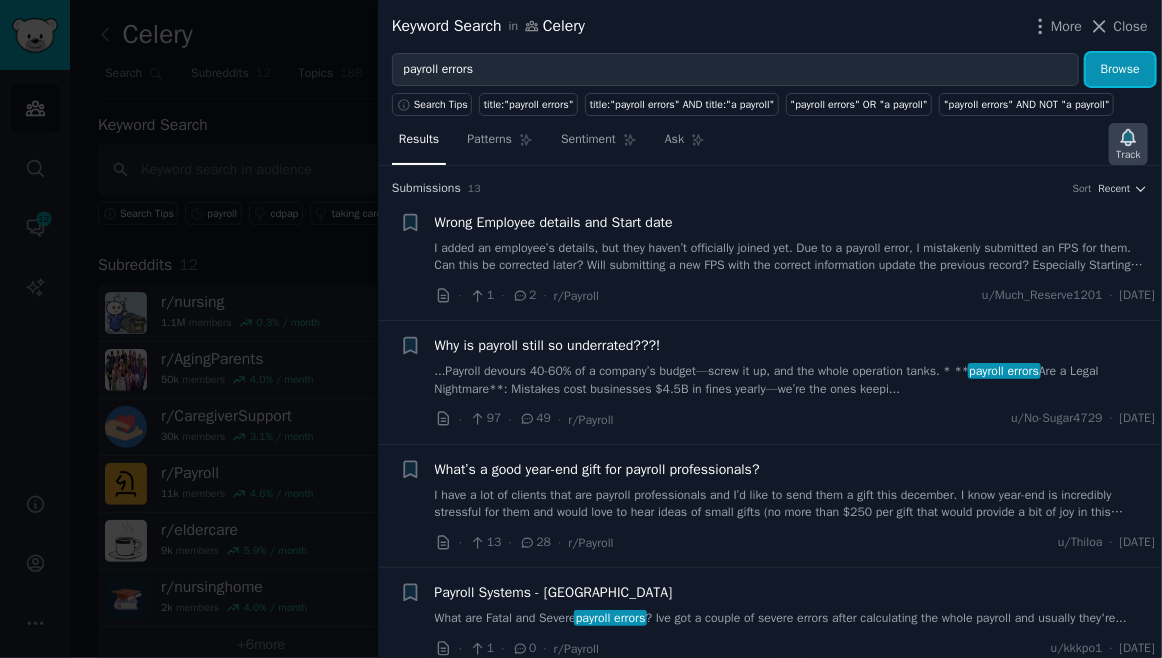 click on "Track" at bounding box center [1128, 155] 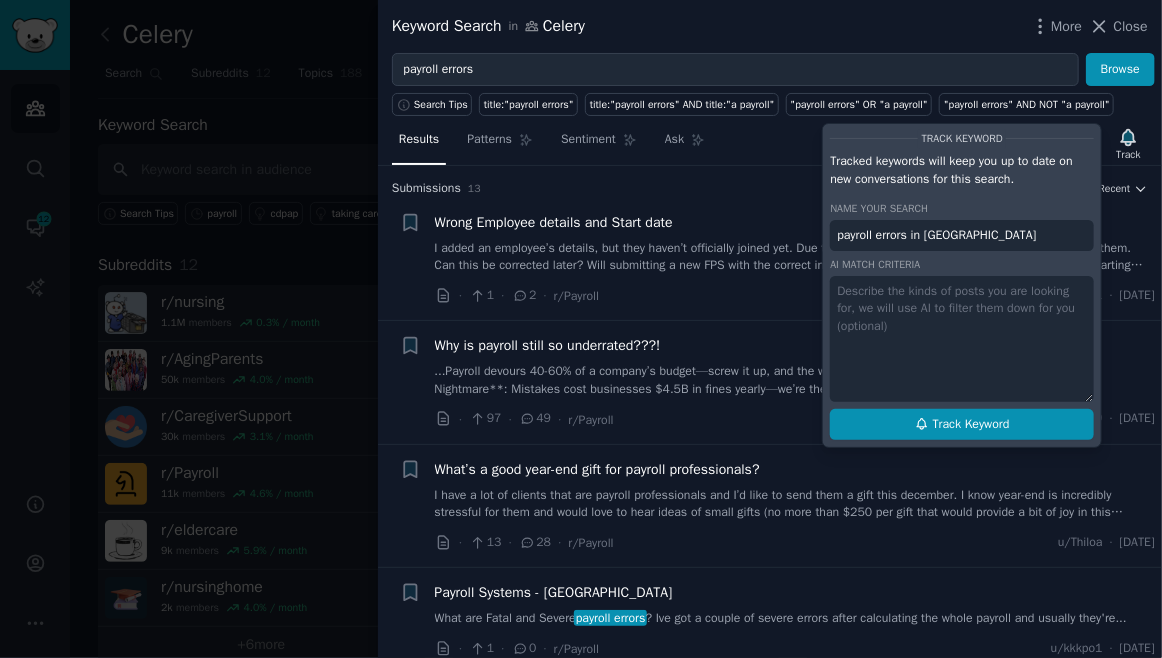 click on "Track Keyword" at bounding box center (971, 425) 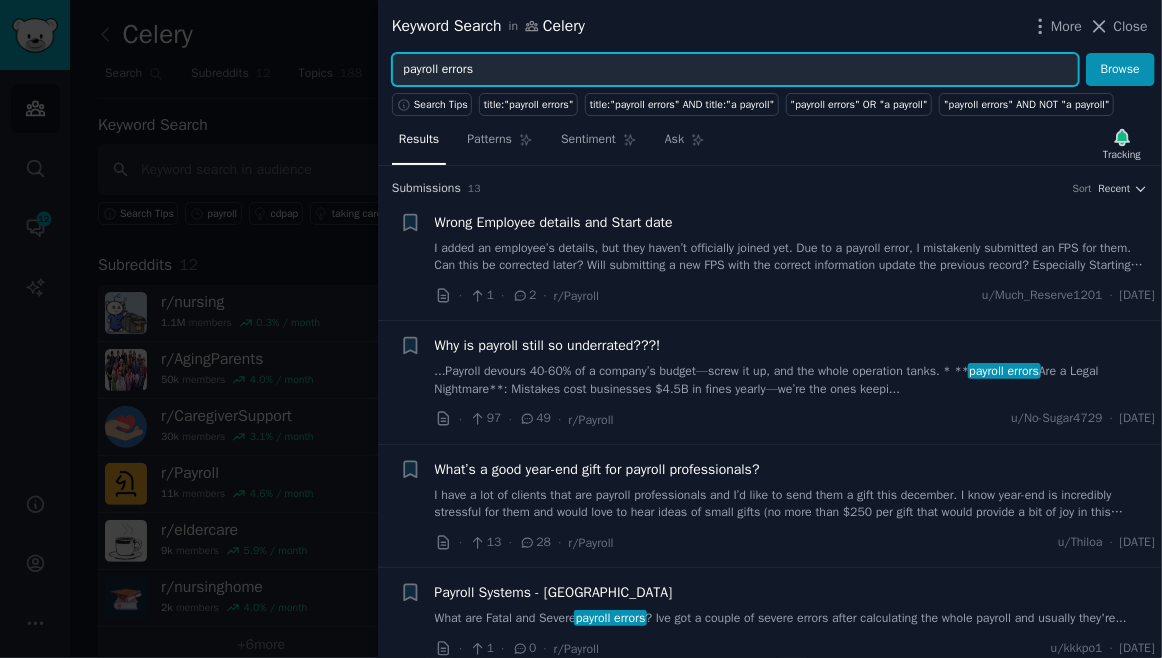 click on "payroll errors" at bounding box center [735, 70] 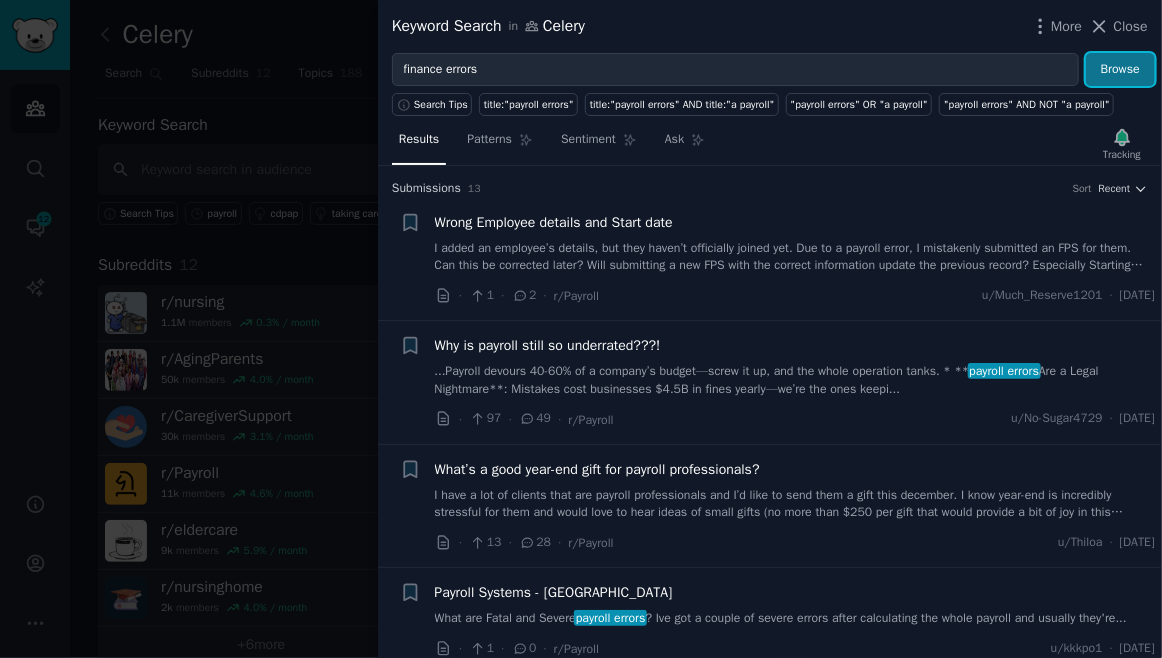 click on "Browse" at bounding box center (1120, 70) 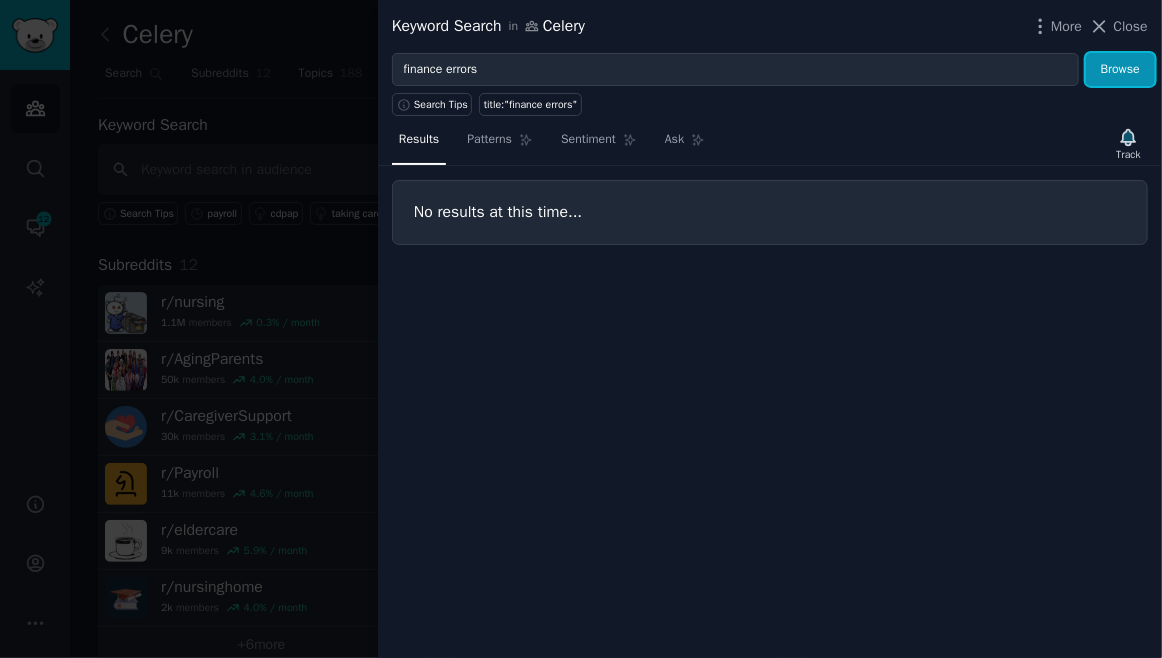 click on "finance errors" at bounding box center (735, 70) 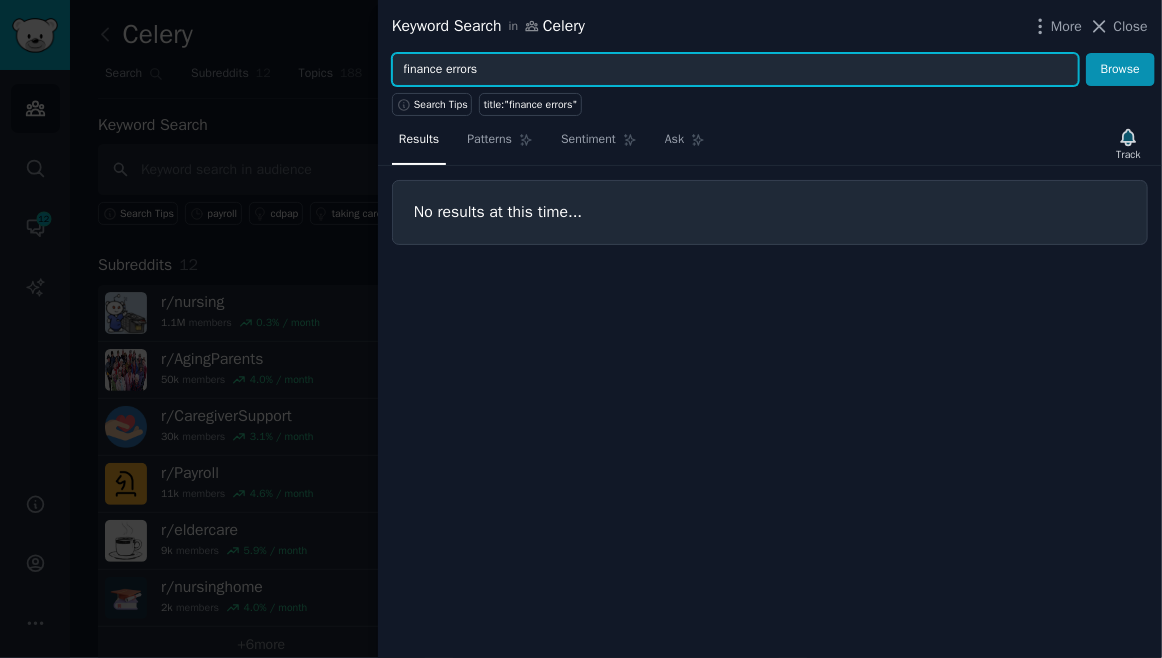 click on "finance errors" at bounding box center (735, 70) 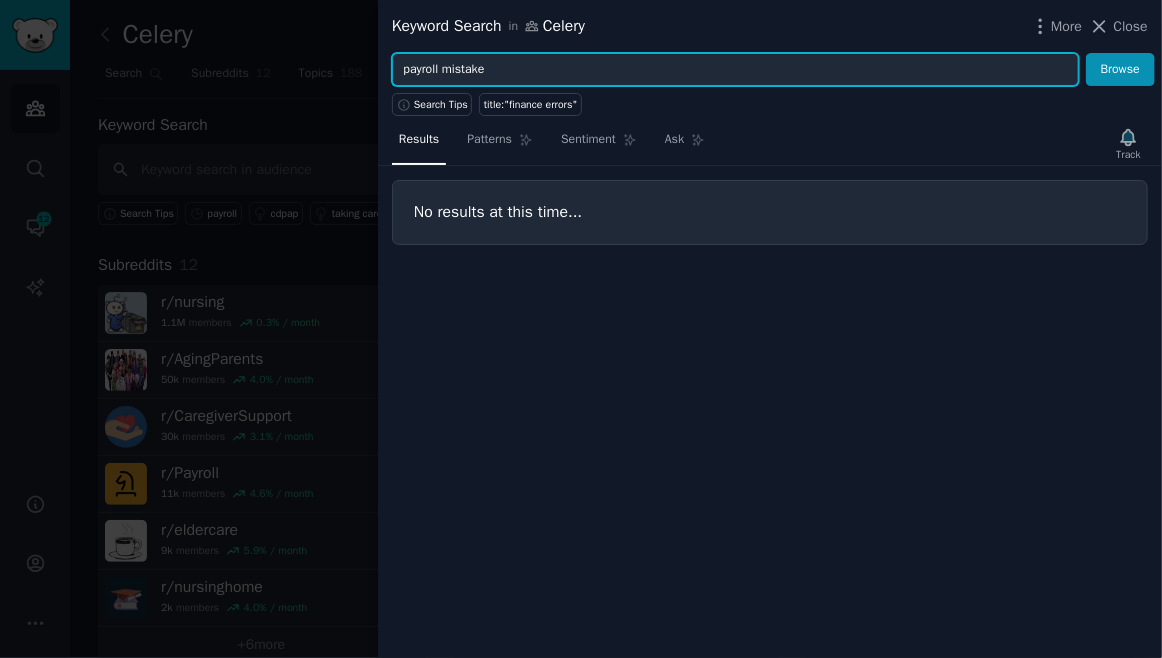 type on "payroll mistake" 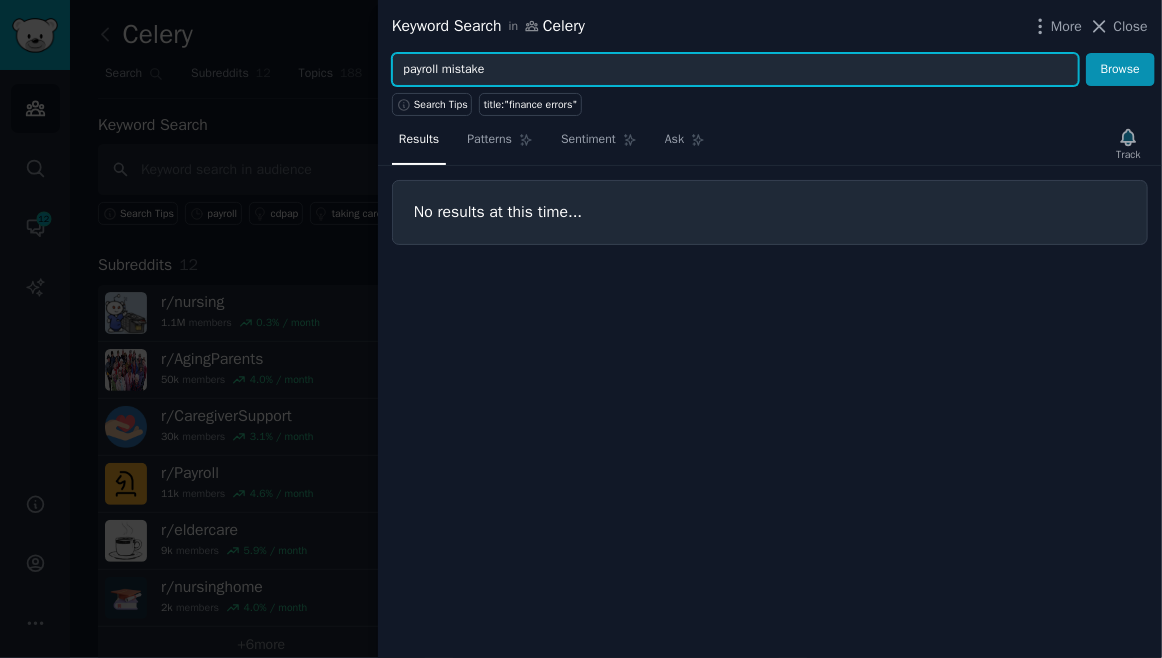 click on "Browse" at bounding box center [1120, 70] 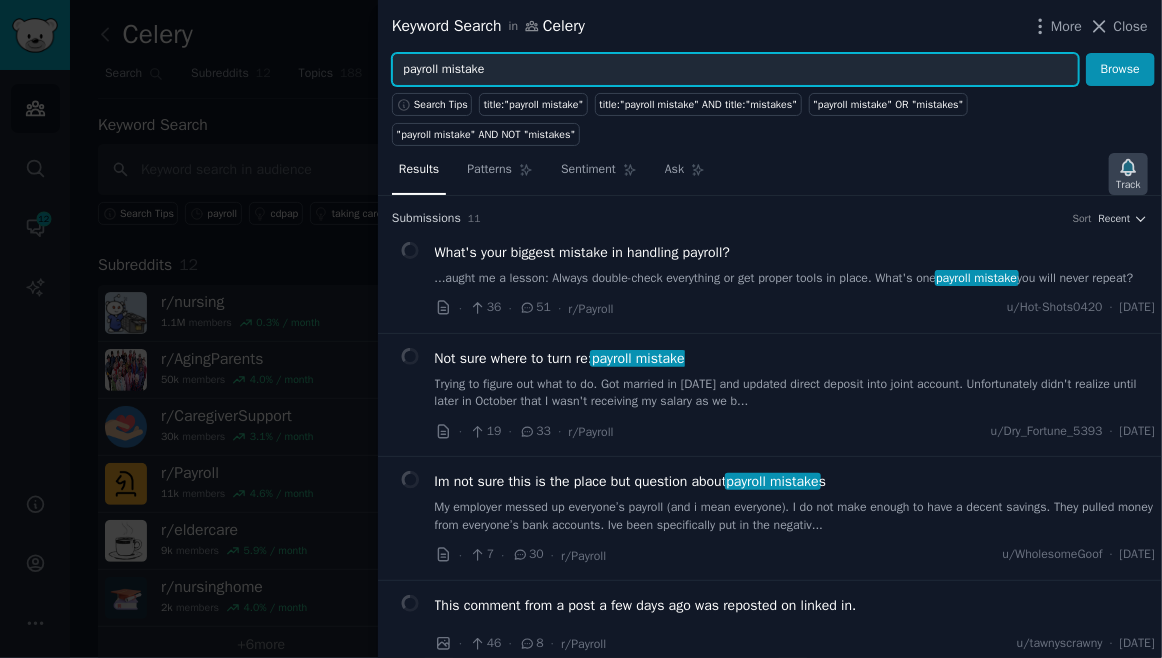 click on "Keyword Search in Celery More Close payroll mistake Browse Search Tips title:"payroll mistake" title:"payroll mistake" AND title:"mistakes" "payroll mistake" OR "mistakes" "payroll mistake" AND NOT "mistakes" Results Patterns Sentiment Ask Track Submission s 11   Sort Recent What's your biggest mistake in handling payroll? ...aught me a lesson: Always double-check everything or get proper tools in place.
What's one  payroll mistake  you will never repeat? · 36 · 51 · r/Payroll u/Hot-Shots0420 · [DATE] Not sure where to turn re:  payroll mistake Trying to figure out what to do.  Got married in [DATE] and updated direct deposit into joint account.  Unfortunately didn't realize until later in October that I wasn't receiving my salary as we b... · 19 · 33 · r/Payroll u/Dry_Fortune_5393 · [DATE] Im not sure this is the place but question about  payroll mistake s · 7 · 30 · r/Payroll u/WholesomeGoof · [DATE] This comment from a post a few days ago was reposted on linked in.  · 8" at bounding box center (770, 329) 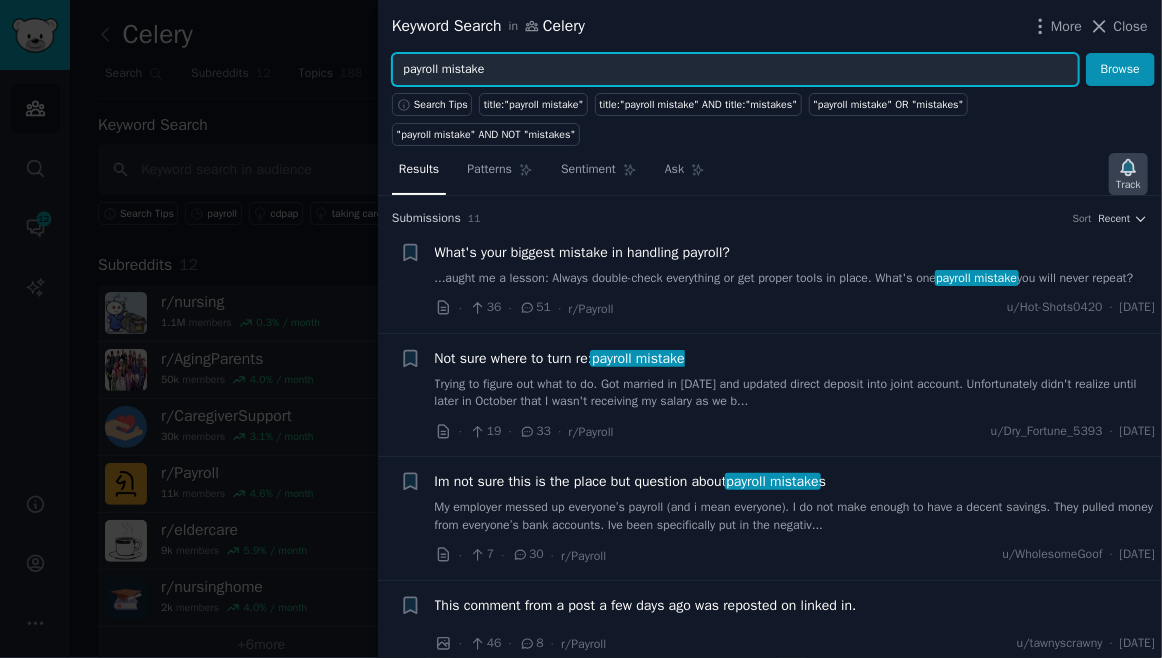 click 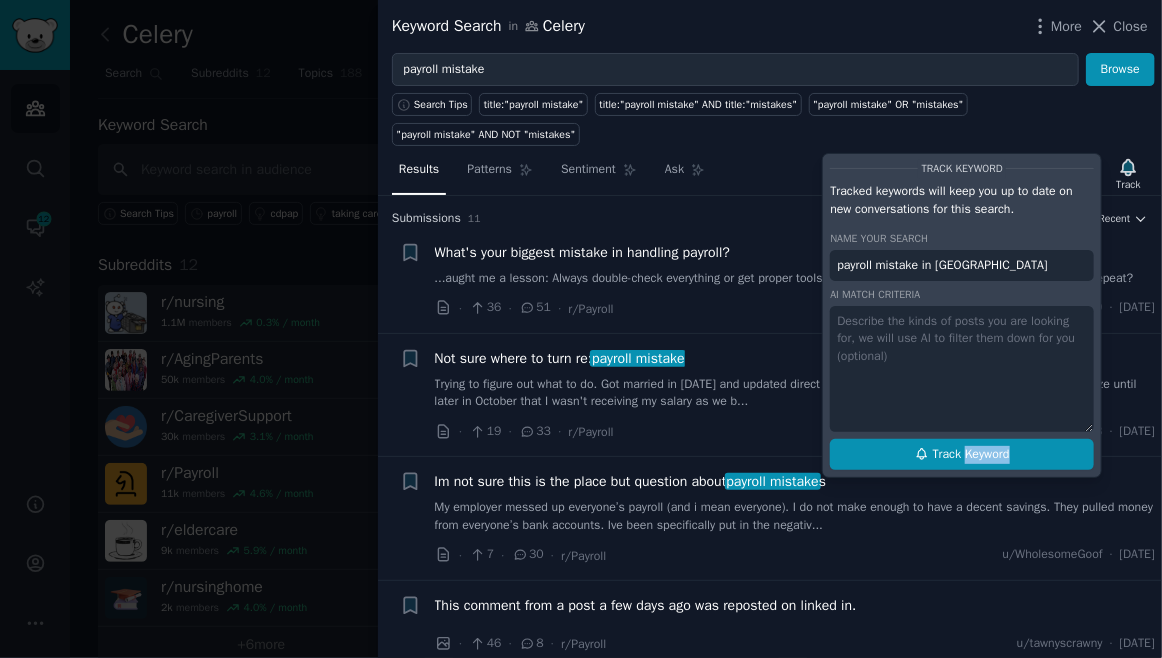 click on "Track Keyword" at bounding box center (971, 455) 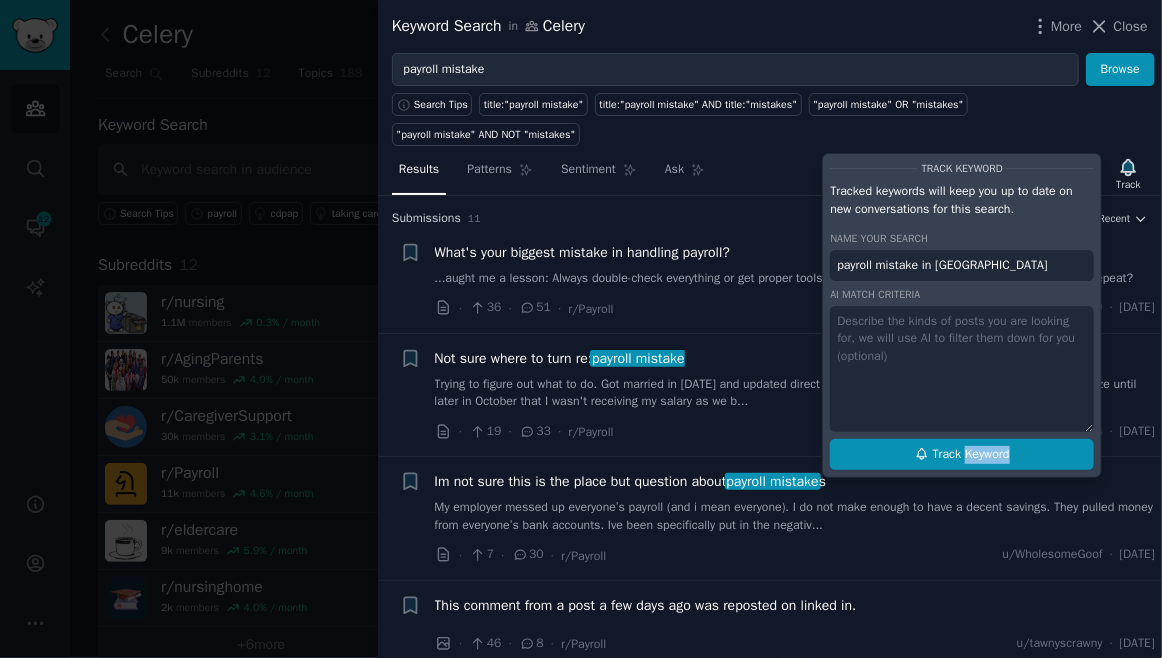 type on "payroll mistake in [GEOGRAPHIC_DATA]" 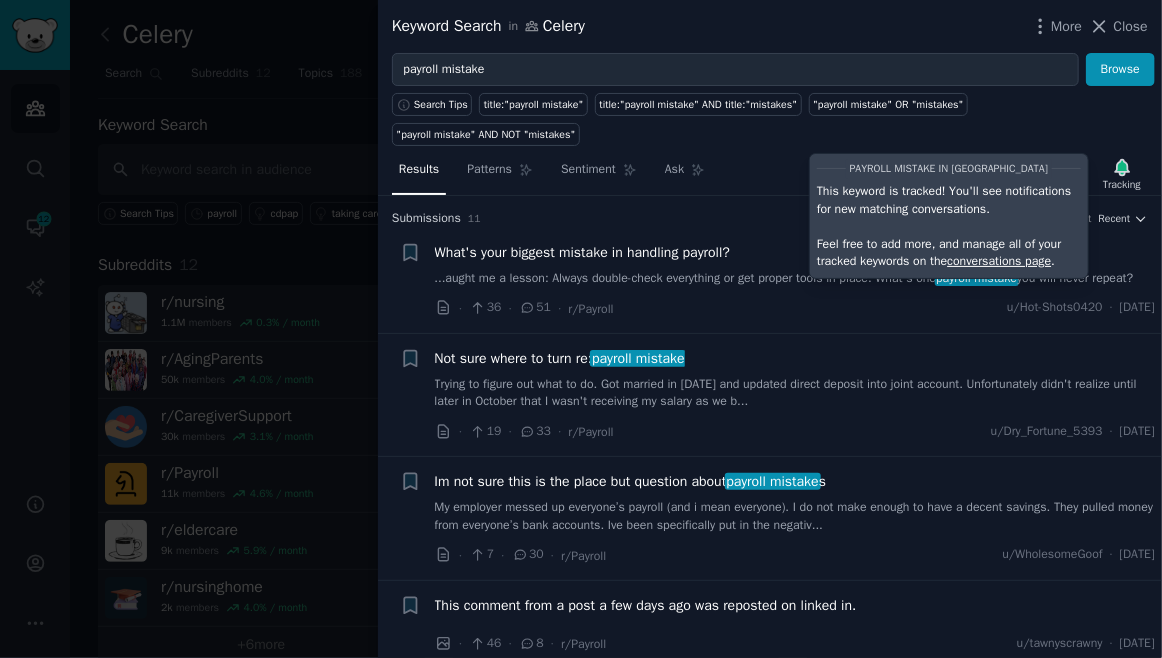 click on "payroll mistake" at bounding box center [735, 70] 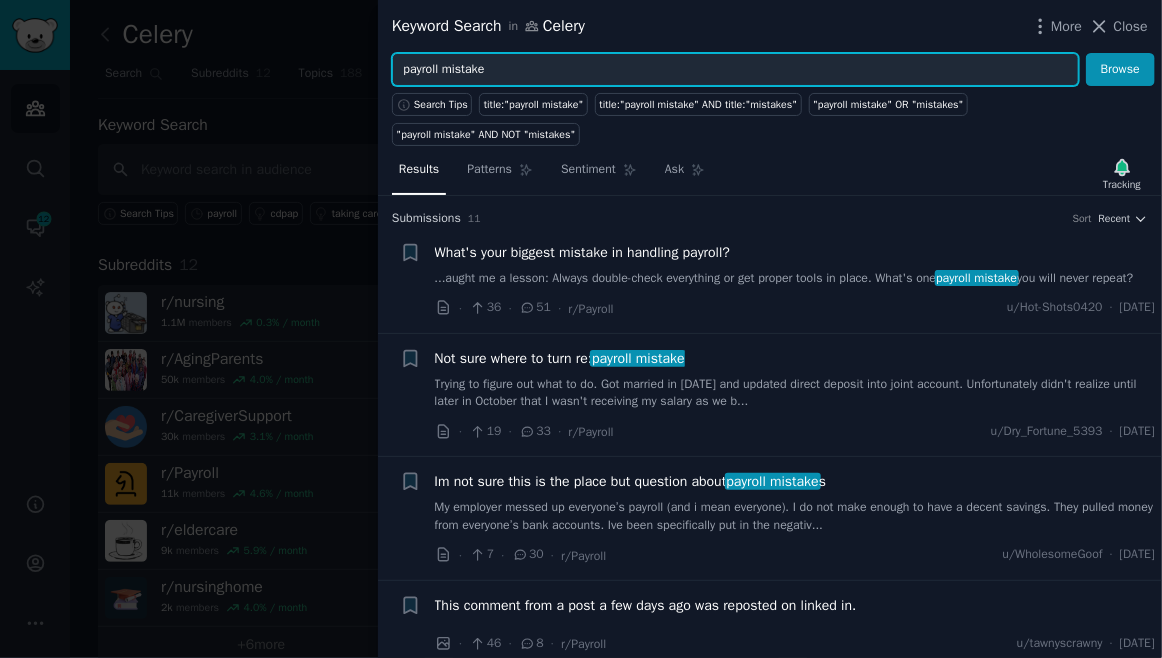 click on "payroll mistake" at bounding box center [735, 70] 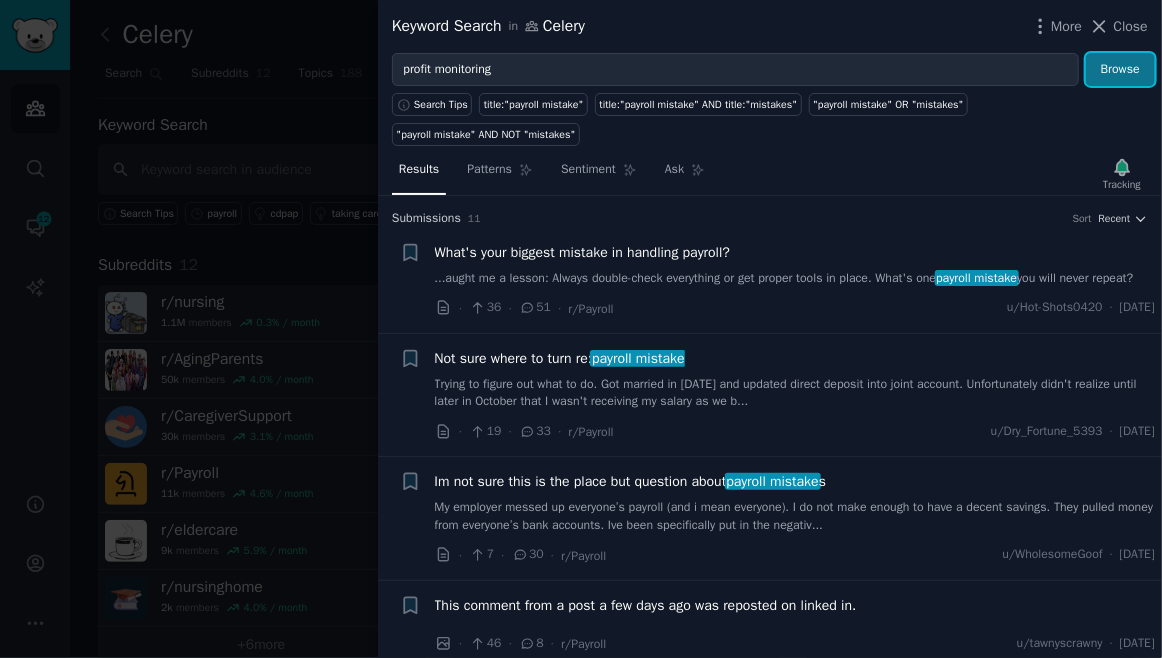 click on "Browse" at bounding box center (1120, 70) 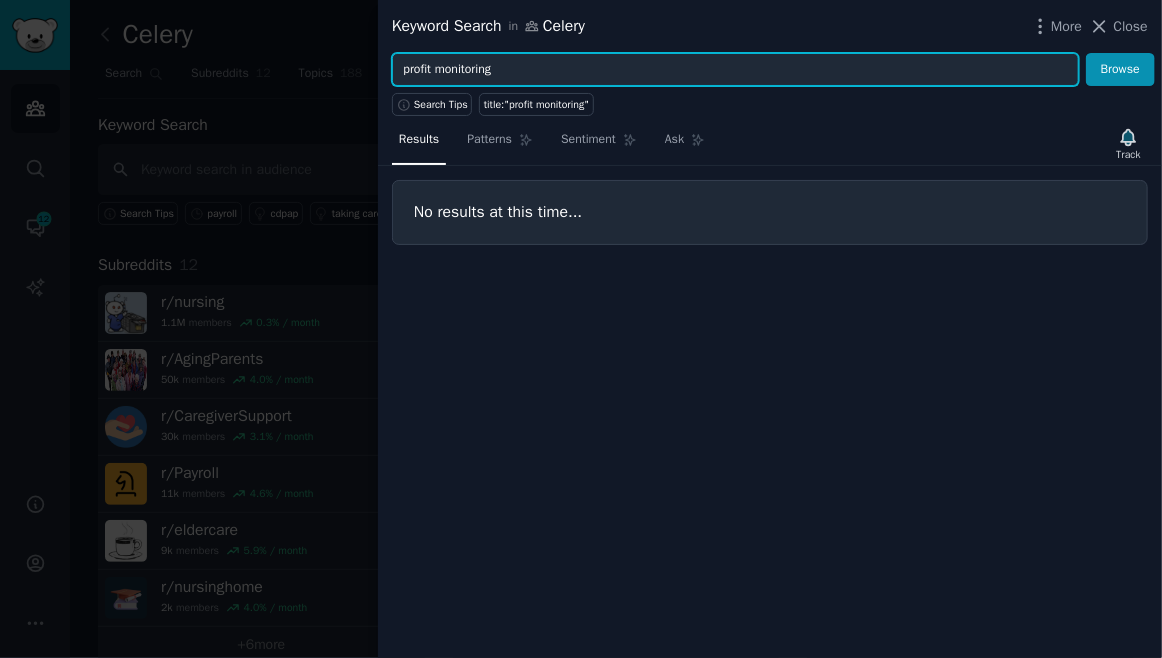 click on "profit monitoring" at bounding box center (735, 70) 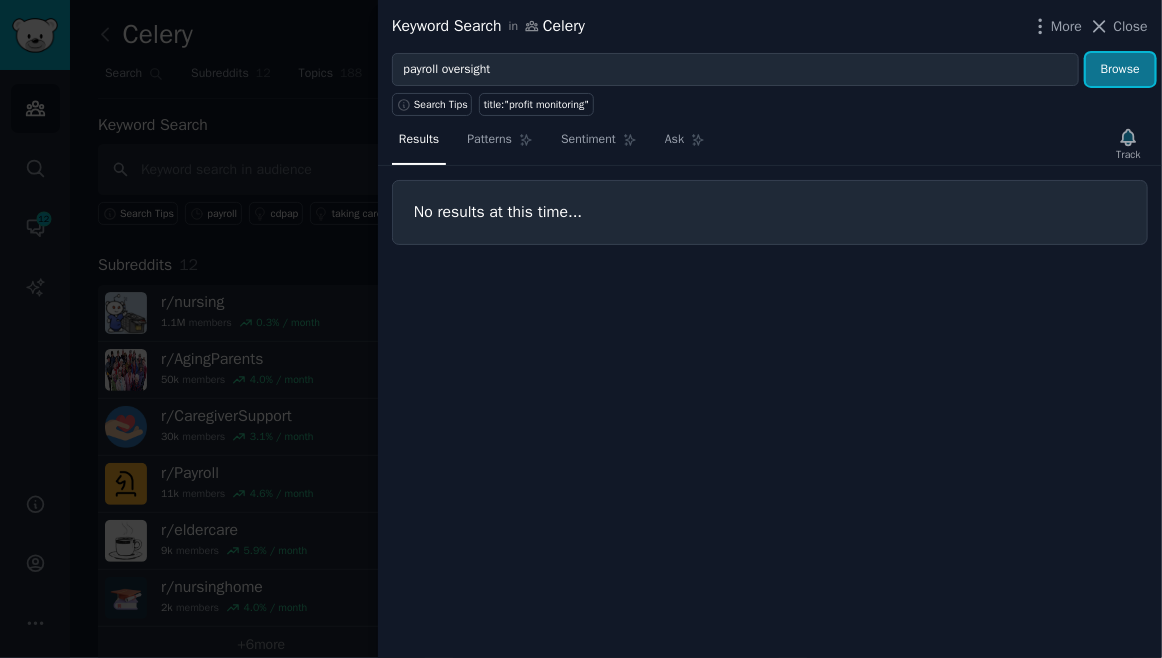 click on "Browse" at bounding box center (1120, 70) 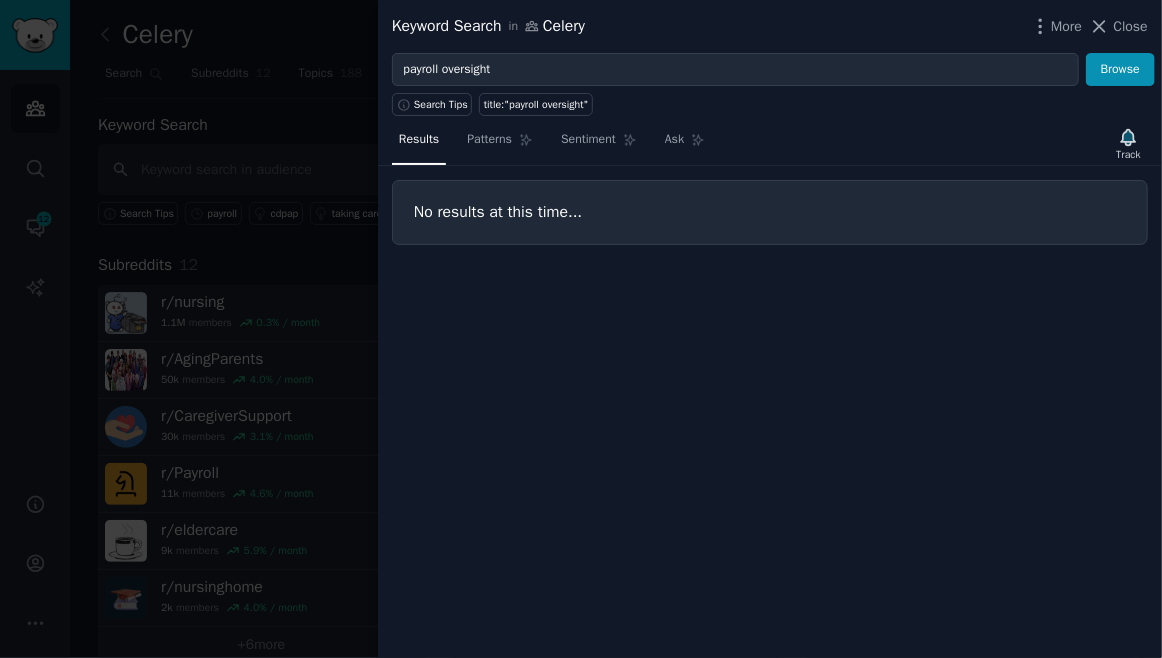 click on "payroll oversight" at bounding box center [735, 70] 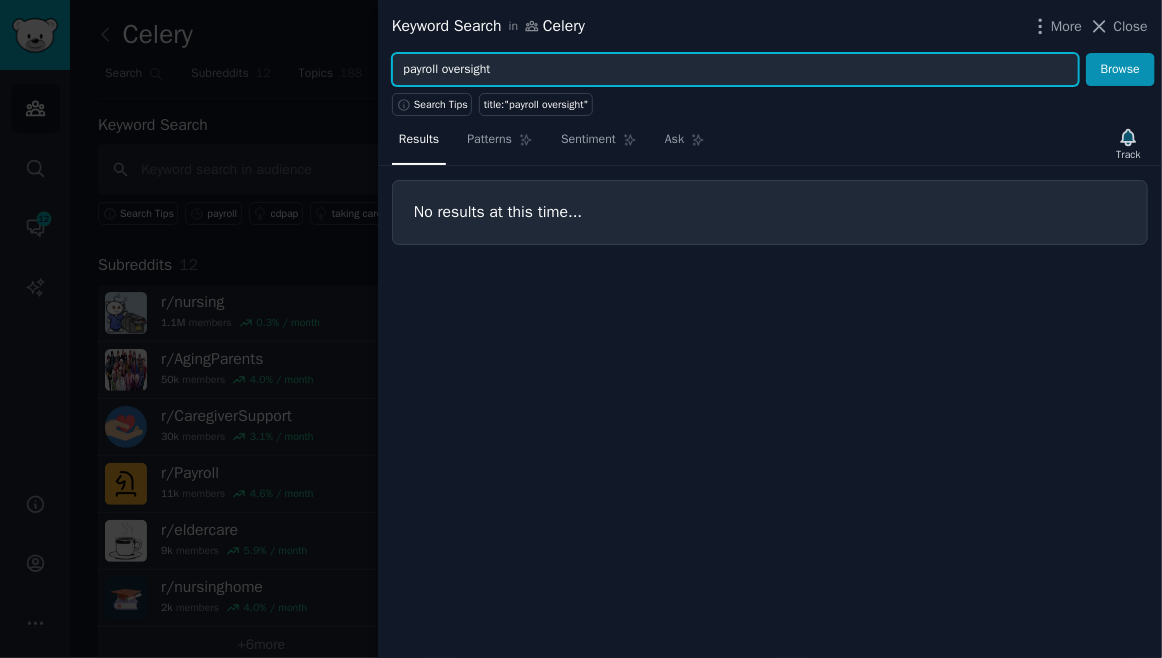 click on "payroll oversight" at bounding box center (735, 70) 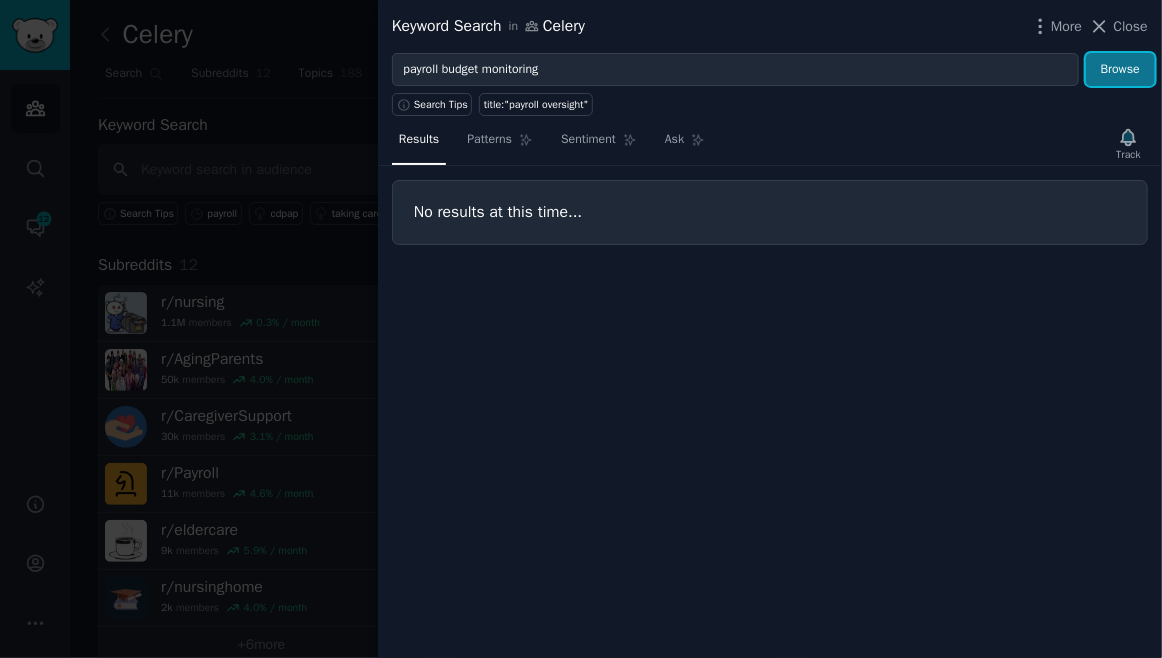 click on "Browse" at bounding box center (1120, 70) 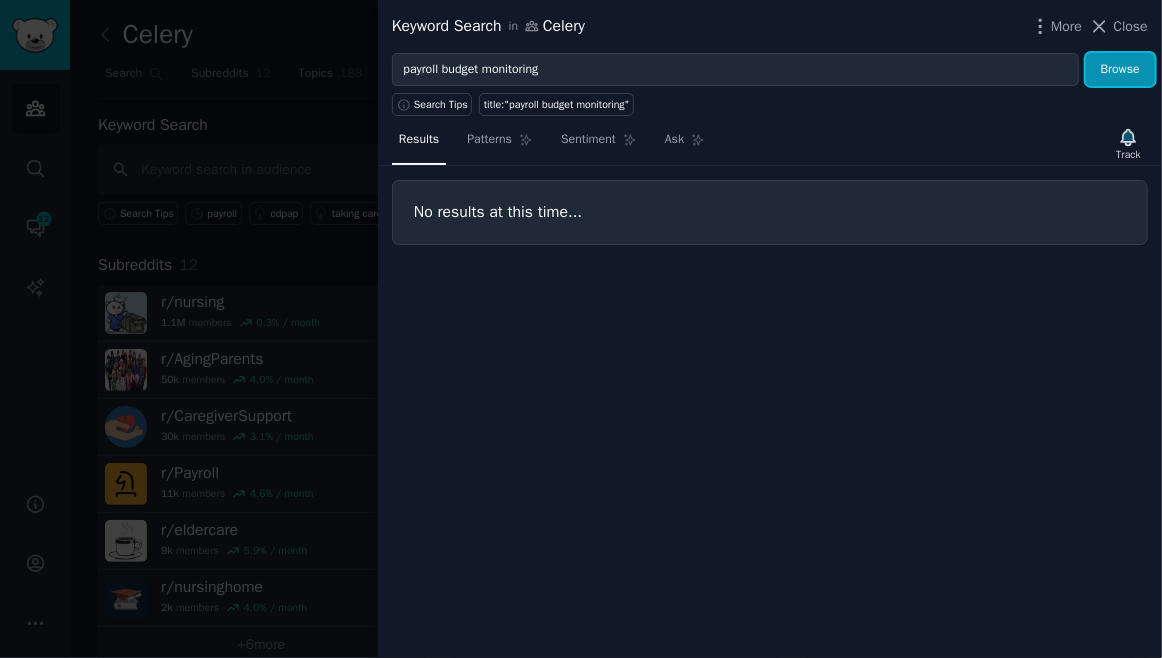 click on "payroll budget monitoring" at bounding box center (735, 70) 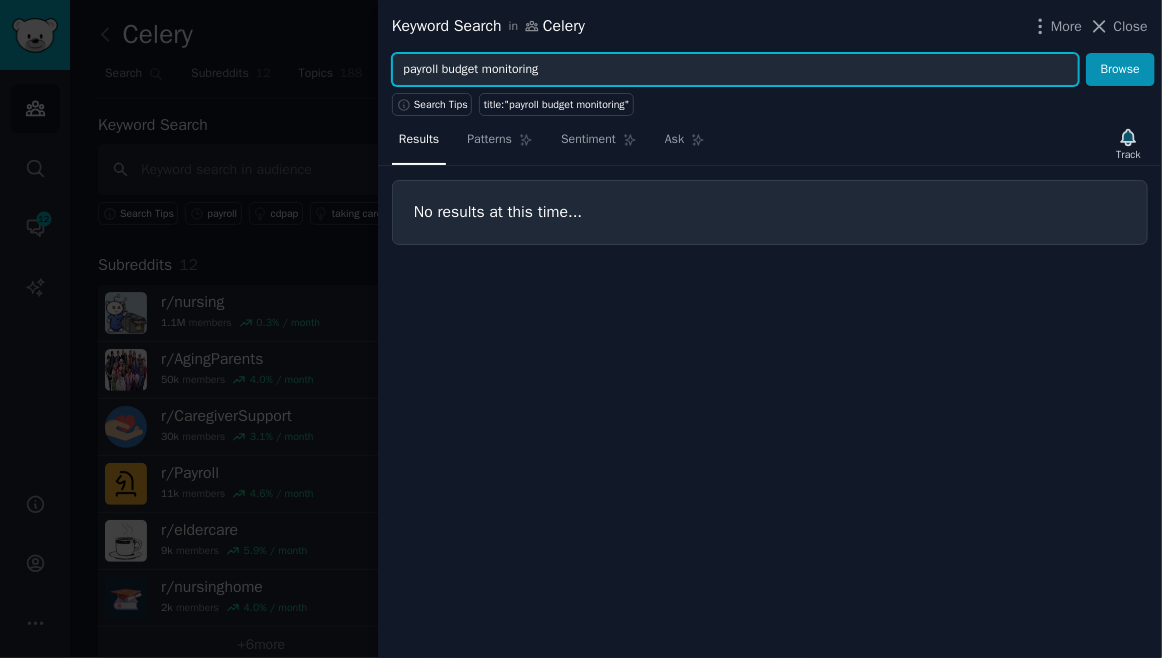 click on "payroll budget monitoring" at bounding box center [735, 70] 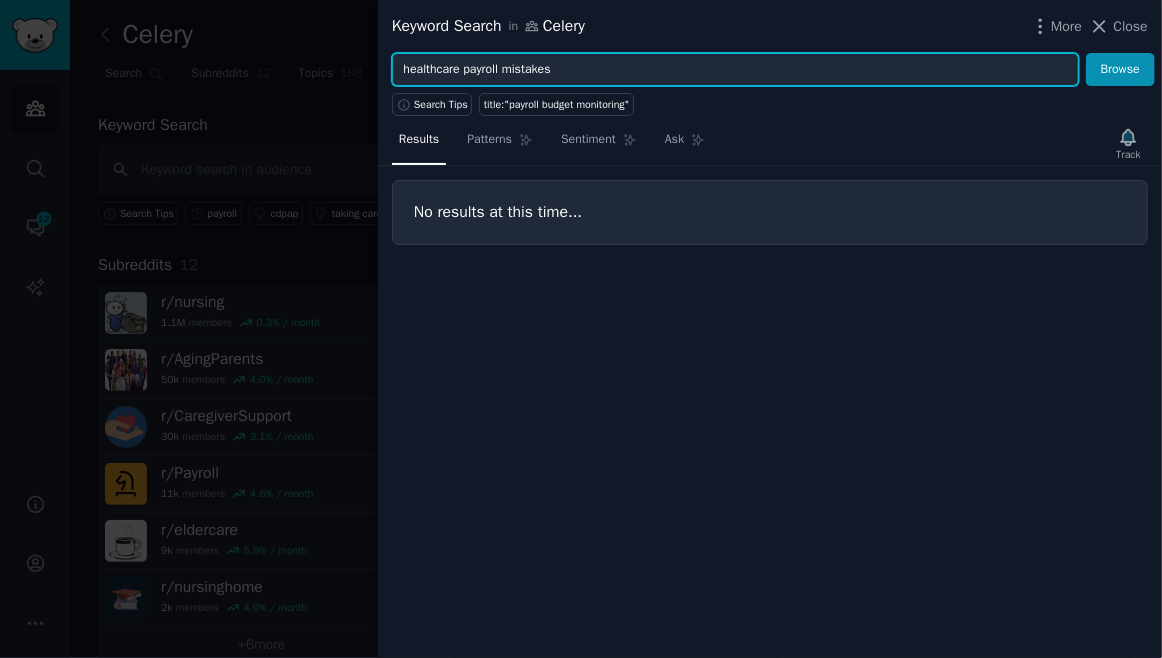 type on "healthcare payroll mistakes" 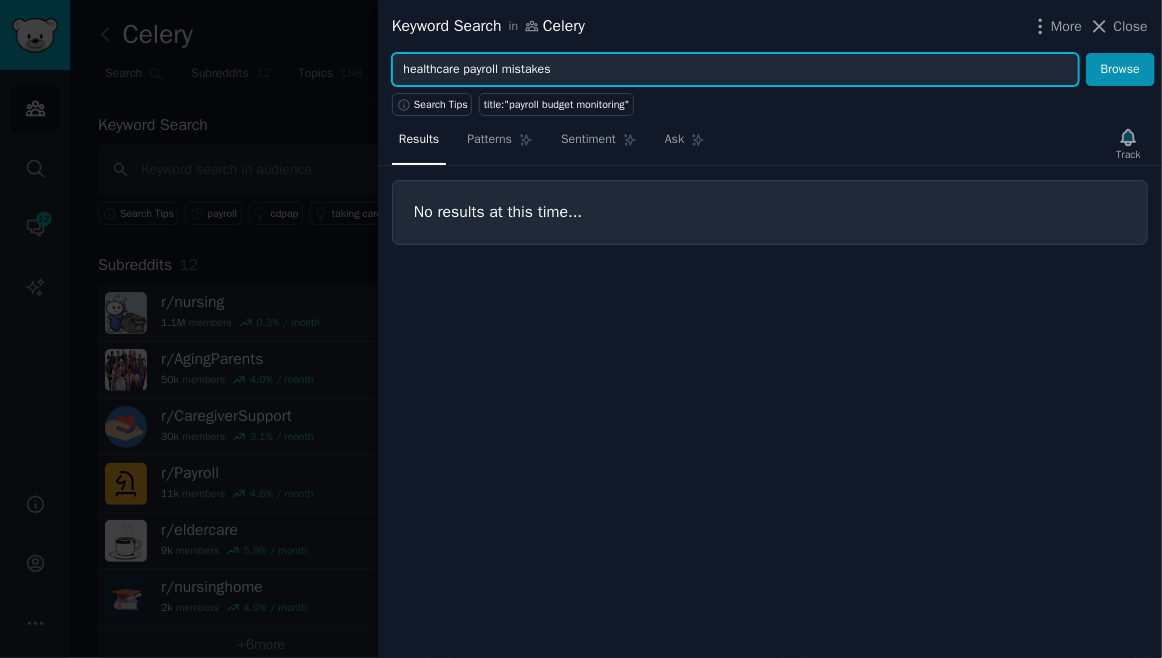 click on "Browse" at bounding box center [1120, 70] 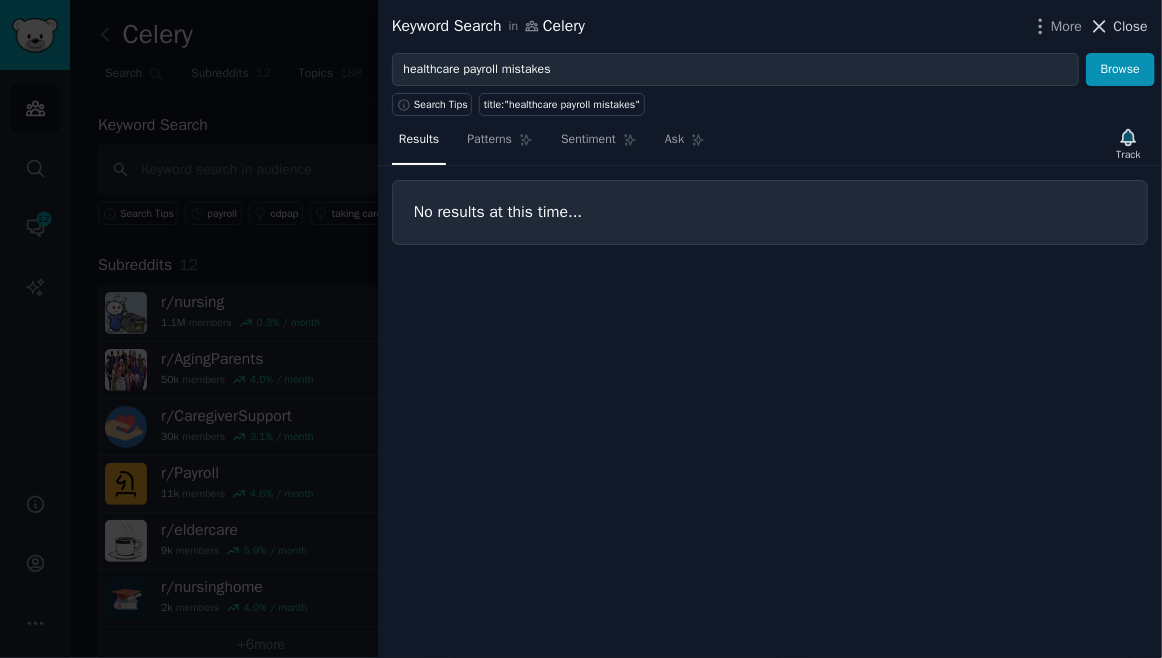 click 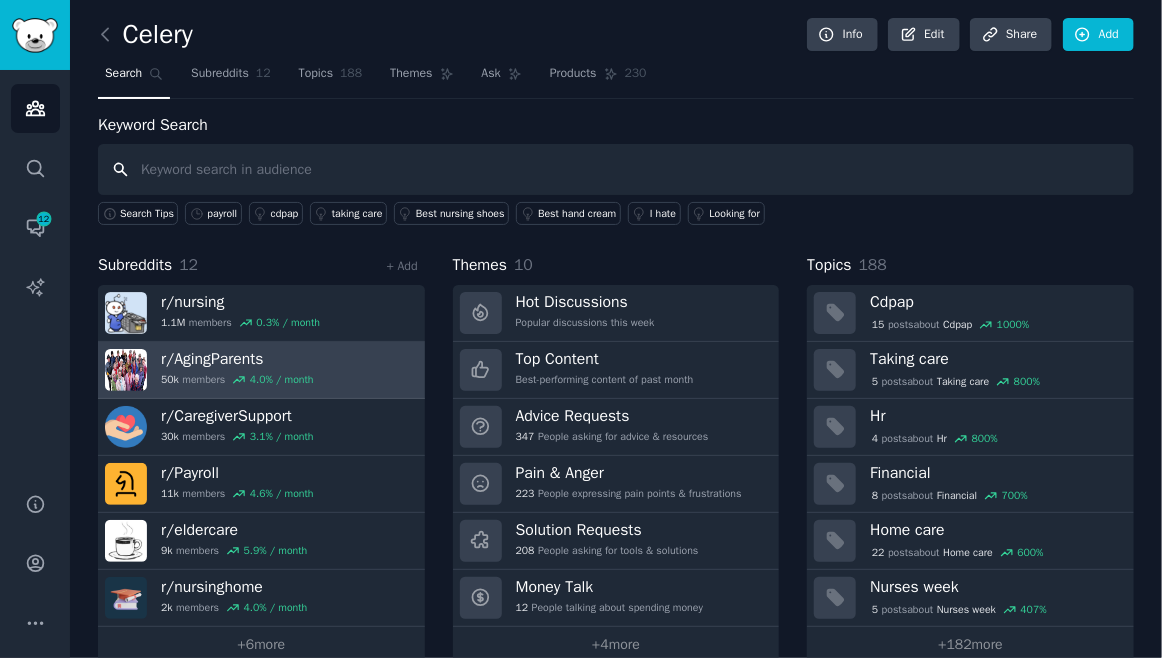 scroll, scrollTop: 28, scrollLeft: 0, axis: vertical 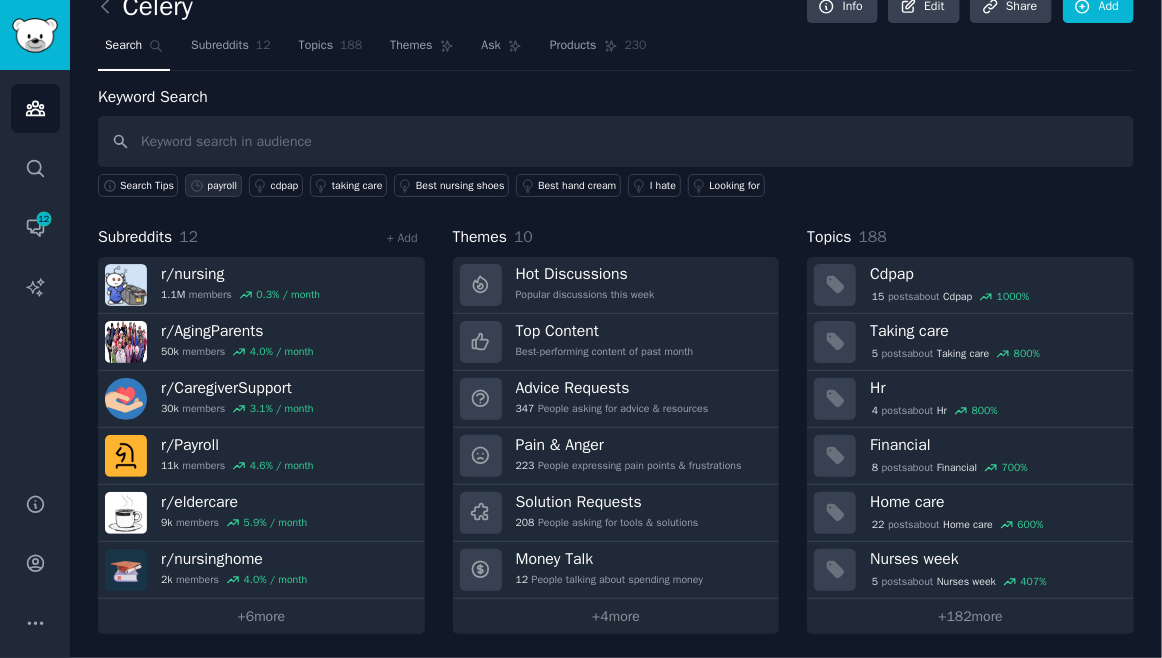 click on "payroll" at bounding box center (213, 185) 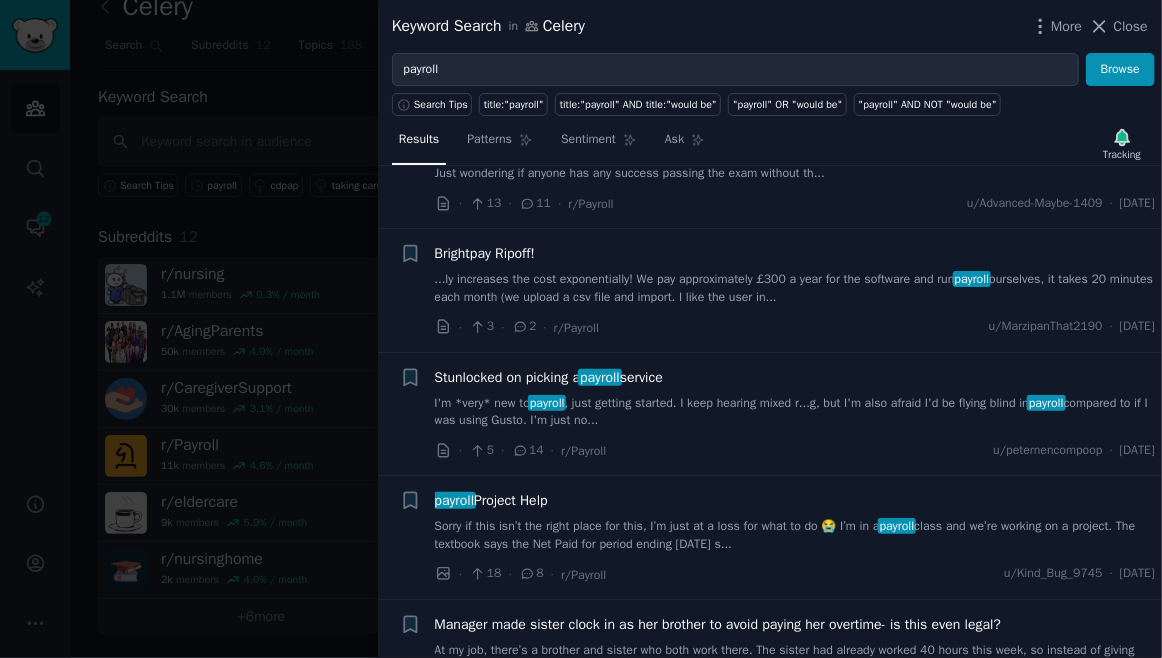 scroll, scrollTop: 1081, scrollLeft: 0, axis: vertical 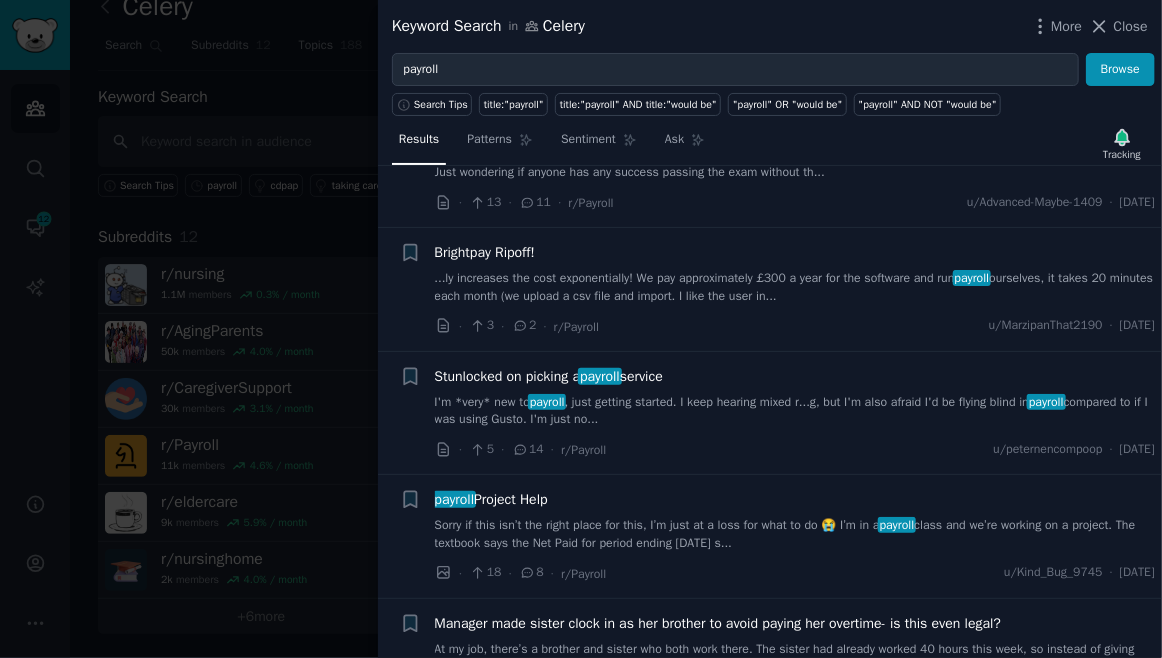 click on "Stunlocked on picking a  payroll  service" at bounding box center (795, 376) 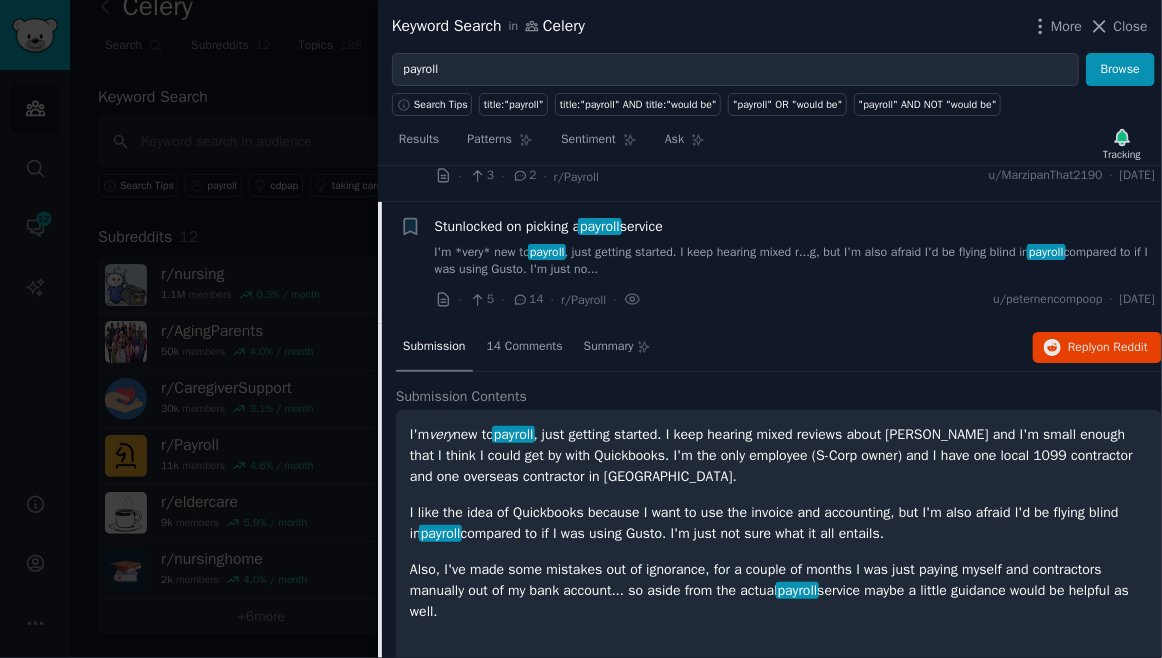 scroll, scrollTop: 1264, scrollLeft: 0, axis: vertical 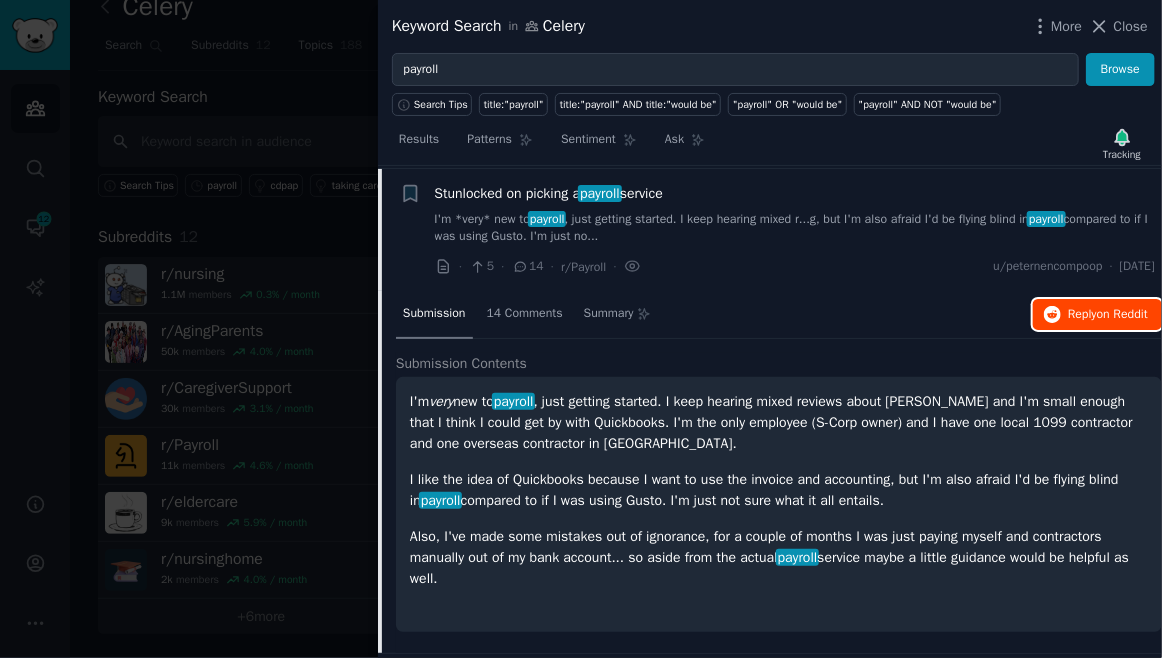 click on "Reply  on Reddit" at bounding box center [1097, 315] 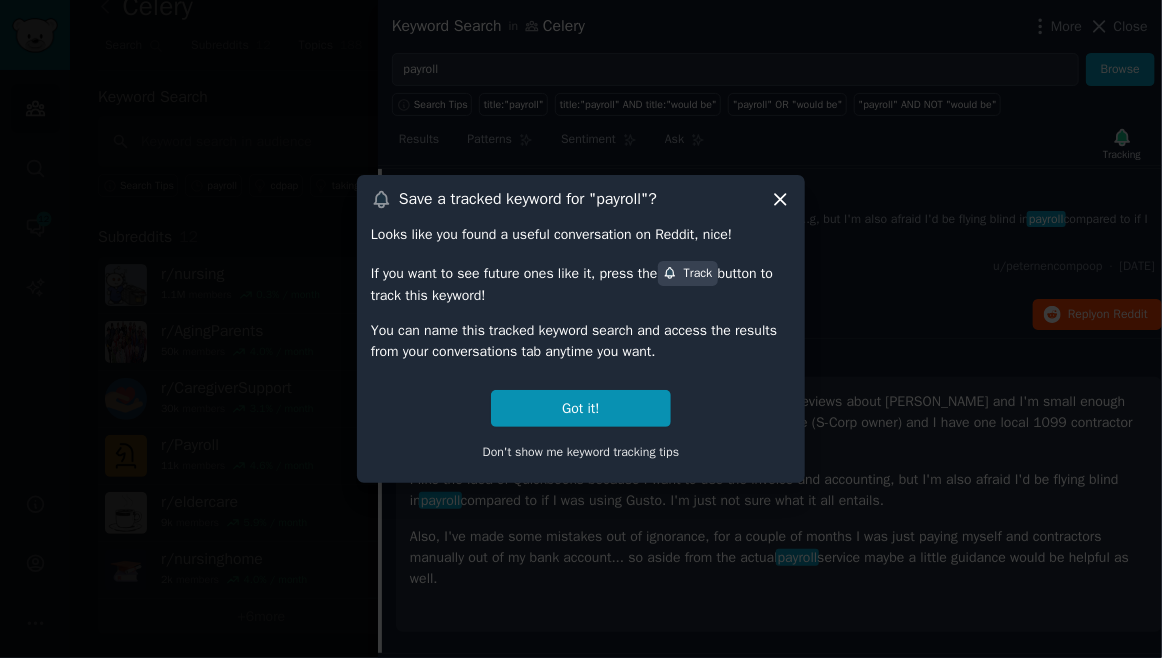 click 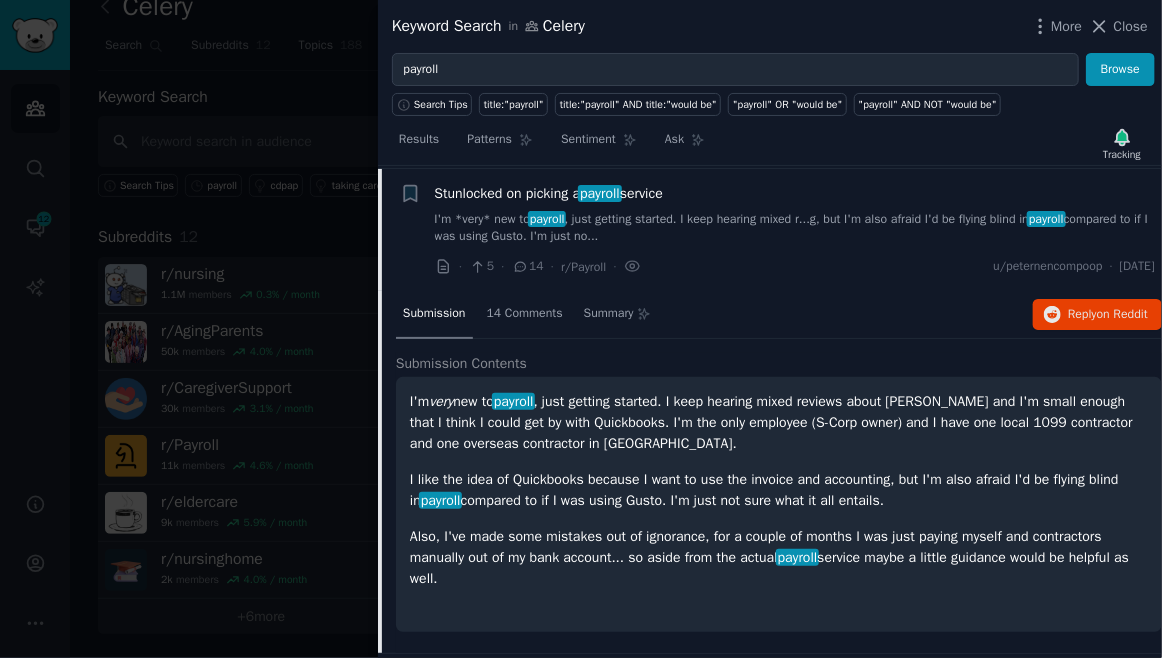 click at bounding box center [581, 329] 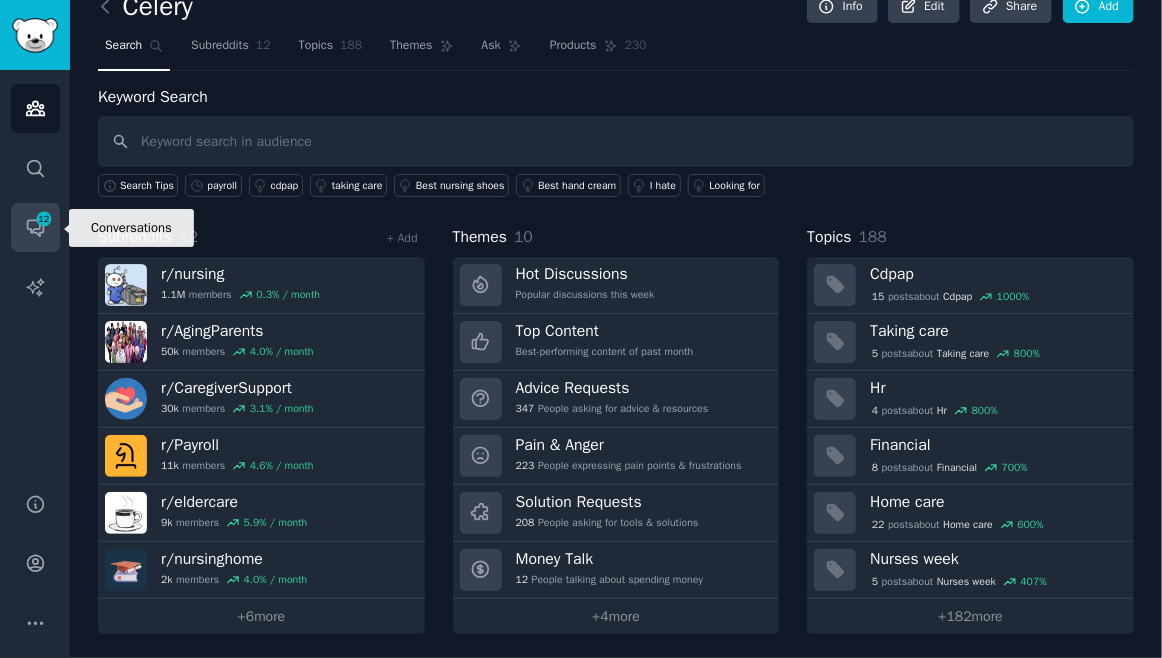 click 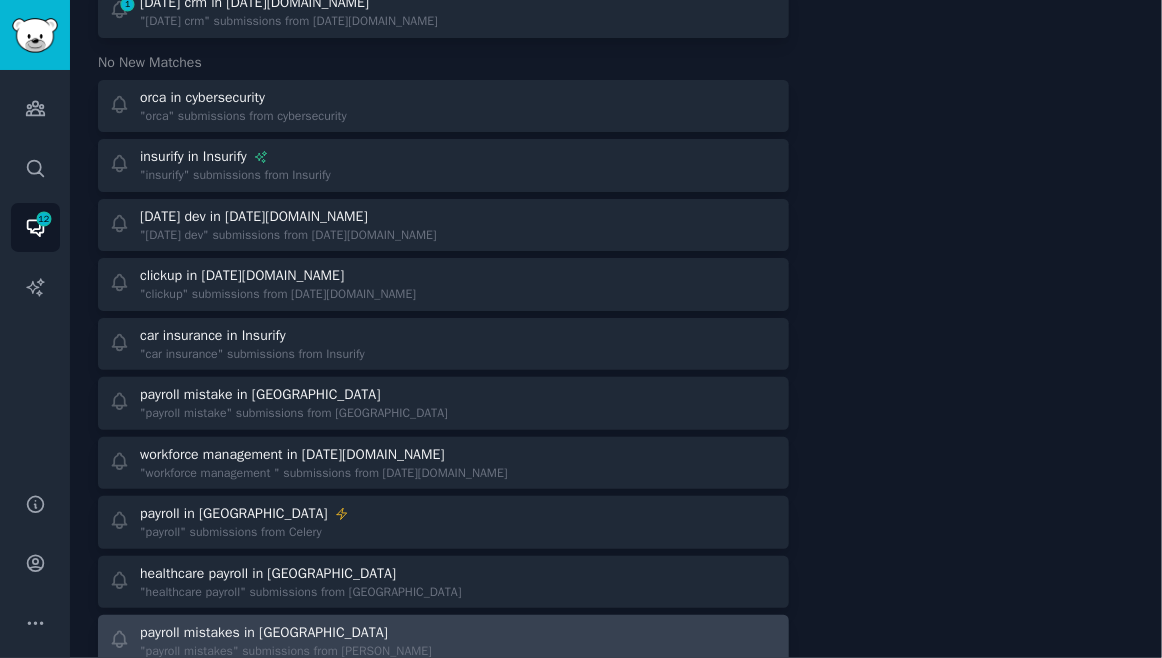 scroll, scrollTop: 636, scrollLeft: 0, axis: vertical 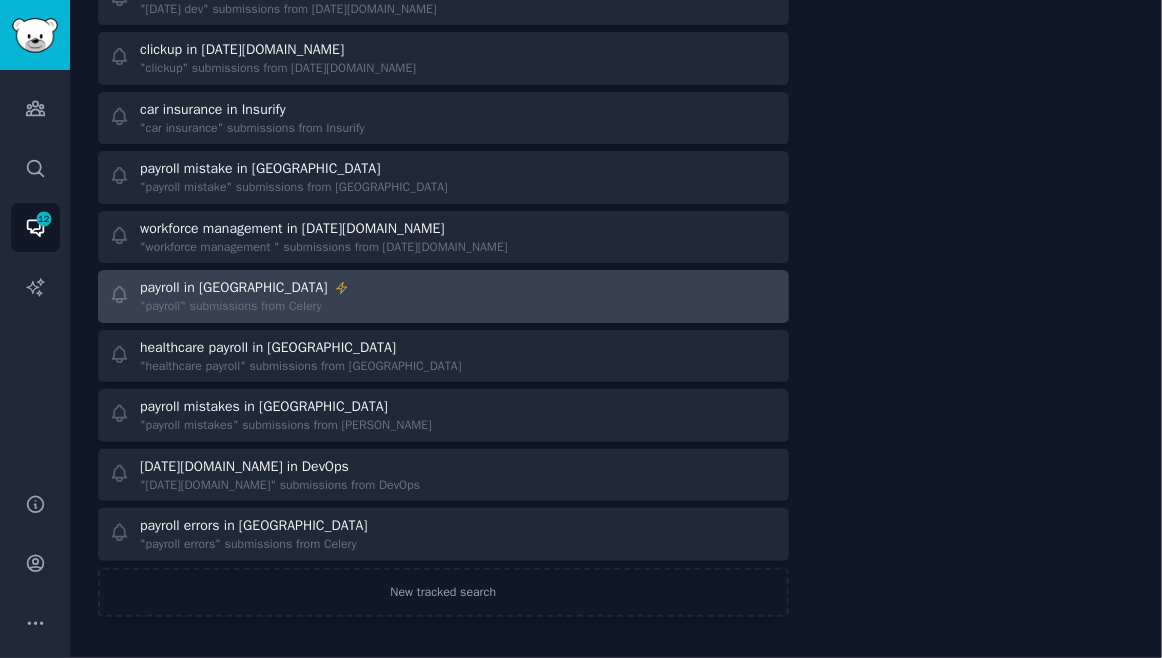 click on "payroll in [GEOGRAPHIC_DATA]" at bounding box center (244, 287) 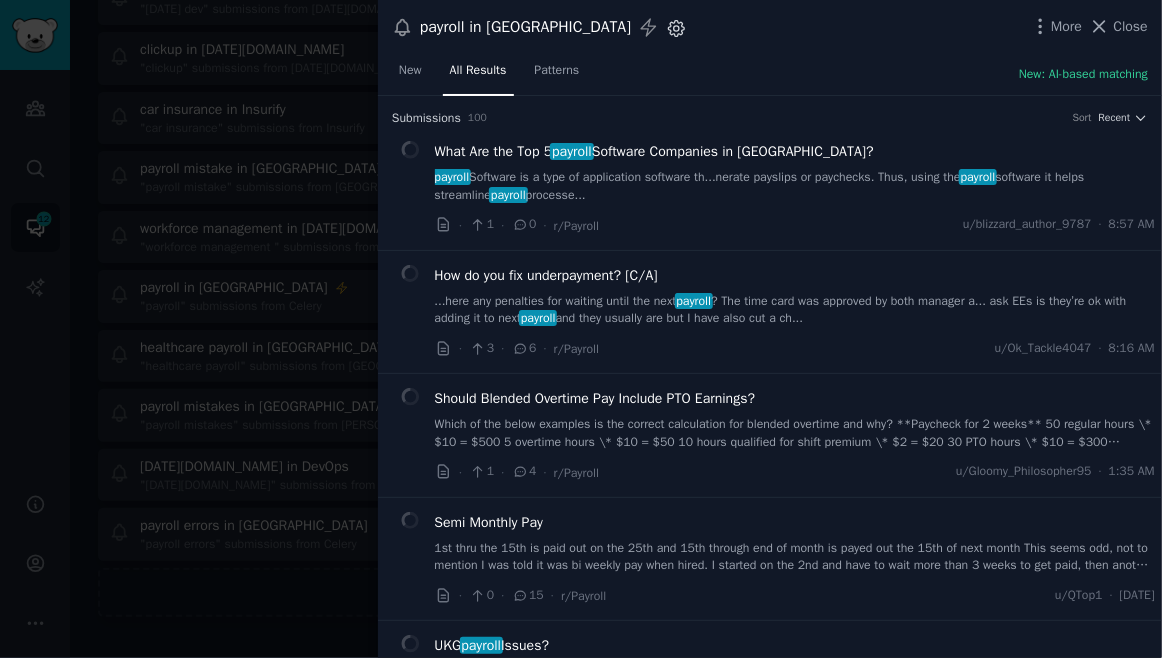click 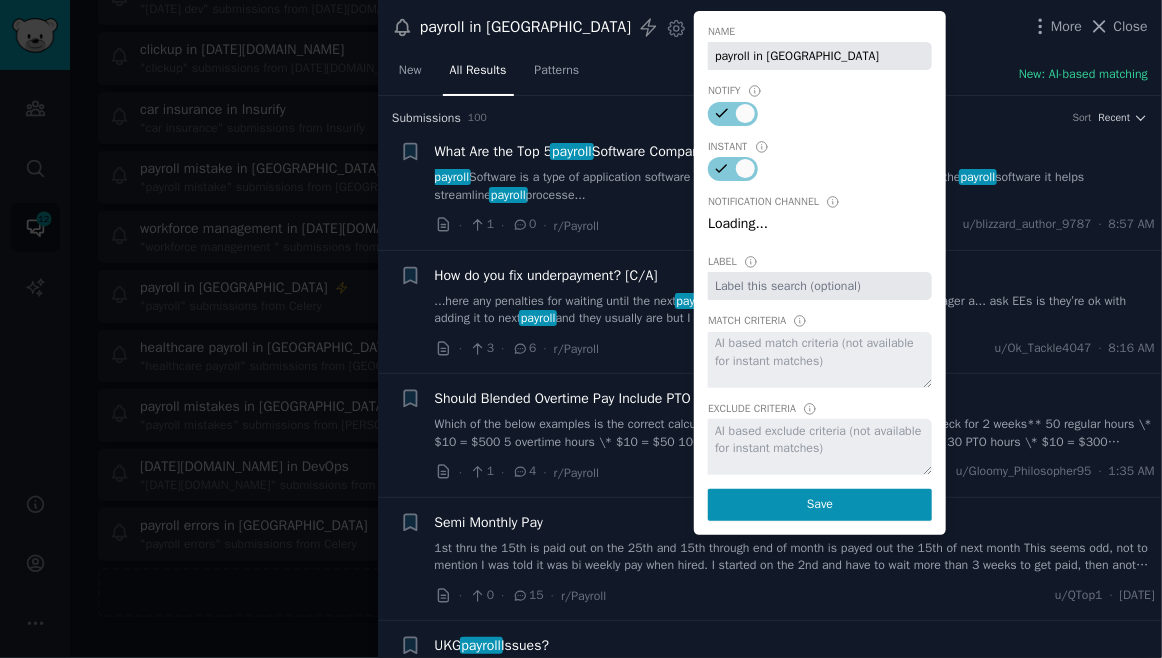 select on "396" 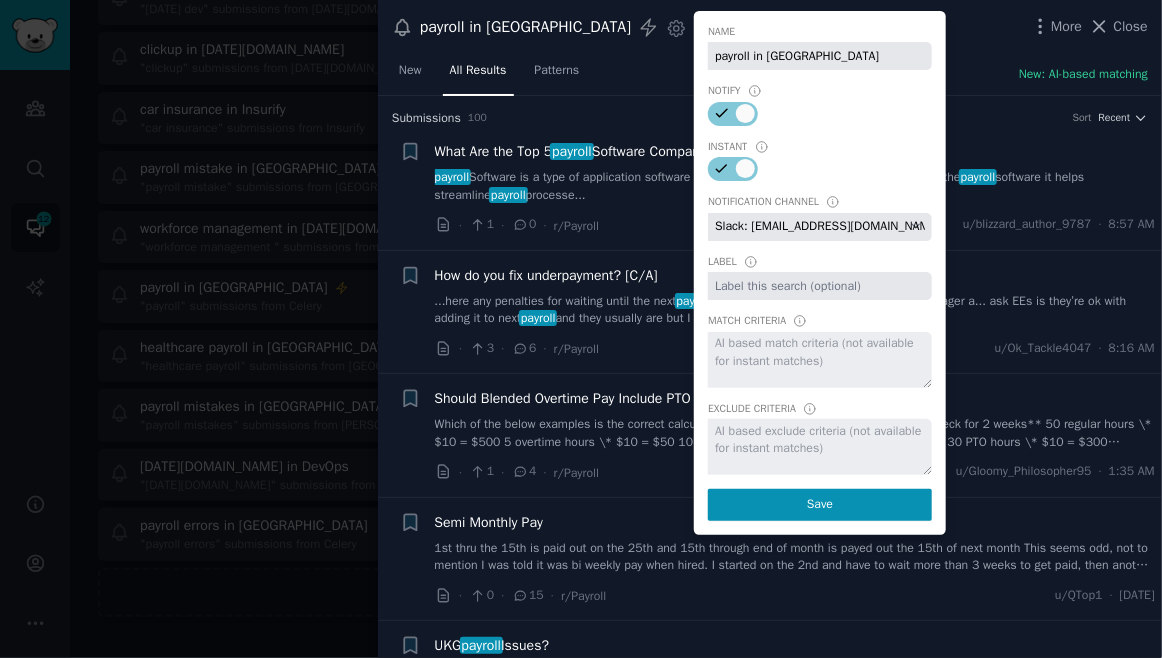 click on "Default notification channel [EMAIL_ADDRESS][DOMAIN_NAME] Email: [EMAIL_ADDRESS][DOMAIN_NAME] Slack: [EMAIL_ADDRESS][DOMAIN_NAME]" at bounding box center (820, 227) 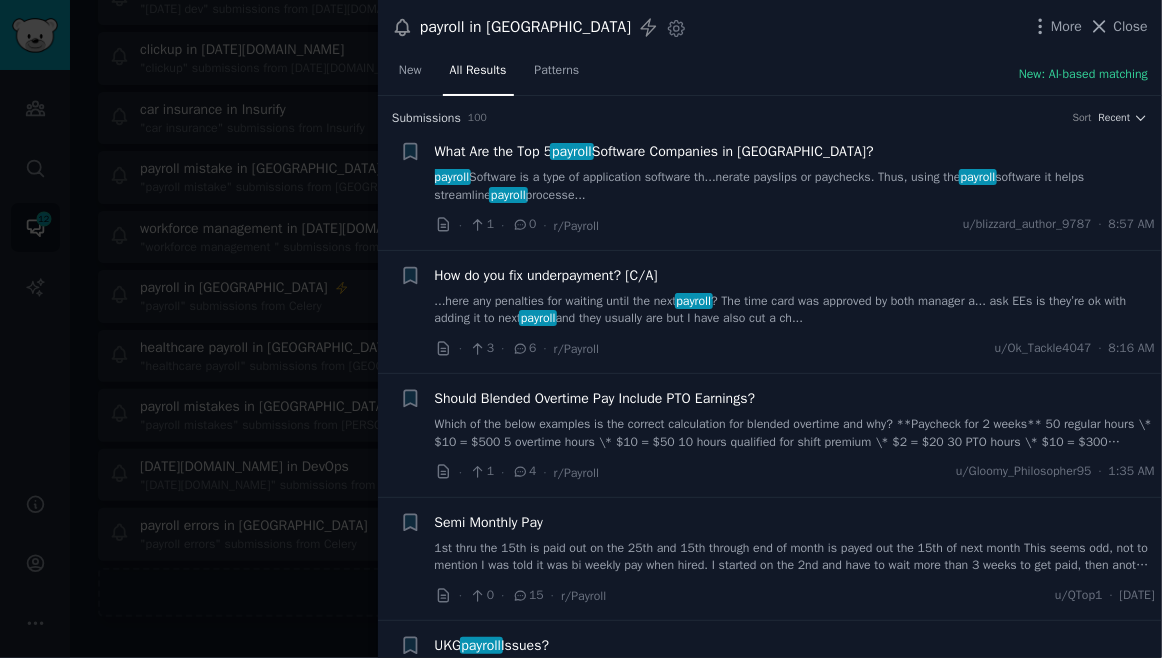 drag, startPoint x: 126, startPoint y: 189, endPoint x: 127, endPoint y: 200, distance: 11.045361 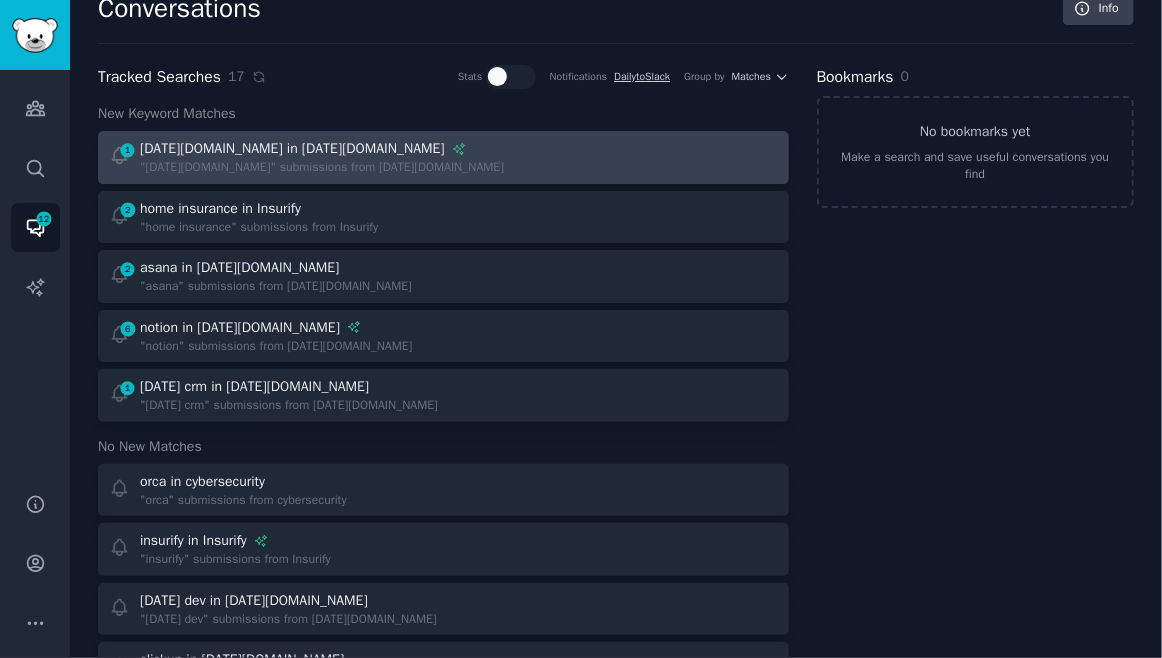 scroll, scrollTop: 0, scrollLeft: 0, axis: both 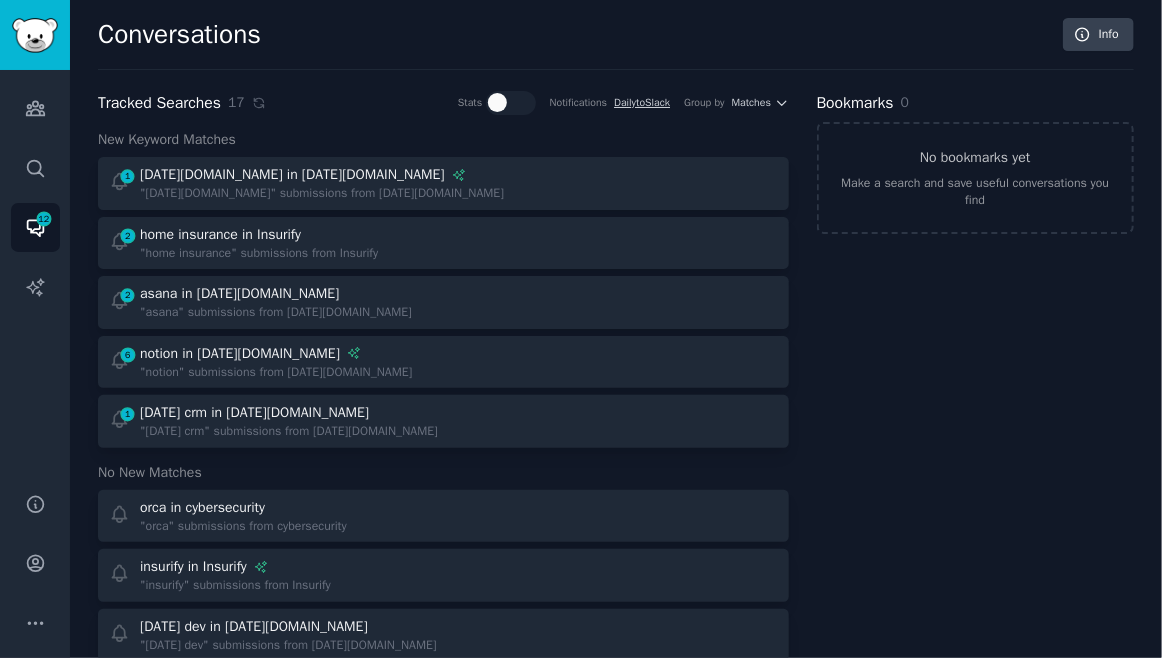 click 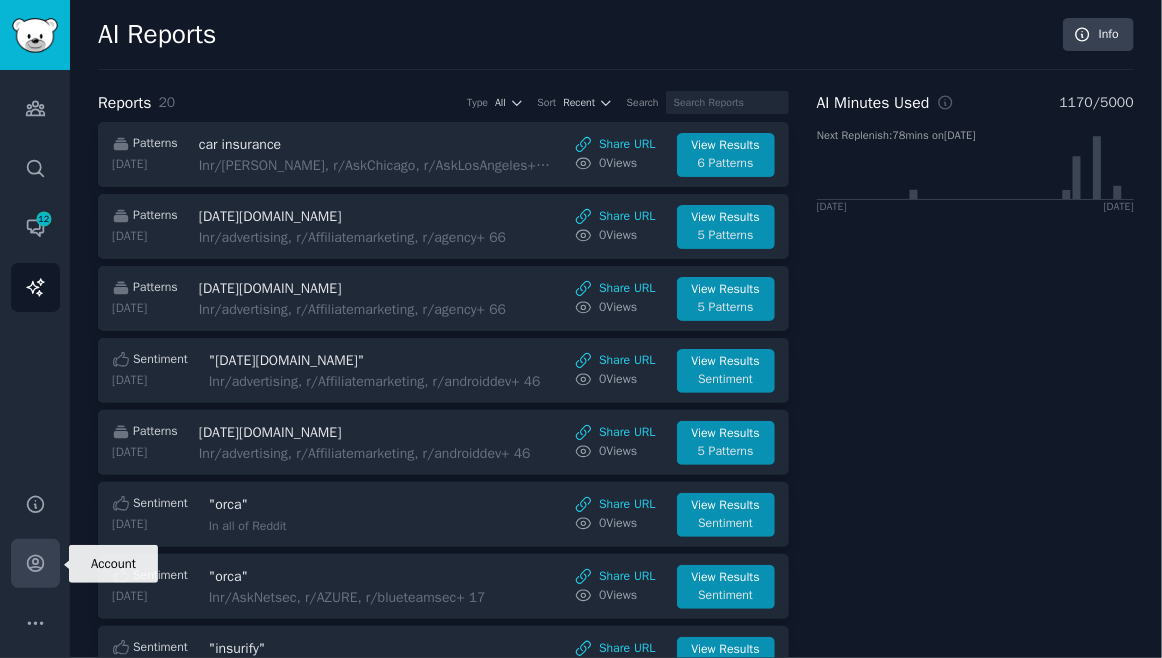 click on "Account" at bounding box center [35, 563] 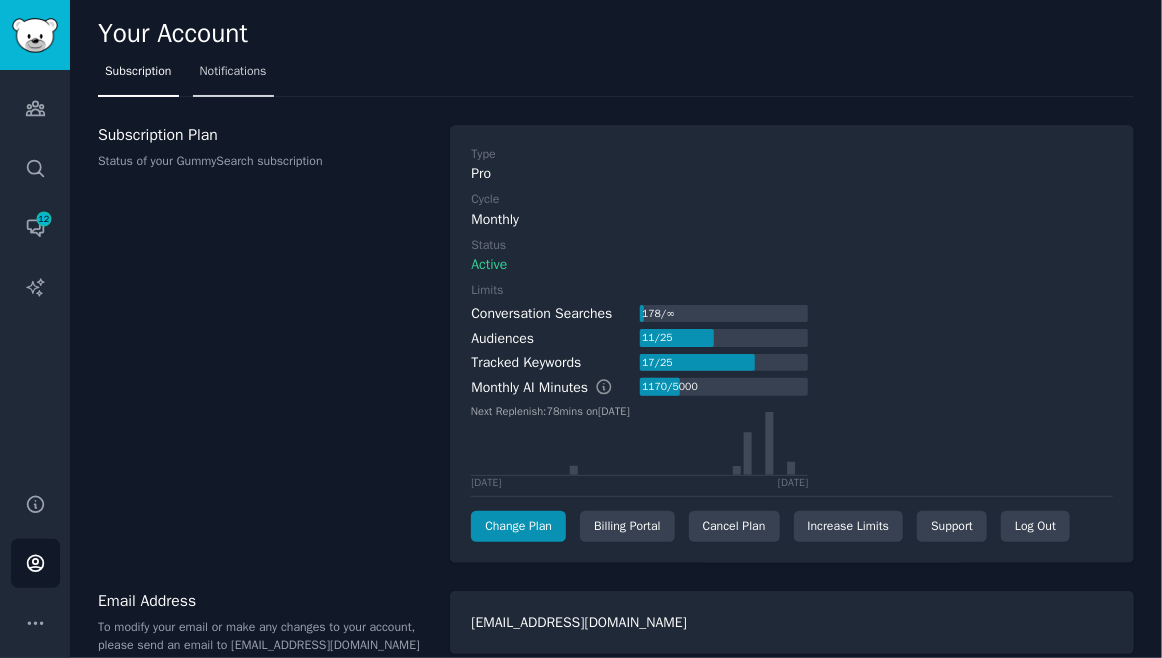 click on "Notifications" at bounding box center (233, 72) 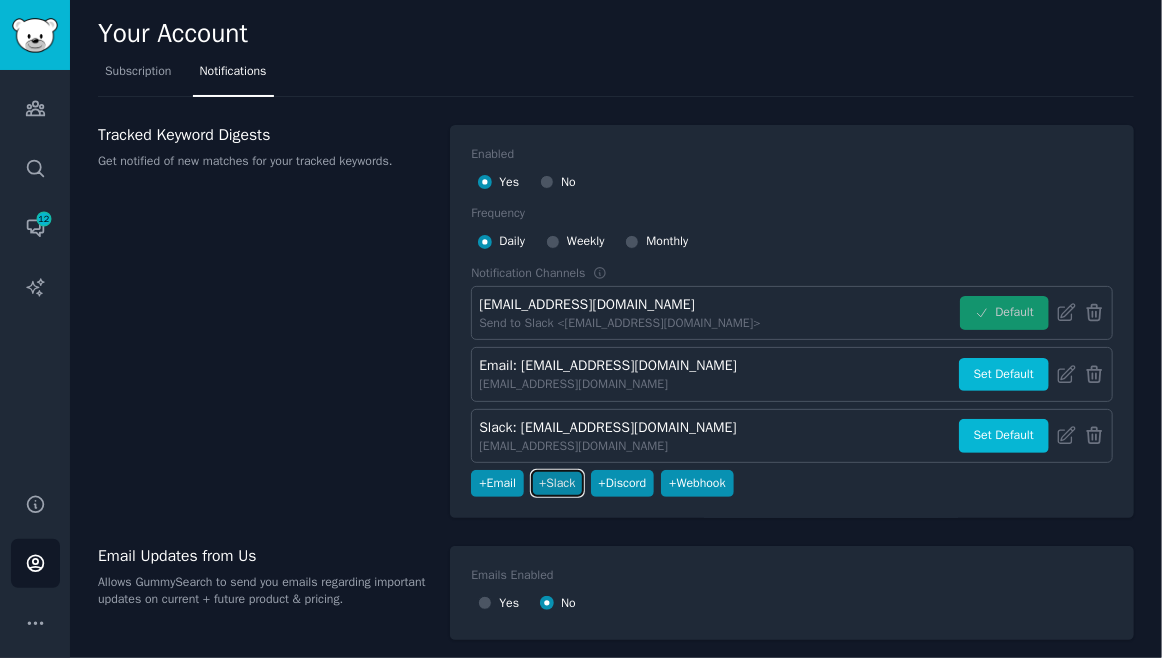 click on "+  Slack" at bounding box center (557, 484) 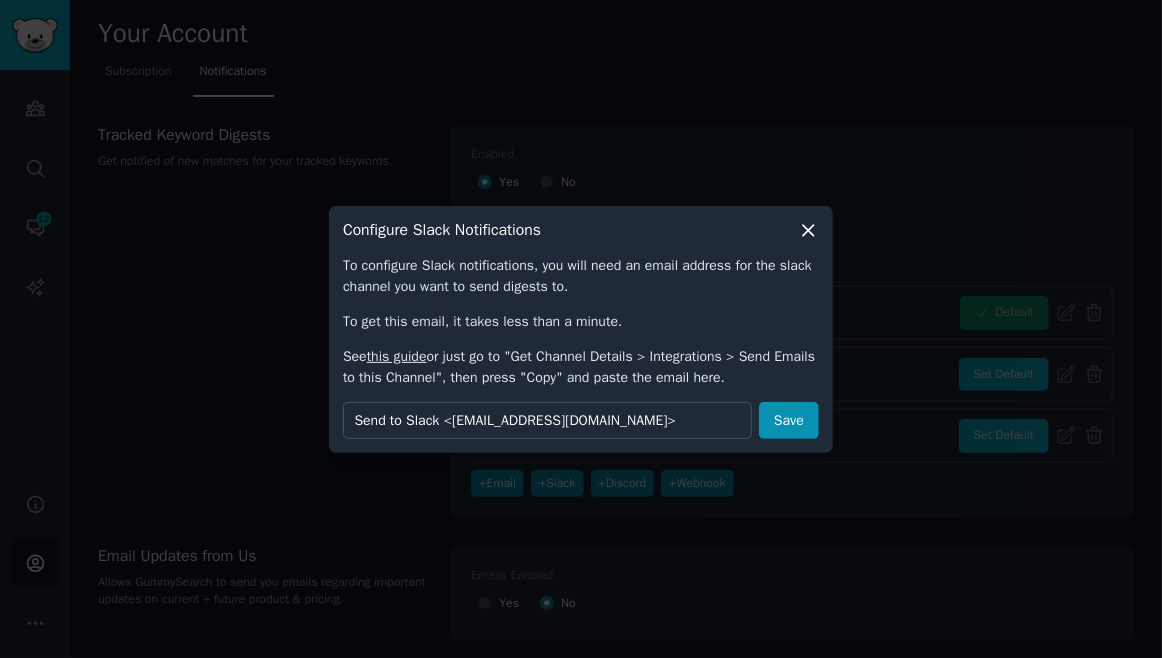 click on "Configure Slack Notifications To configure Slack notifications, you will need an email address for the slack channel you want to send digests to. To get this email, it takes less than a minute. See  this guide  or just go to "Get Channel Details > Integrations > Send Emails to this Channel", then press "Copy" and paste the email here. Send to Slack <[EMAIL_ADDRESS][DOMAIN_NAME]> Save" at bounding box center (581, 329) 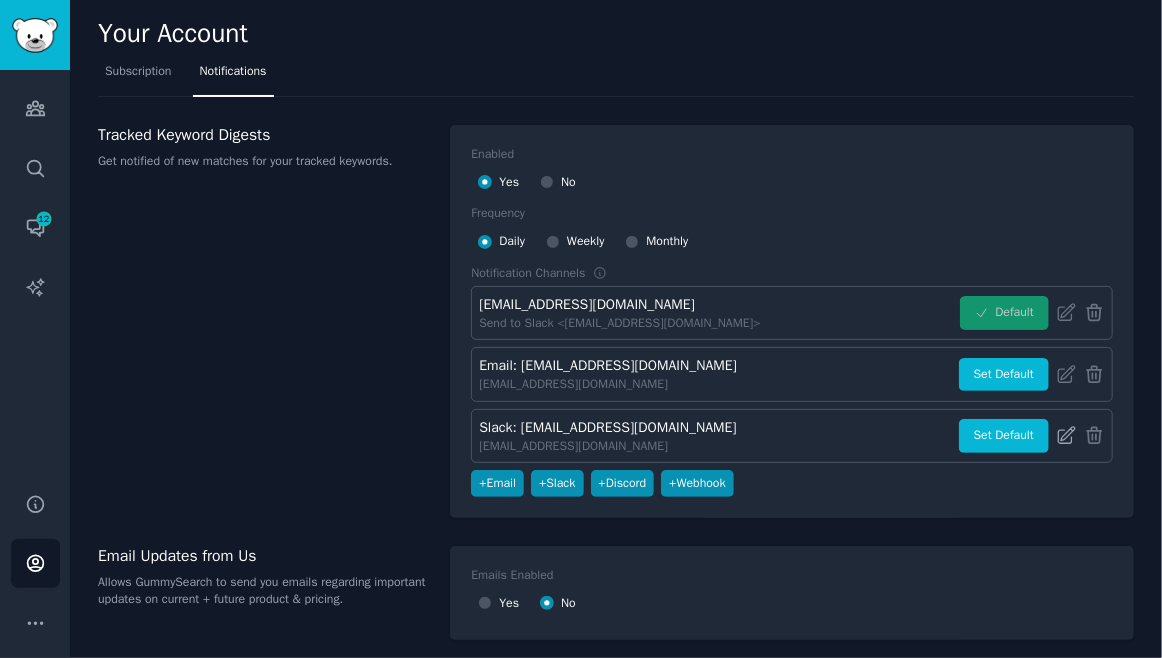 click 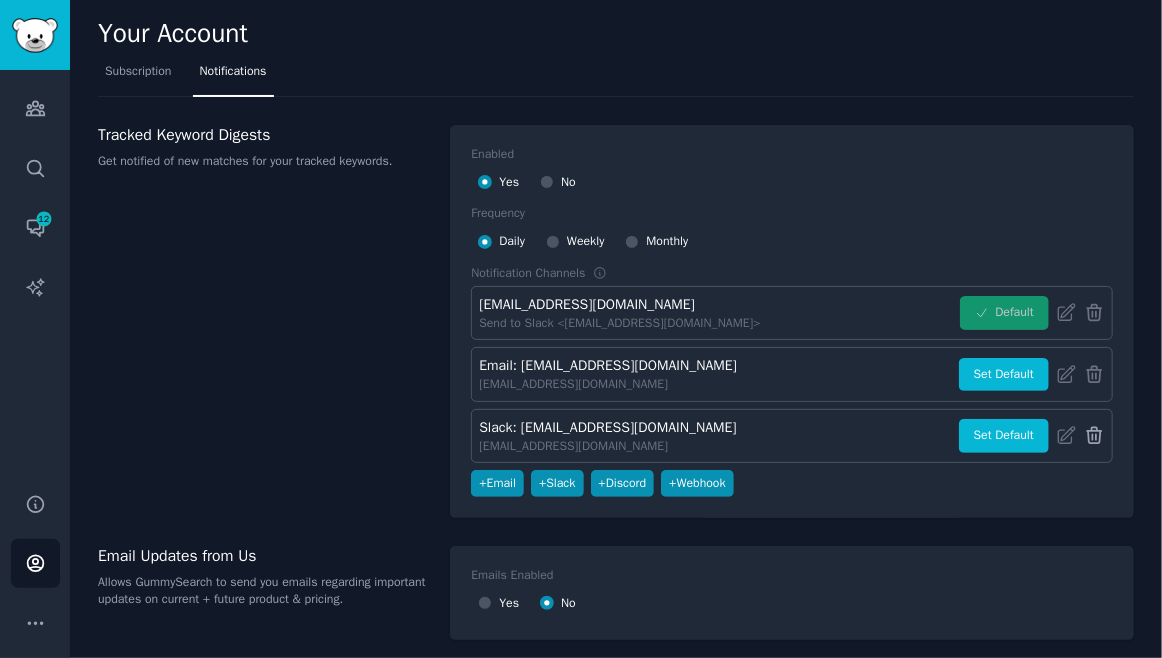 click 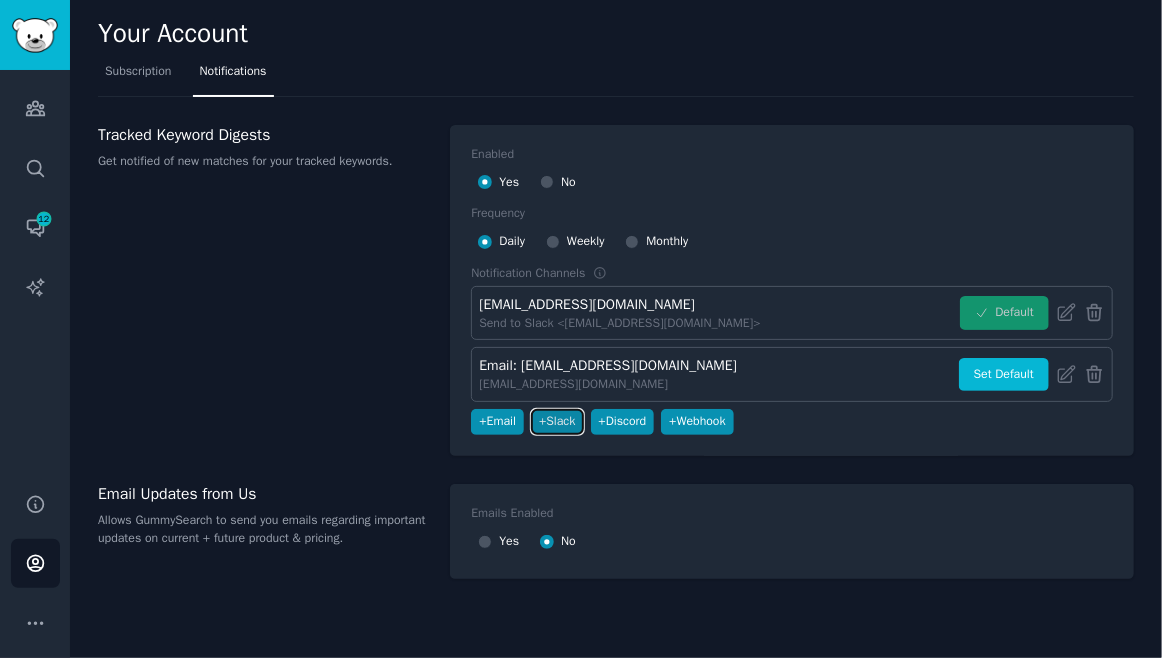 click on "+  Slack" at bounding box center [557, 422] 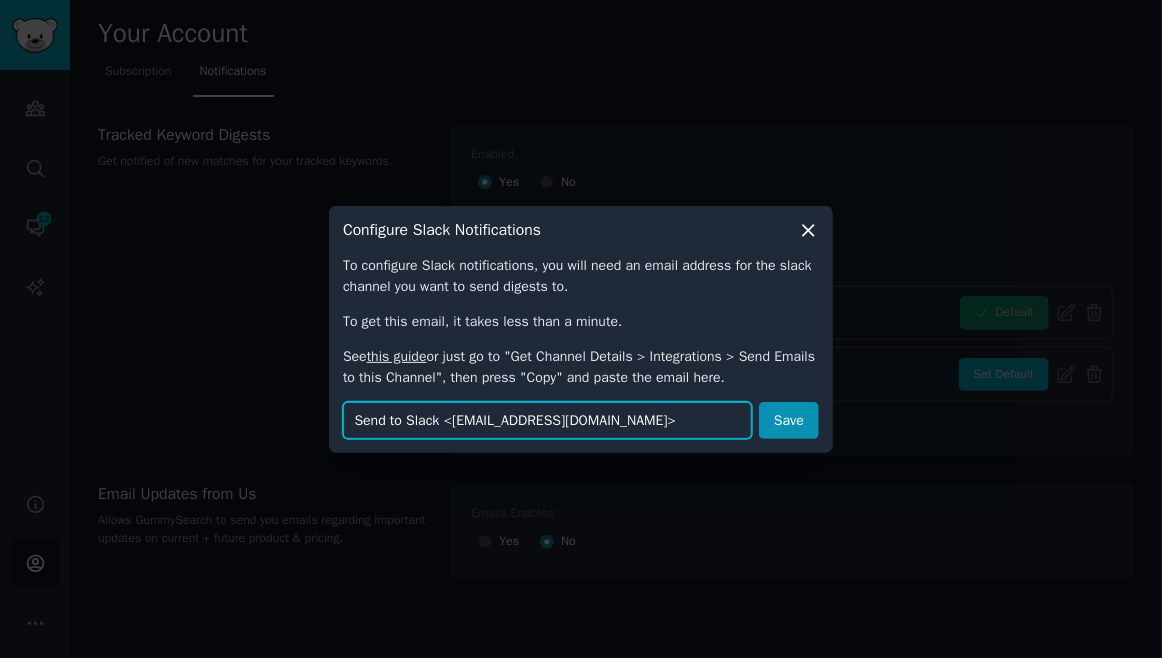 click on "Send to Slack <[EMAIL_ADDRESS][DOMAIN_NAME]>" at bounding box center (547, 420) 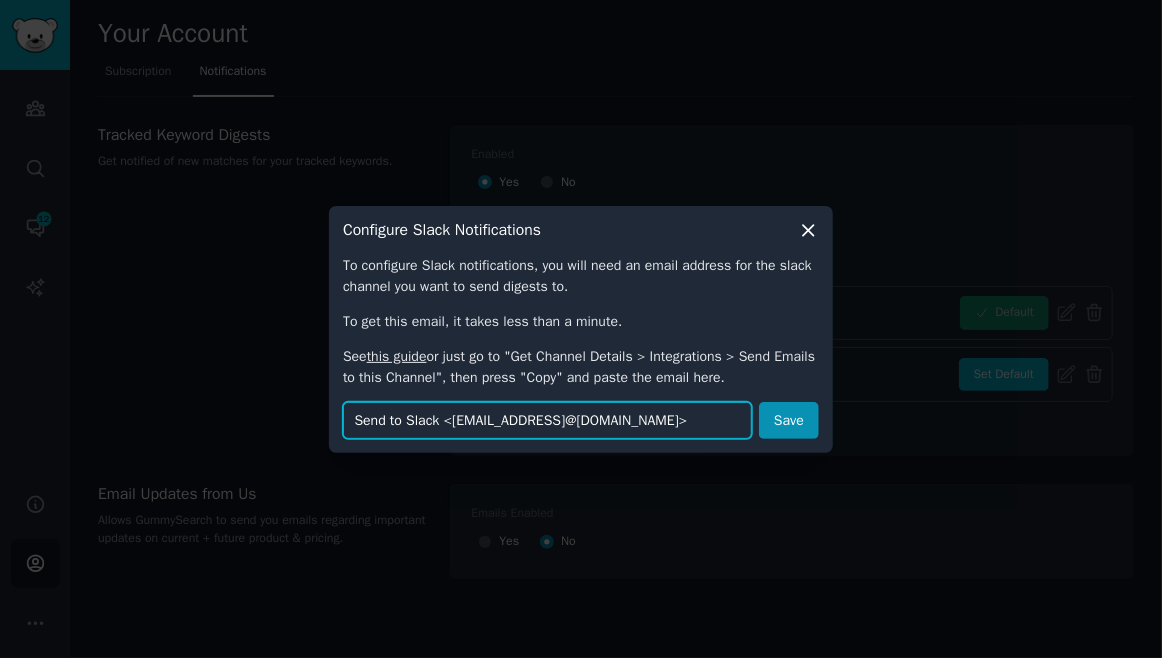 scroll, scrollTop: 0, scrollLeft: 251, axis: horizontal 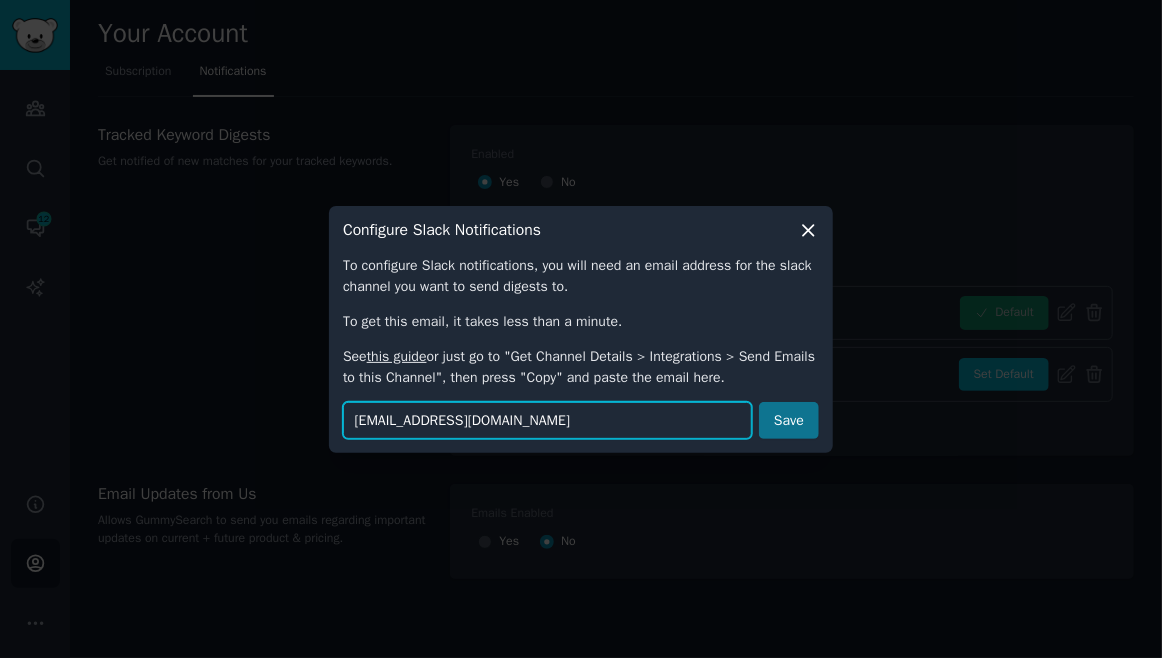 type on "[EMAIL_ADDRESS][DOMAIN_NAME]" 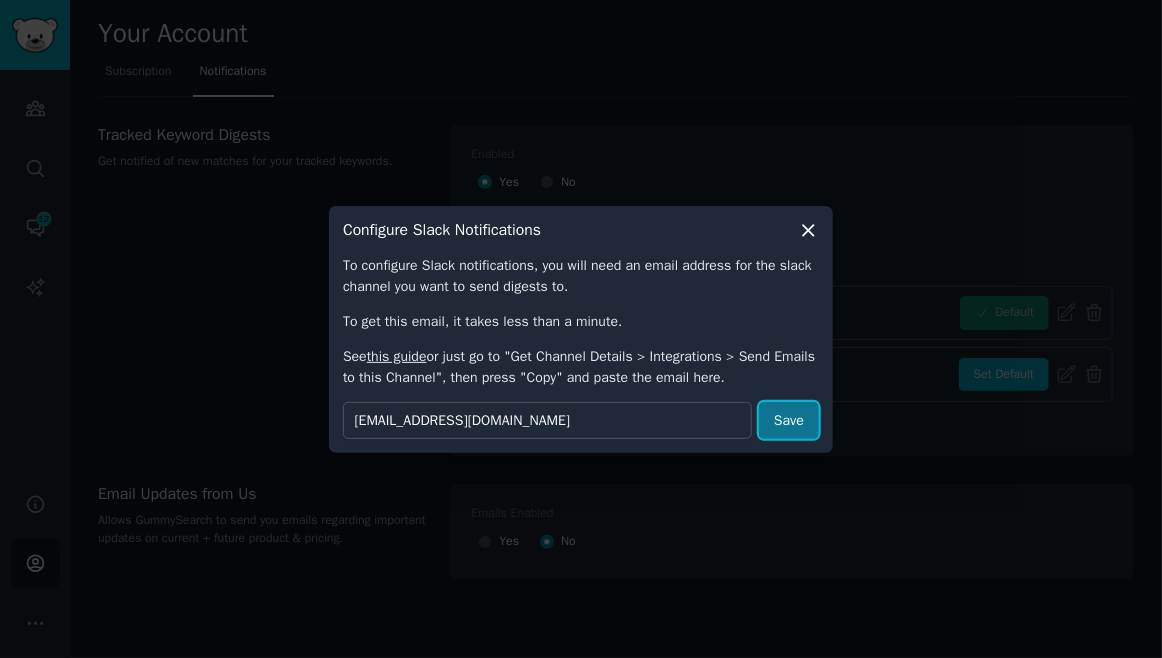 scroll, scrollTop: 0, scrollLeft: 0, axis: both 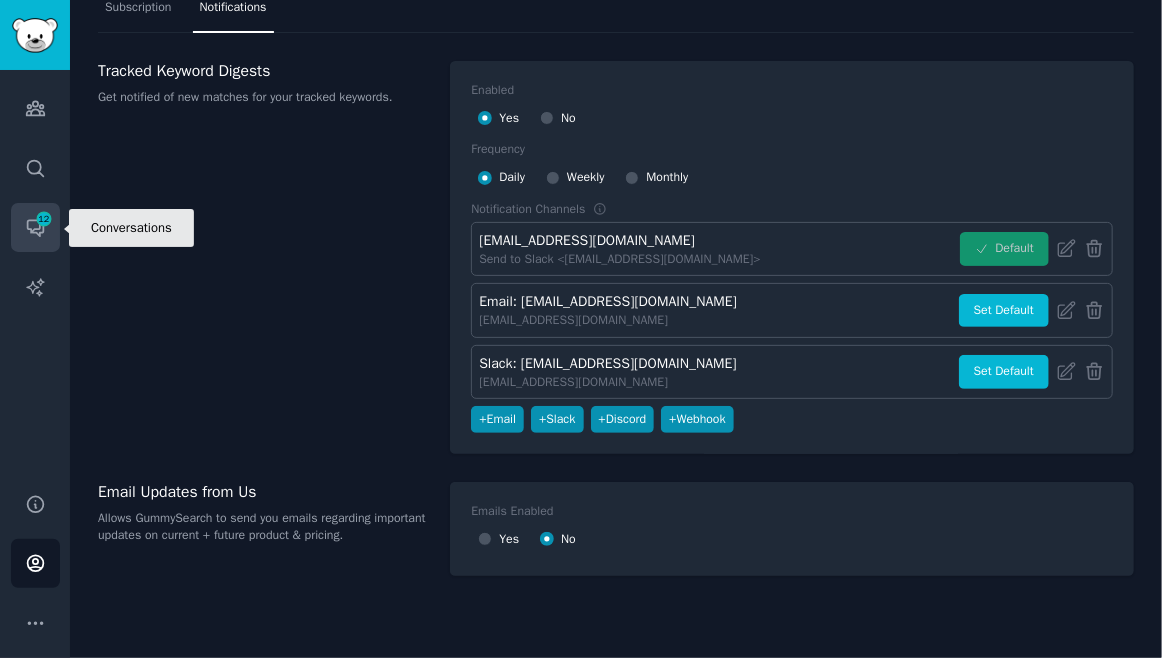 click 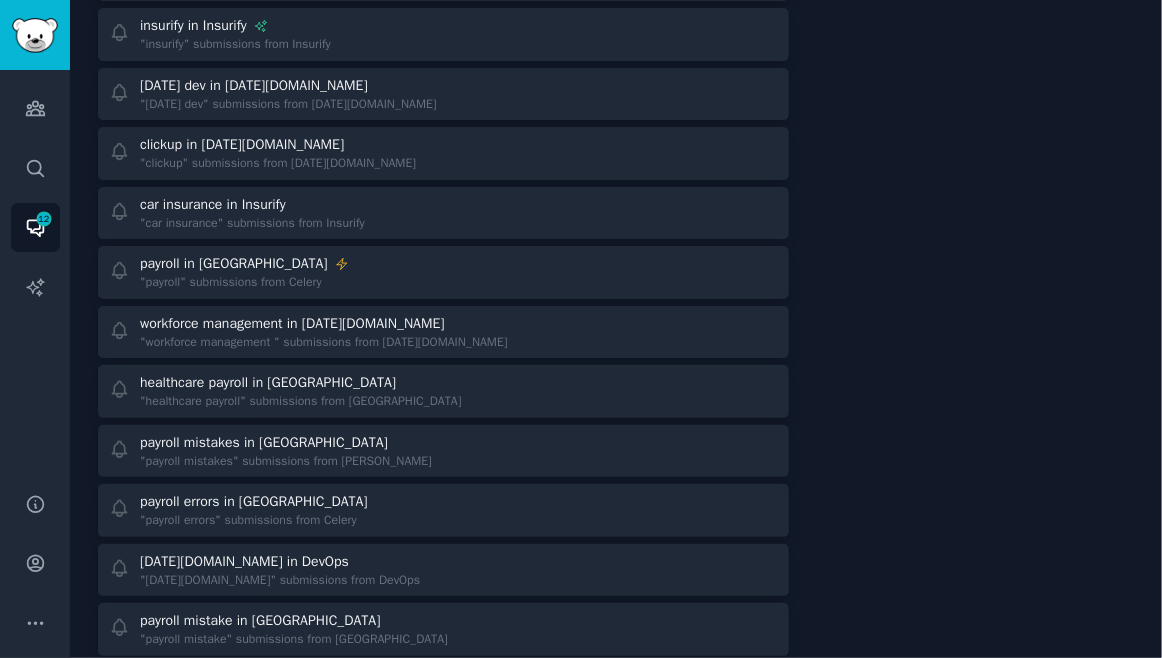 scroll, scrollTop: 543, scrollLeft: 0, axis: vertical 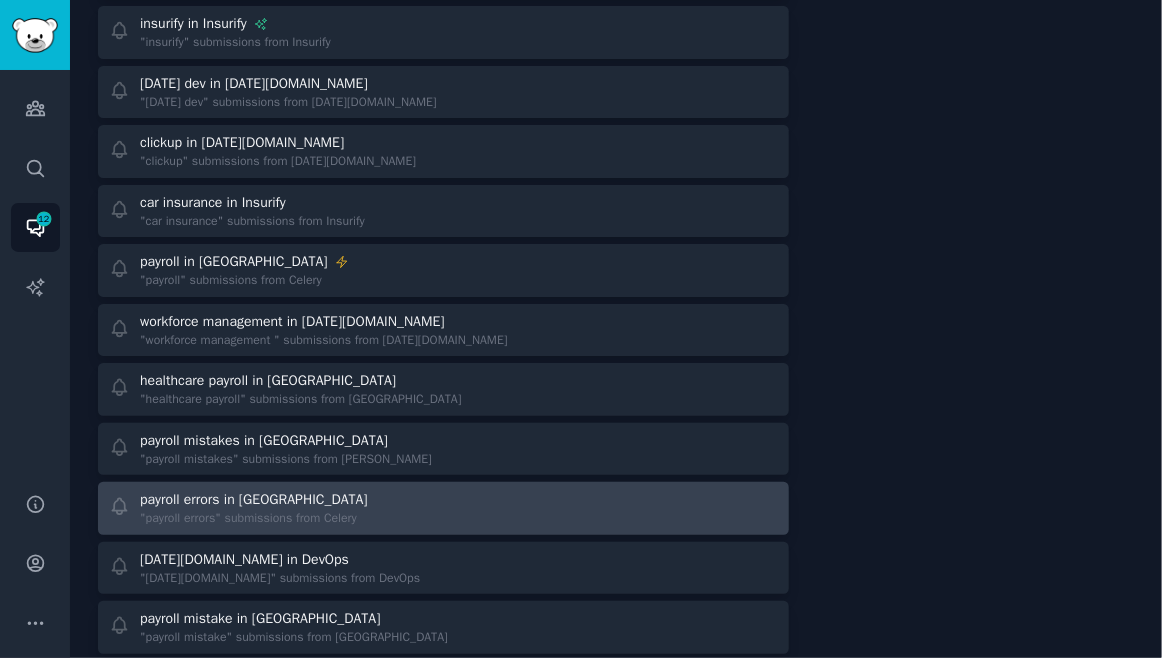 click on "payroll errors in [GEOGRAPHIC_DATA]" at bounding box center (255, 499) 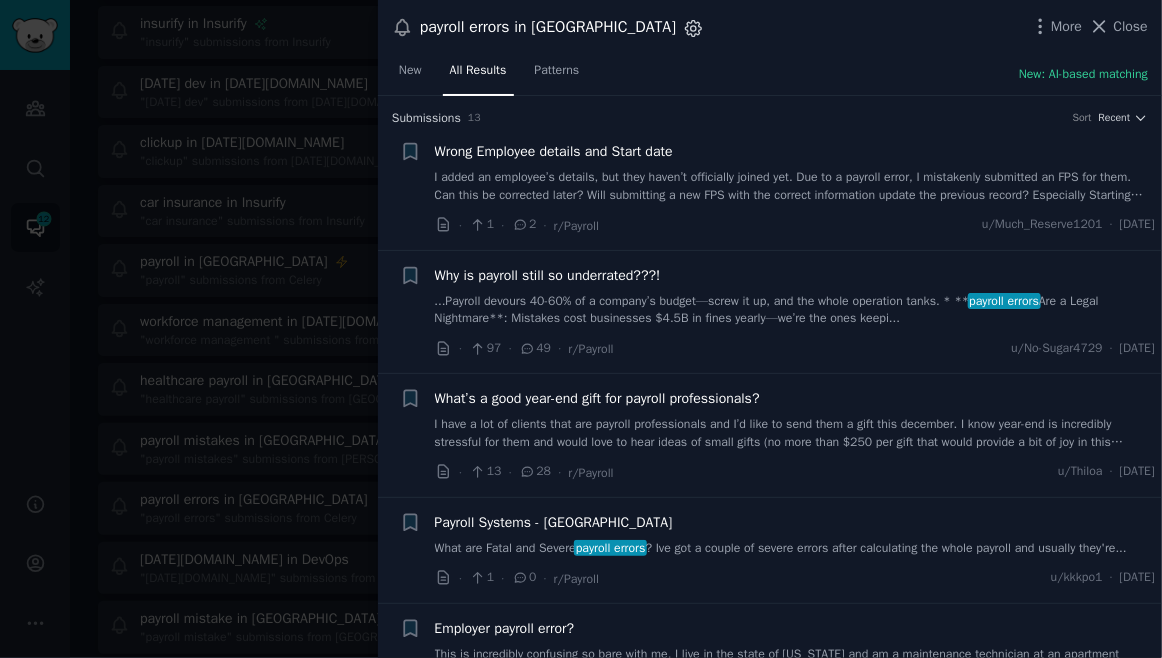 click 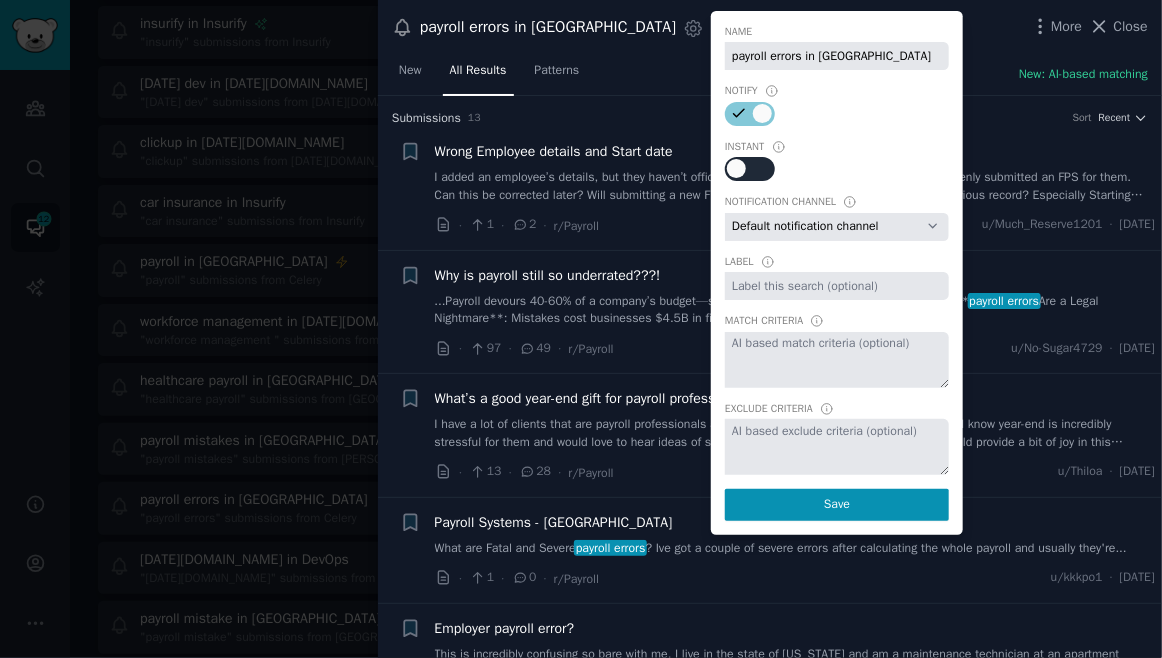click at bounding box center (736, 168) 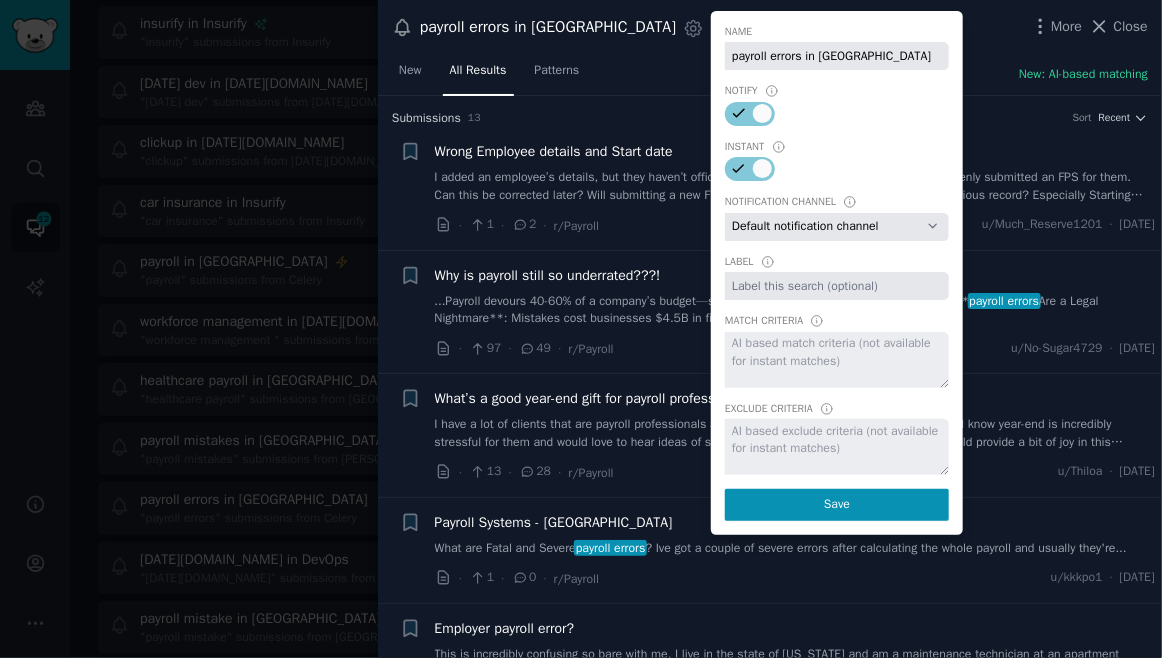 click on "Default notification channel [EMAIL_ADDRESS][DOMAIN_NAME] Email: [EMAIL_ADDRESS][DOMAIN_NAME] Slack: [EMAIL_ADDRESS][DOMAIN_NAME]" at bounding box center (837, 227) 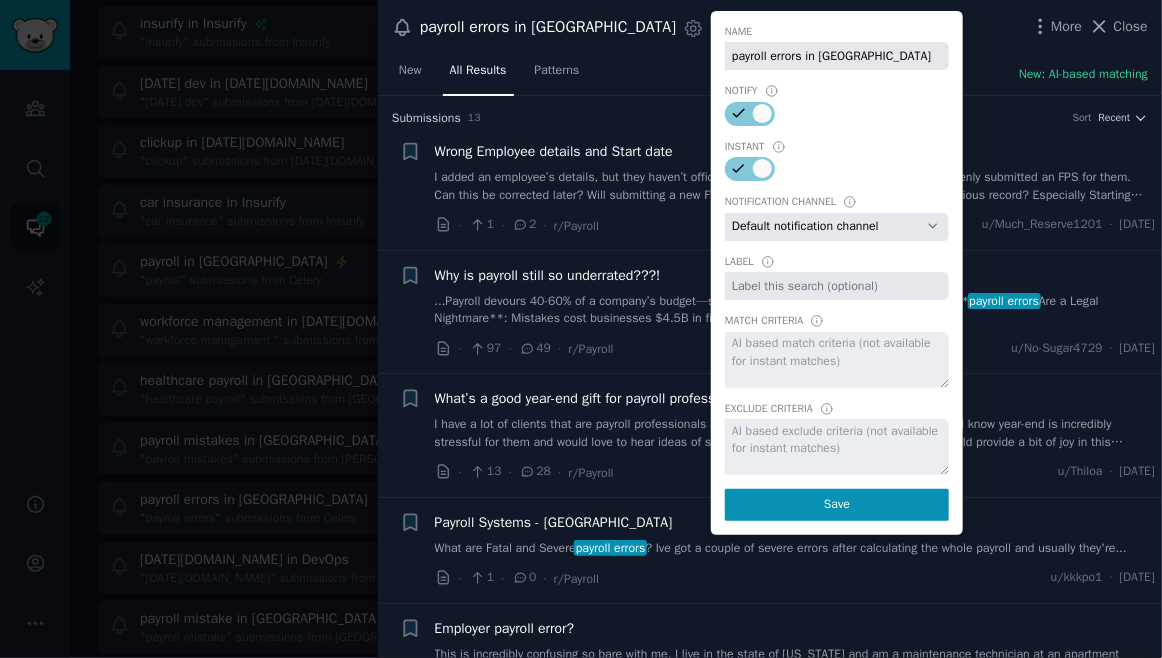 select on "397" 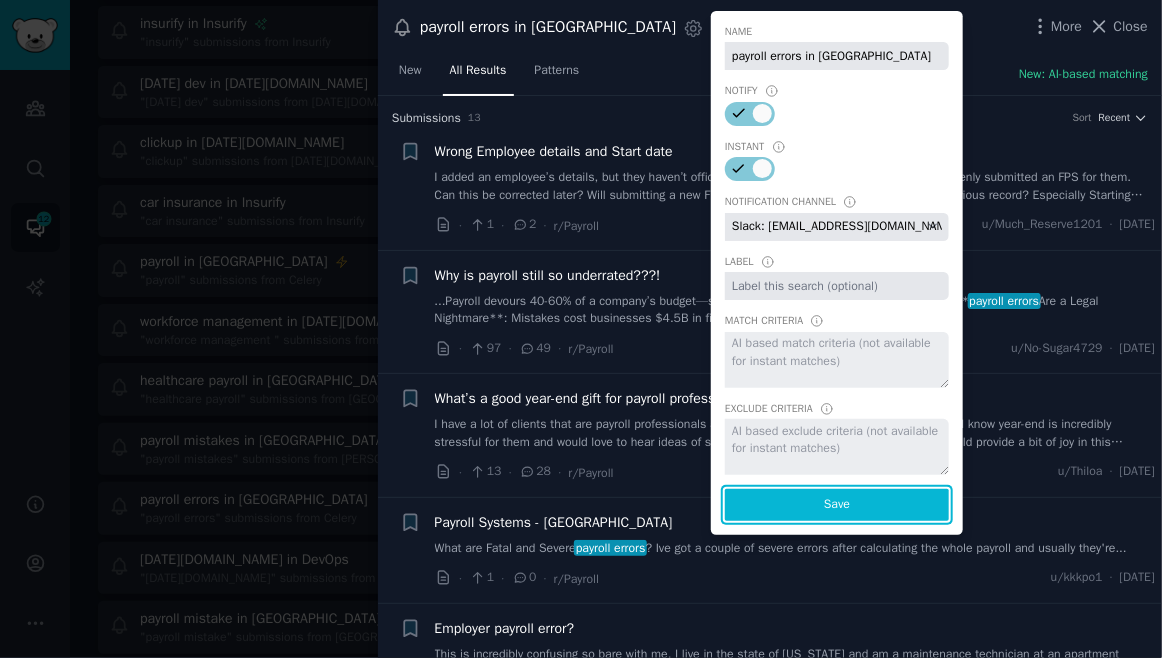 click on "Save" at bounding box center [837, 505] 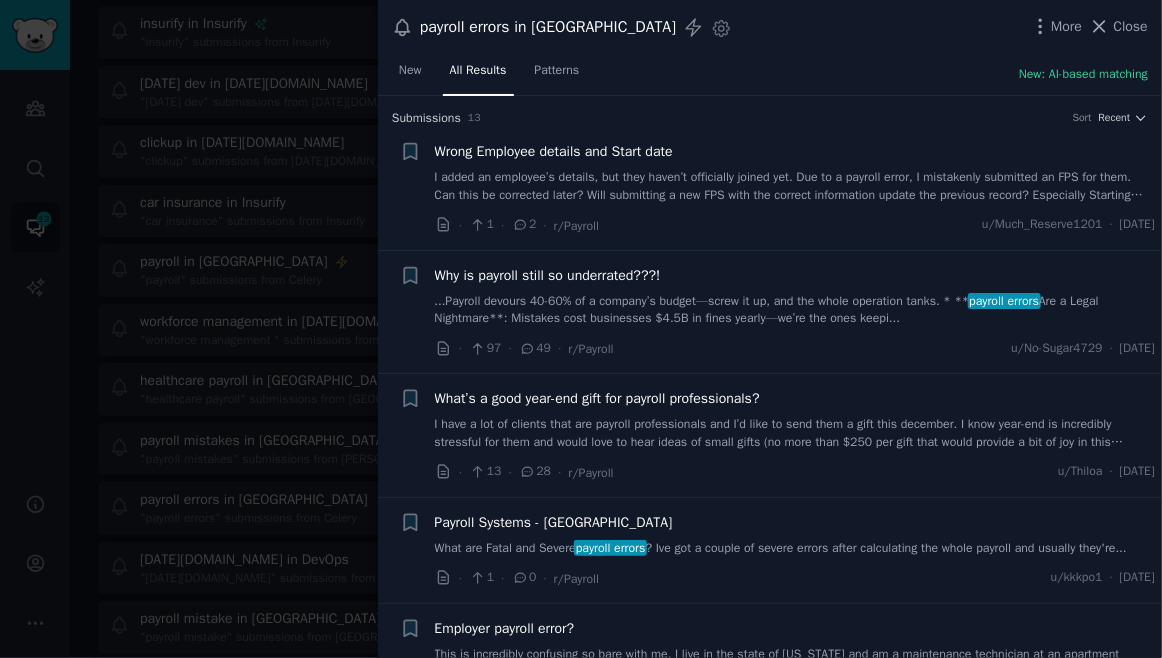 click at bounding box center (581, 329) 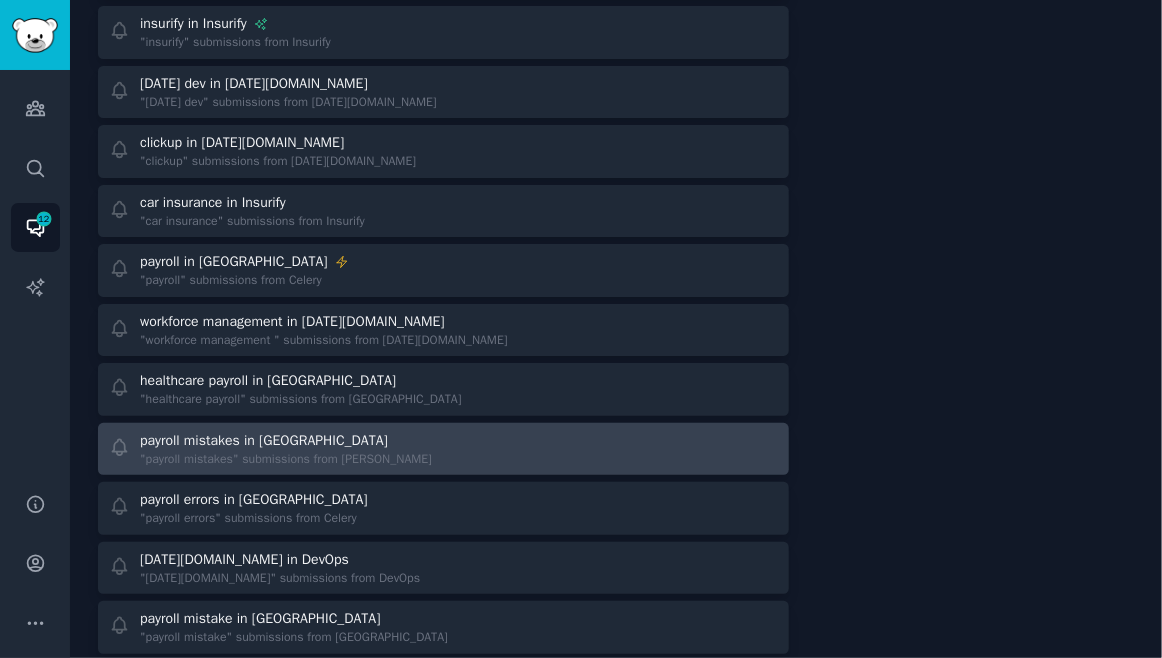 click on ""payroll mistakes" submissions from [PERSON_NAME]" at bounding box center (286, 460) 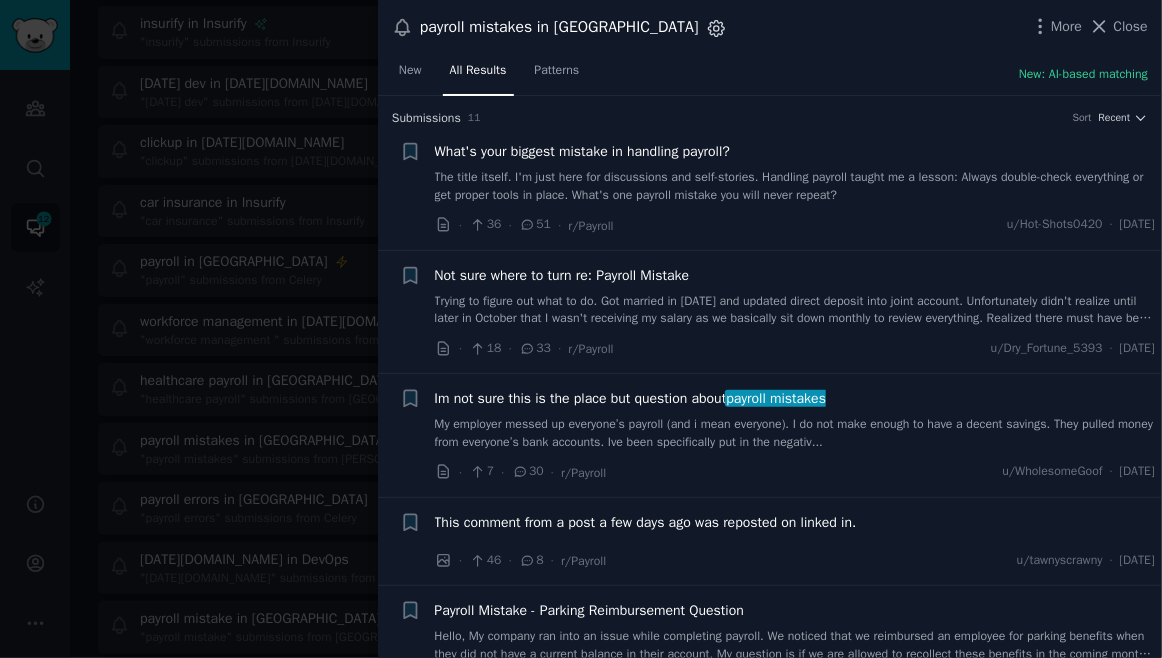 click 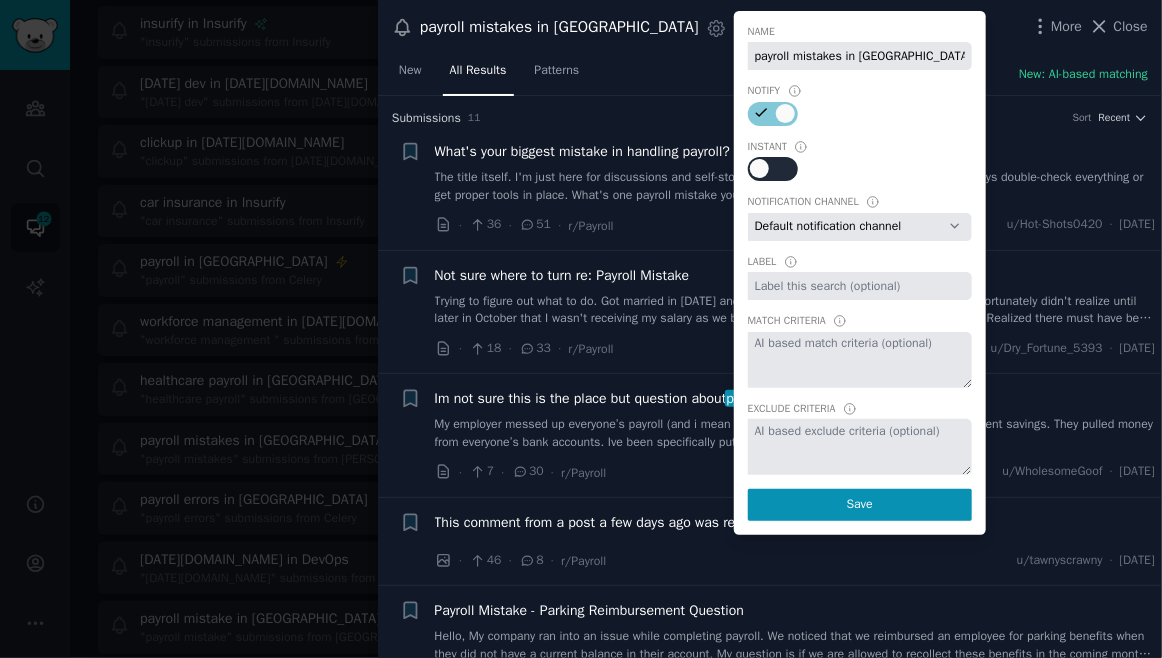 click 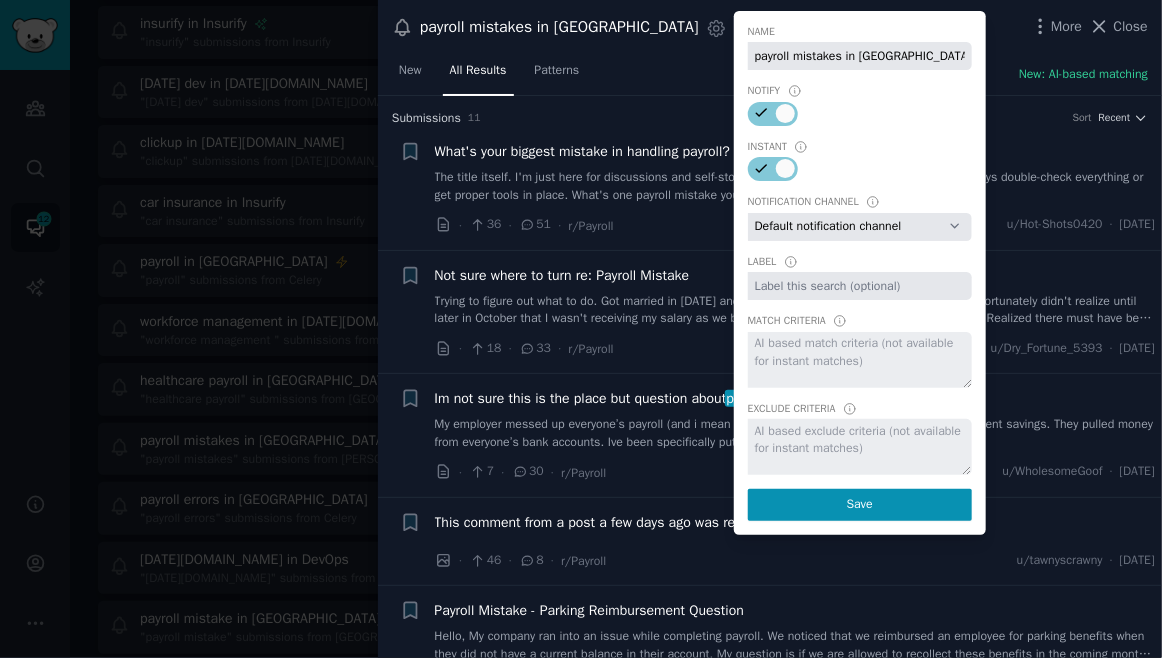 click on "Default notification channel [EMAIL_ADDRESS][DOMAIN_NAME] Email: [EMAIL_ADDRESS][DOMAIN_NAME] Slack: [EMAIL_ADDRESS][DOMAIN_NAME]" at bounding box center [860, 227] 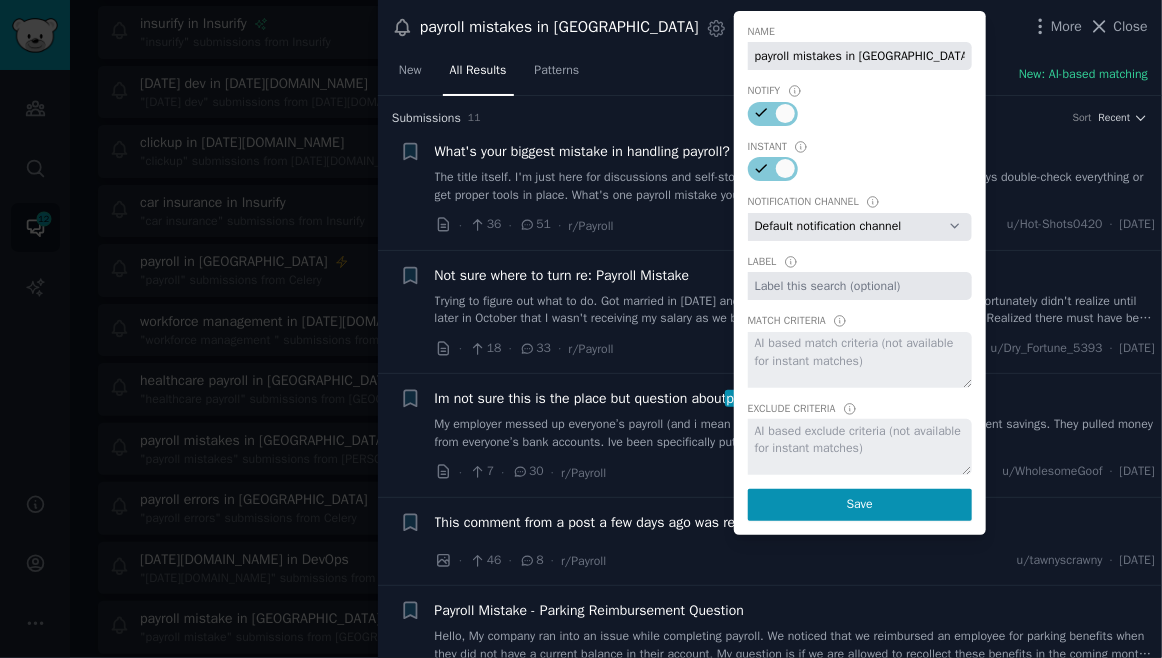 select on "397" 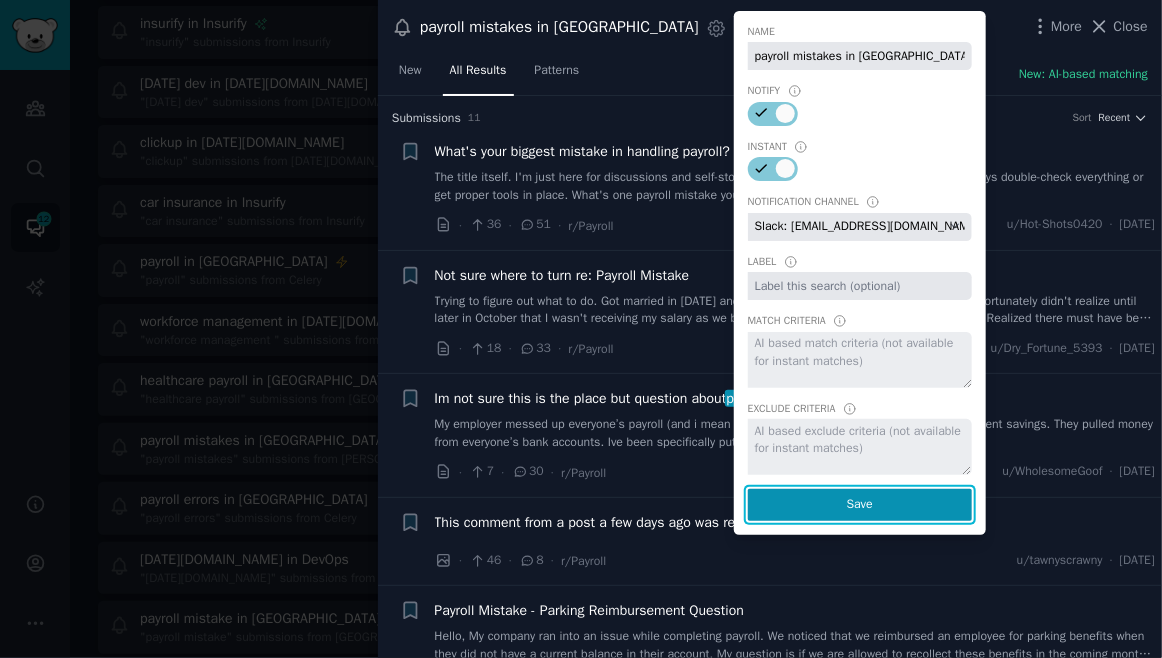 click on "Save" at bounding box center [860, 505] 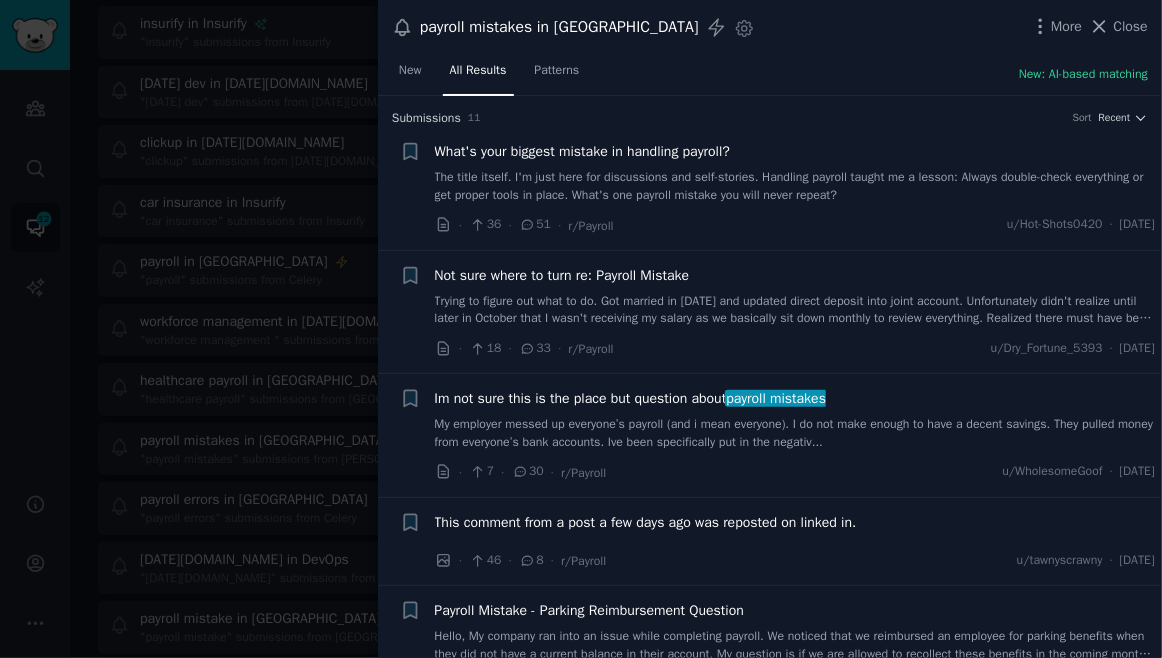 click at bounding box center [581, 329] 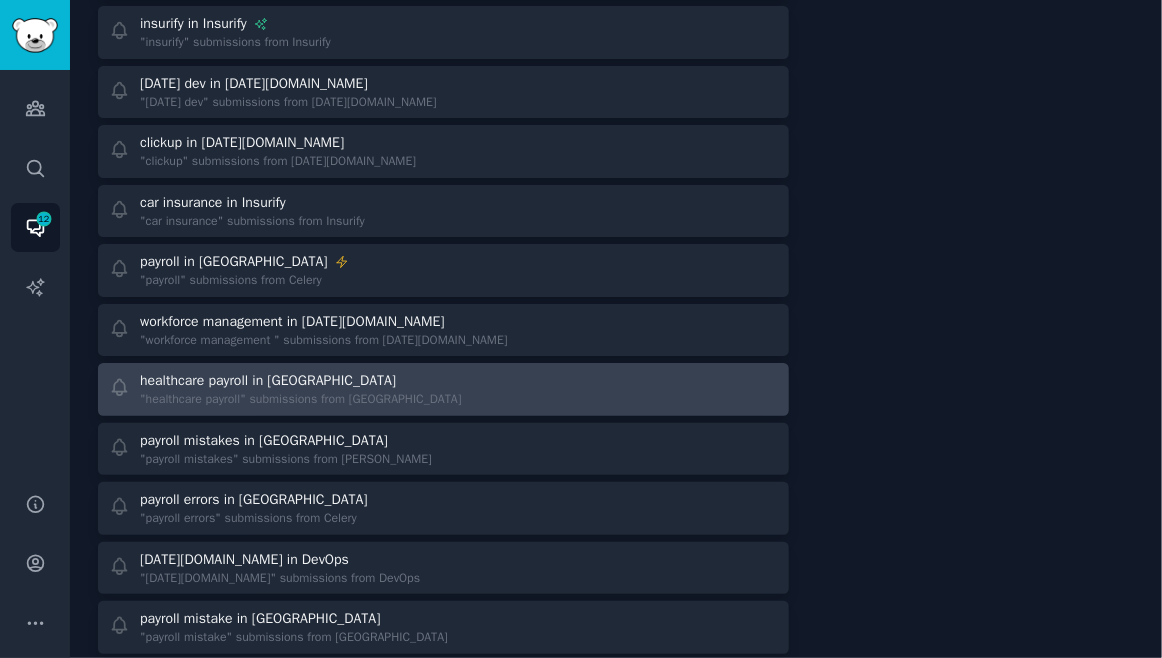 click on ""healthcare payroll" submissions from [GEOGRAPHIC_DATA]" at bounding box center [301, 400] 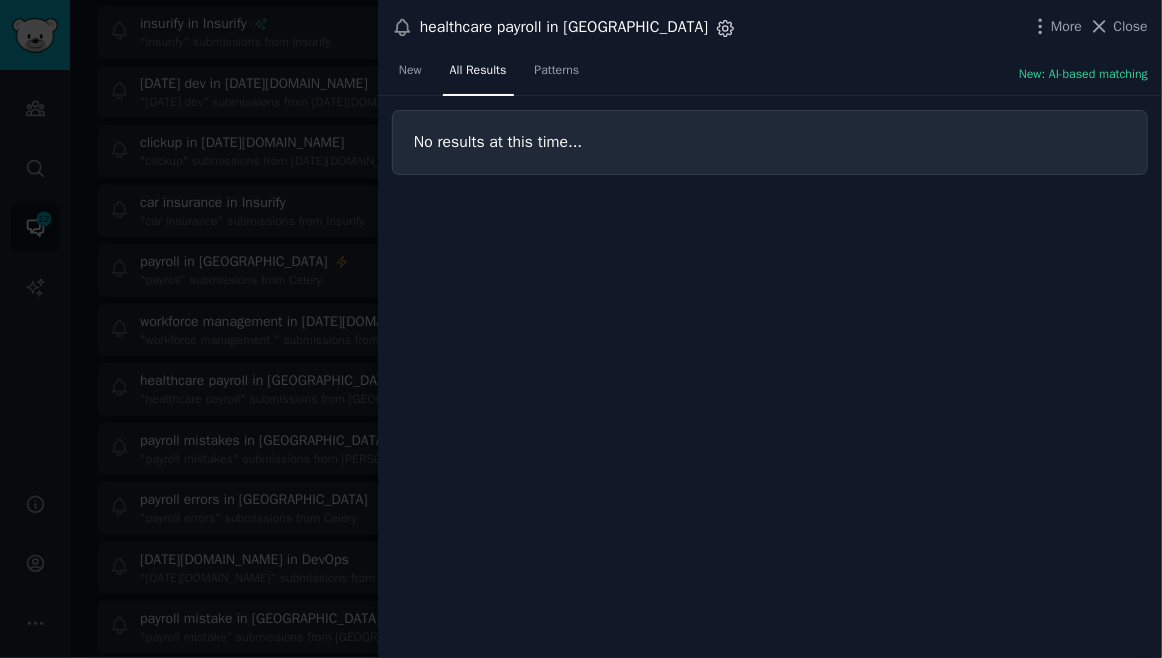 click 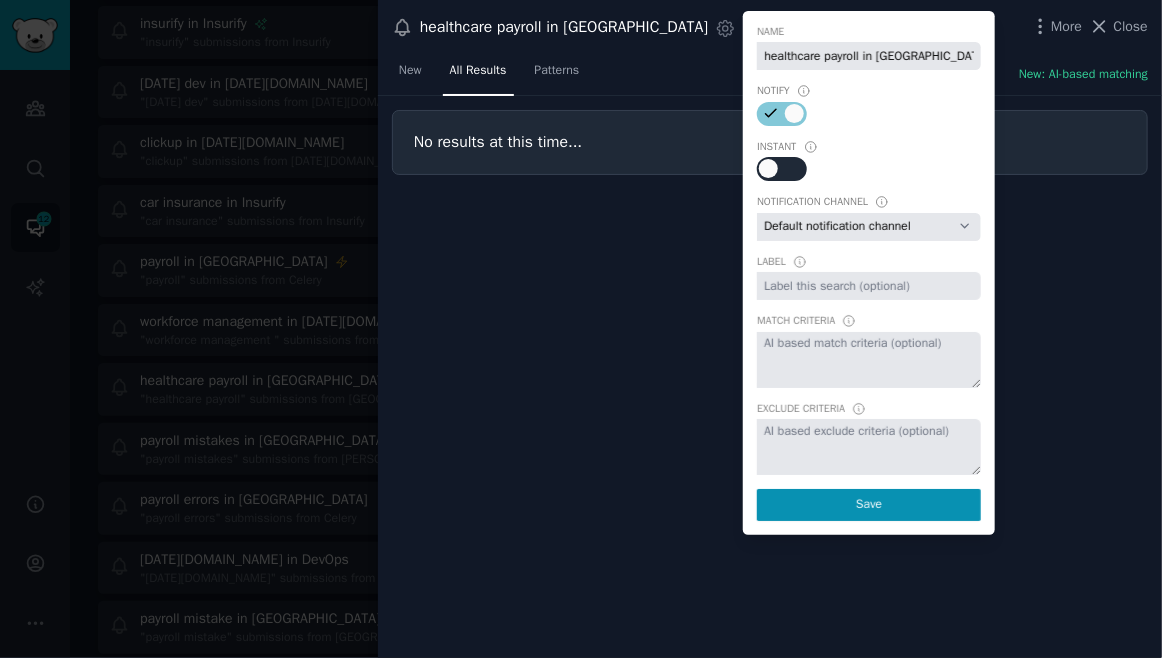 click at bounding box center (790, 169) 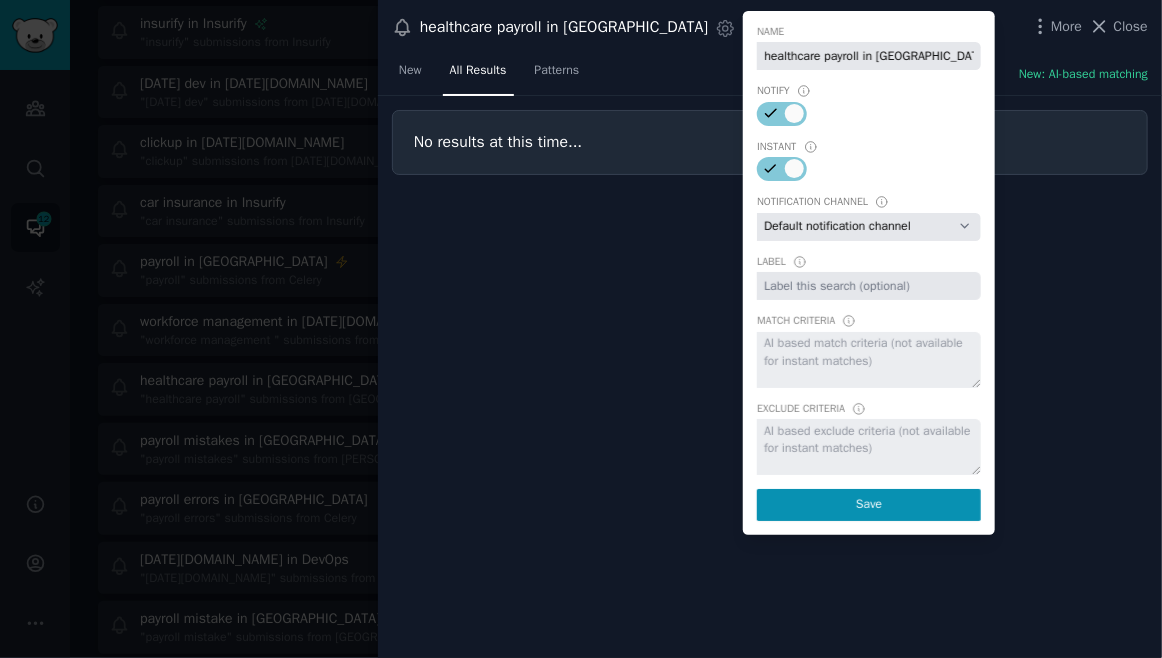 click on "Default notification channel [EMAIL_ADDRESS][DOMAIN_NAME] Email: [EMAIL_ADDRESS][DOMAIN_NAME] Slack: [EMAIL_ADDRESS][DOMAIN_NAME]" at bounding box center [869, 227] 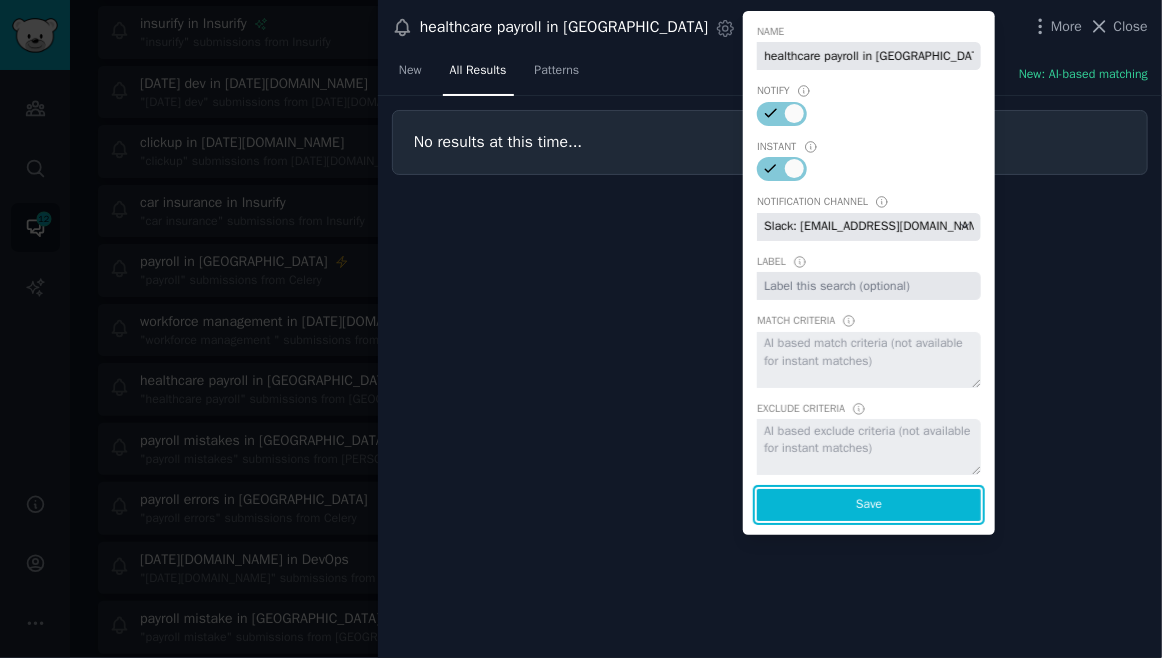 click on "Save" at bounding box center [869, 505] 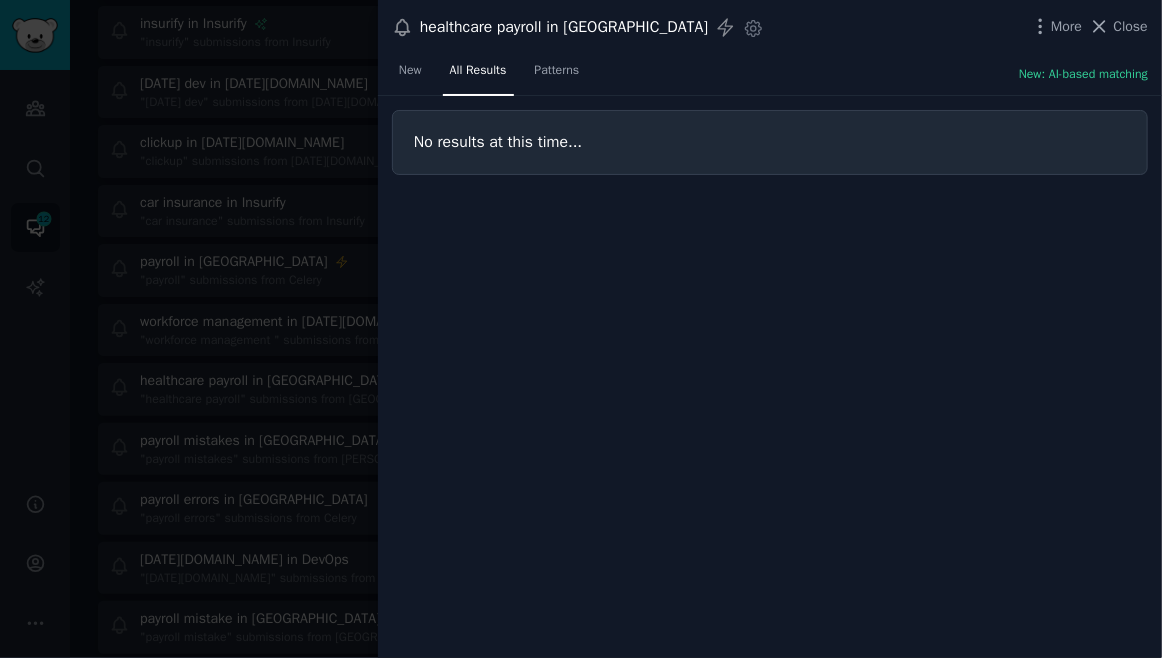 click at bounding box center [581, 329] 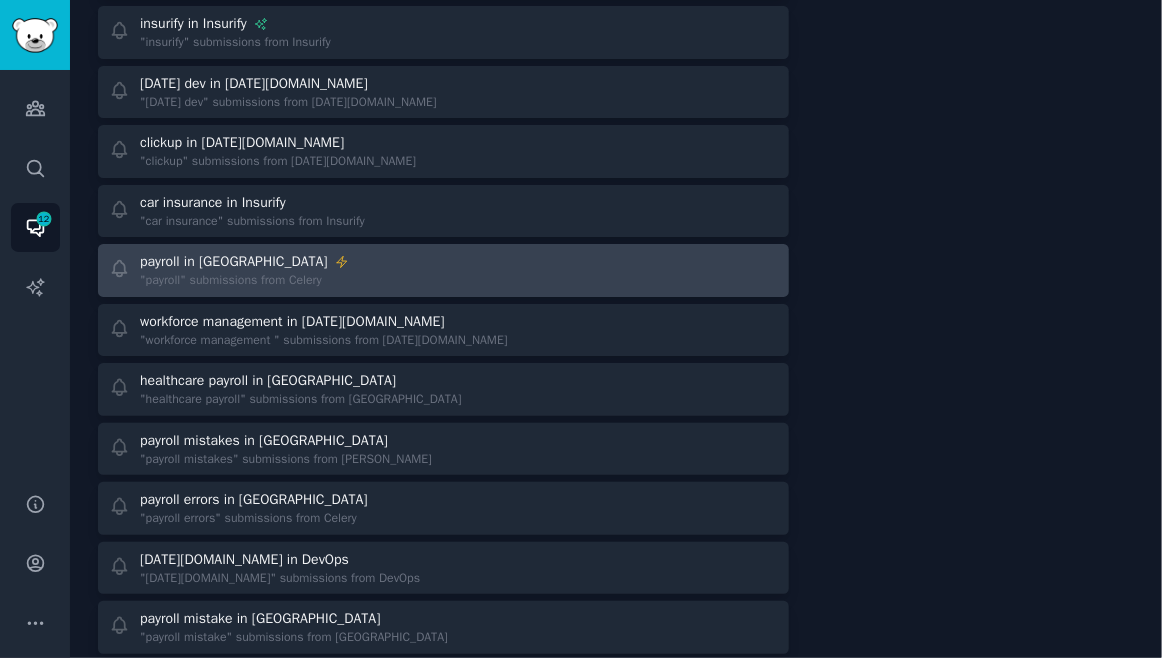click on "payroll in [GEOGRAPHIC_DATA]" at bounding box center [244, 261] 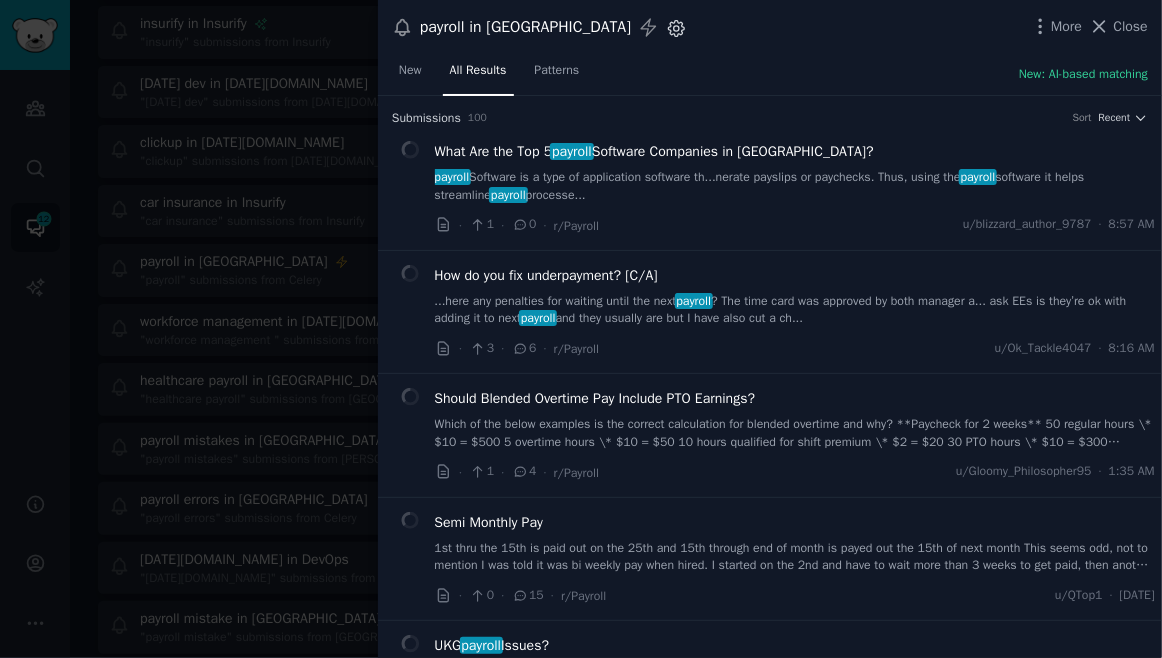 click 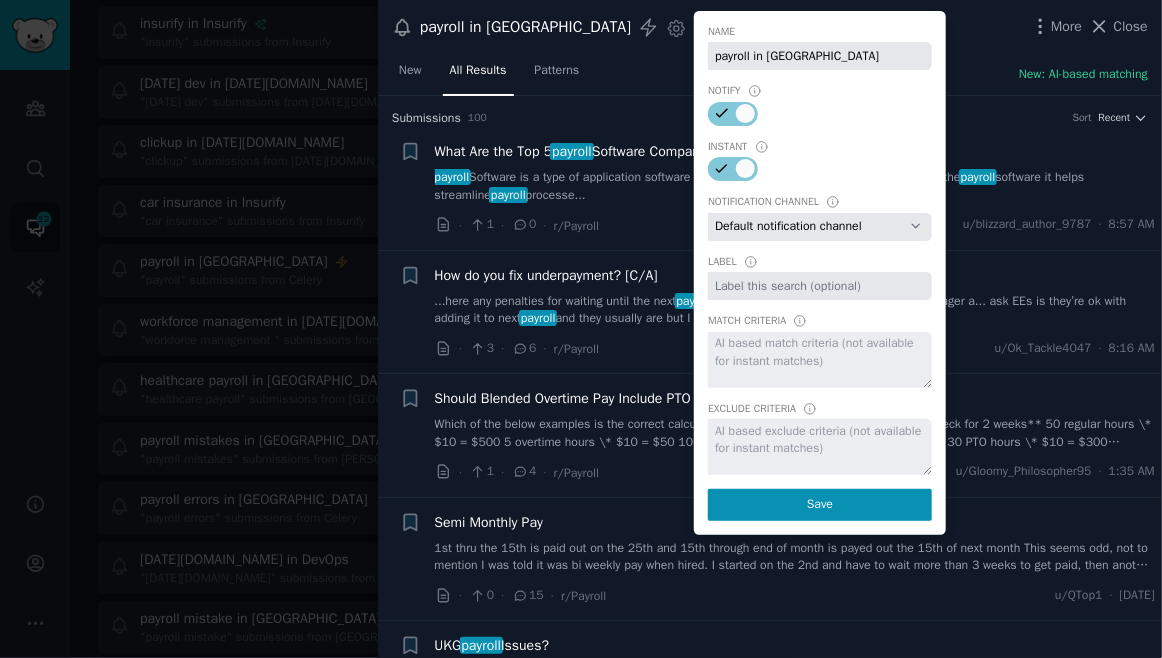 click on "Default notification channel [EMAIL_ADDRESS][DOMAIN_NAME] Email: [EMAIL_ADDRESS][DOMAIN_NAME] Slack: [EMAIL_ADDRESS][DOMAIN_NAME]" at bounding box center (820, 227) 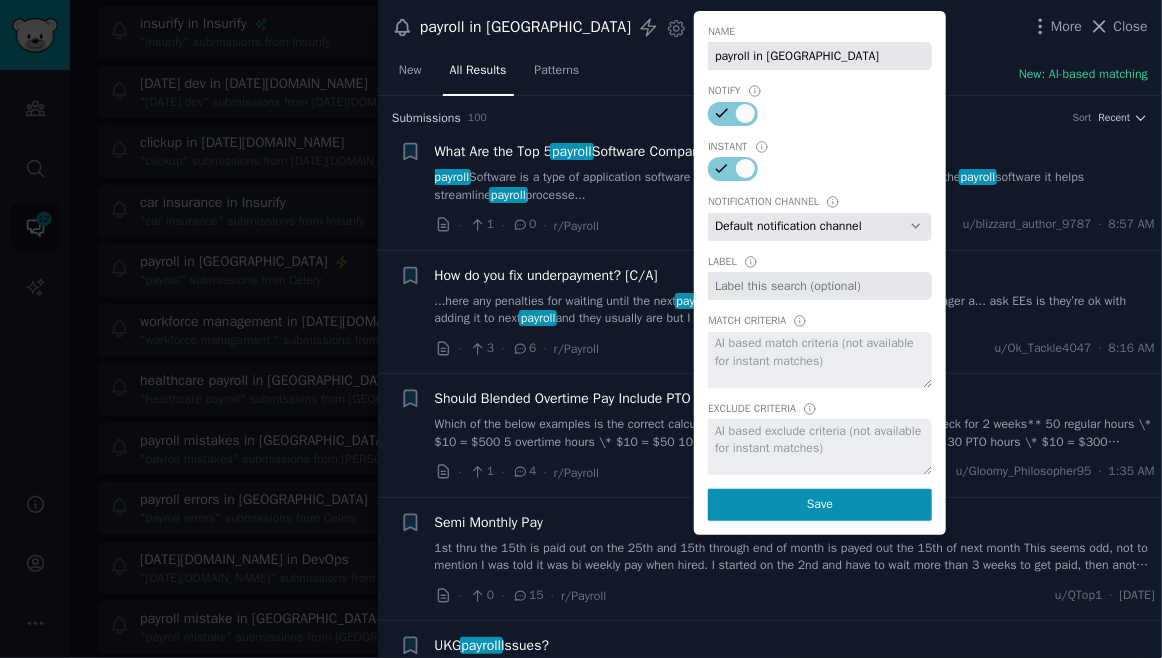 select on "397" 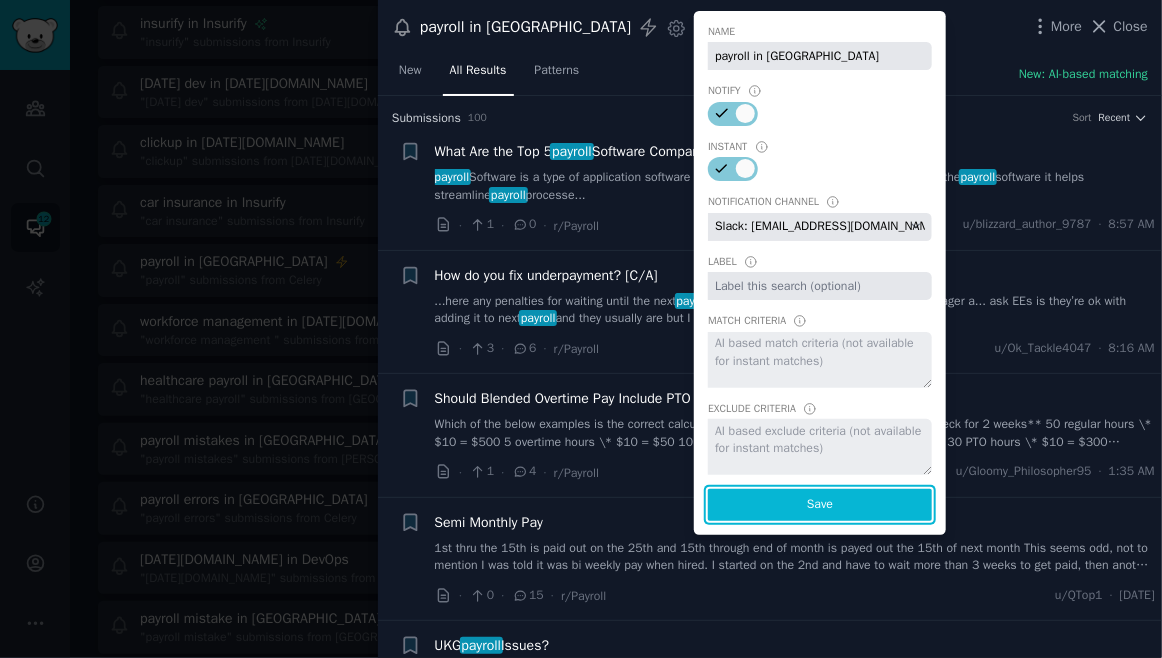 click on "Save" at bounding box center [820, 505] 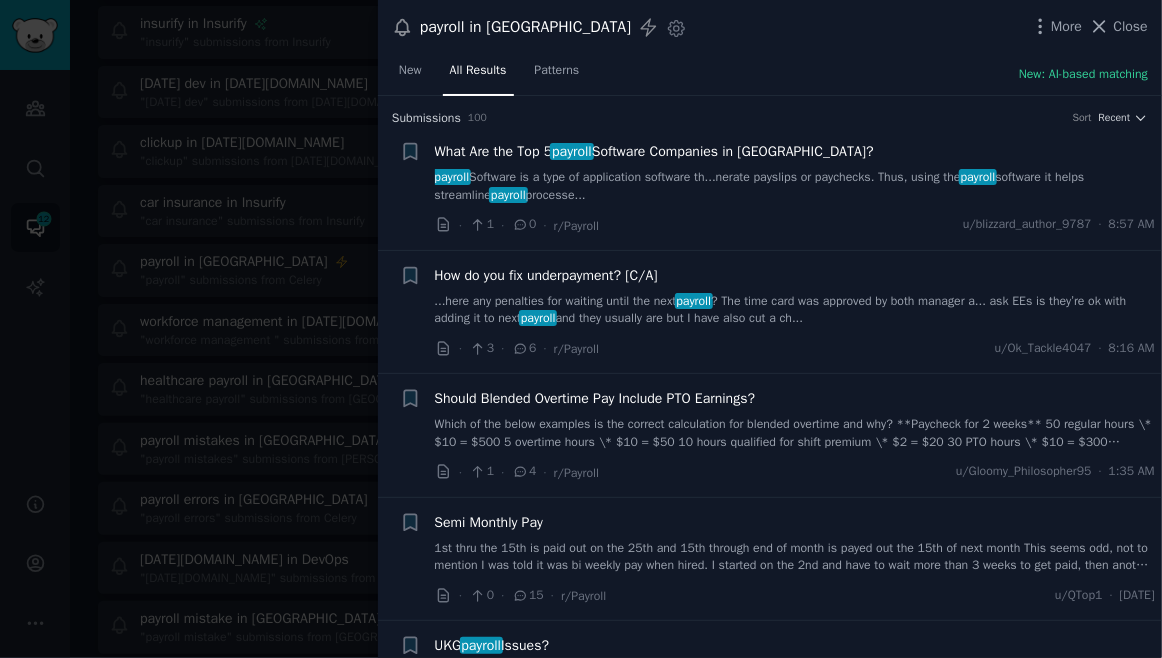 click at bounding box center (581, 329) 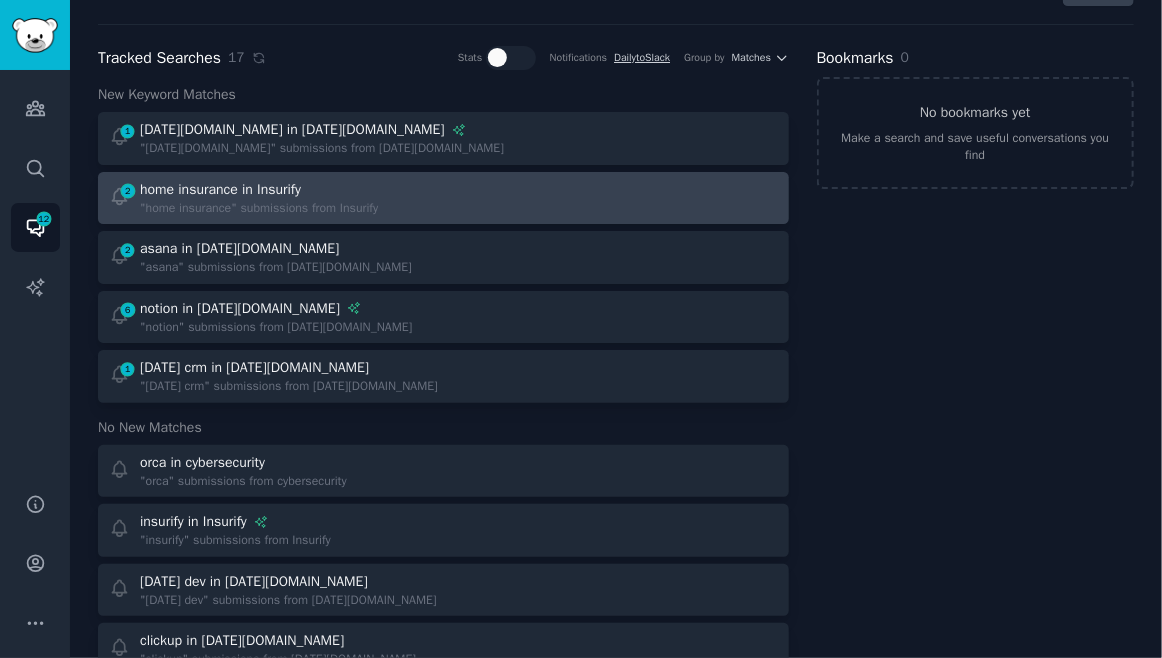 scroll, scrollTop: 34, scrollLeft: 0, axis: vertical 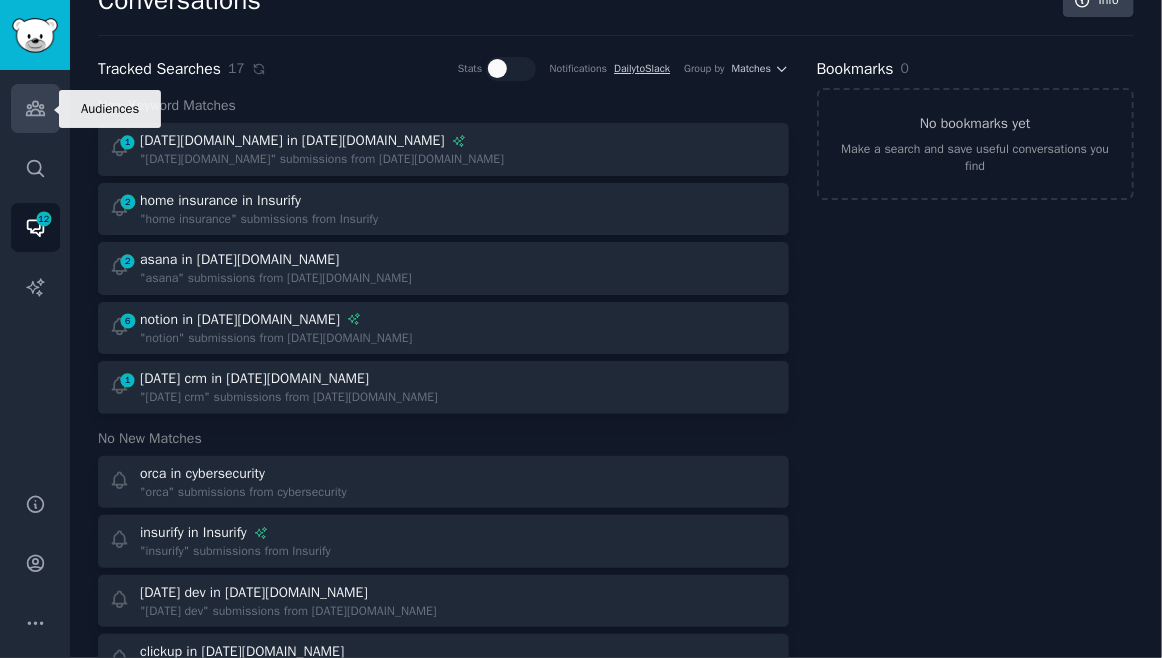 click on "Audiences" at bounding box center [35, 108] 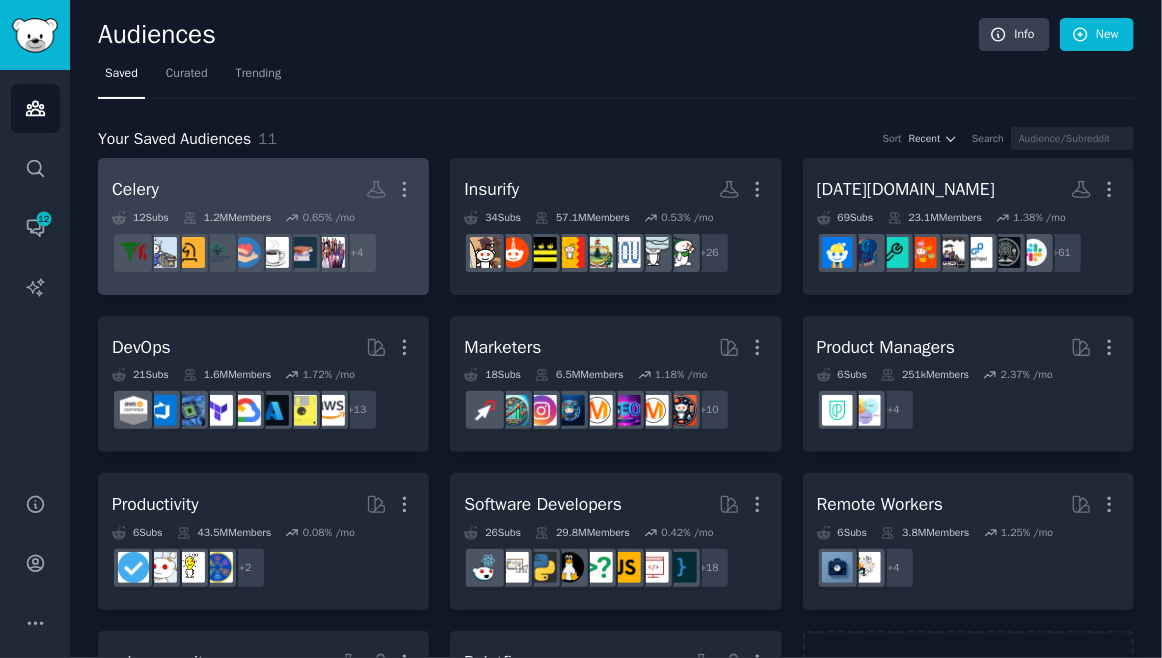 click on "Celery More" at bounding box center (263, 189) 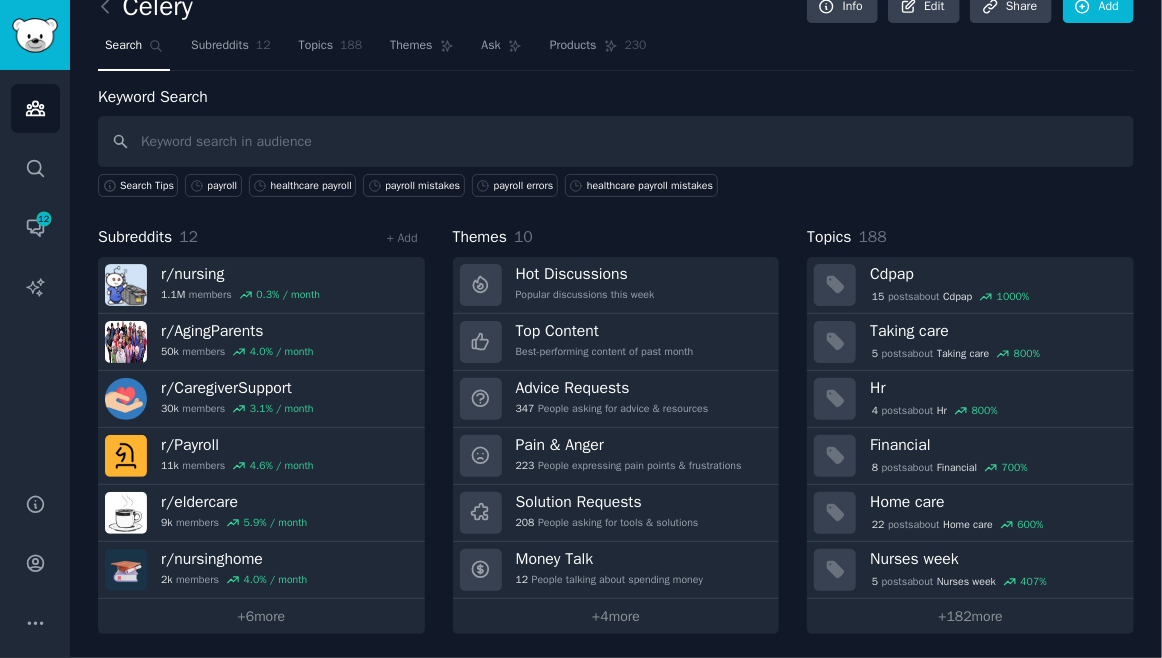 scroll, scrollTop: 0, scrollLeft: 0, axis: both 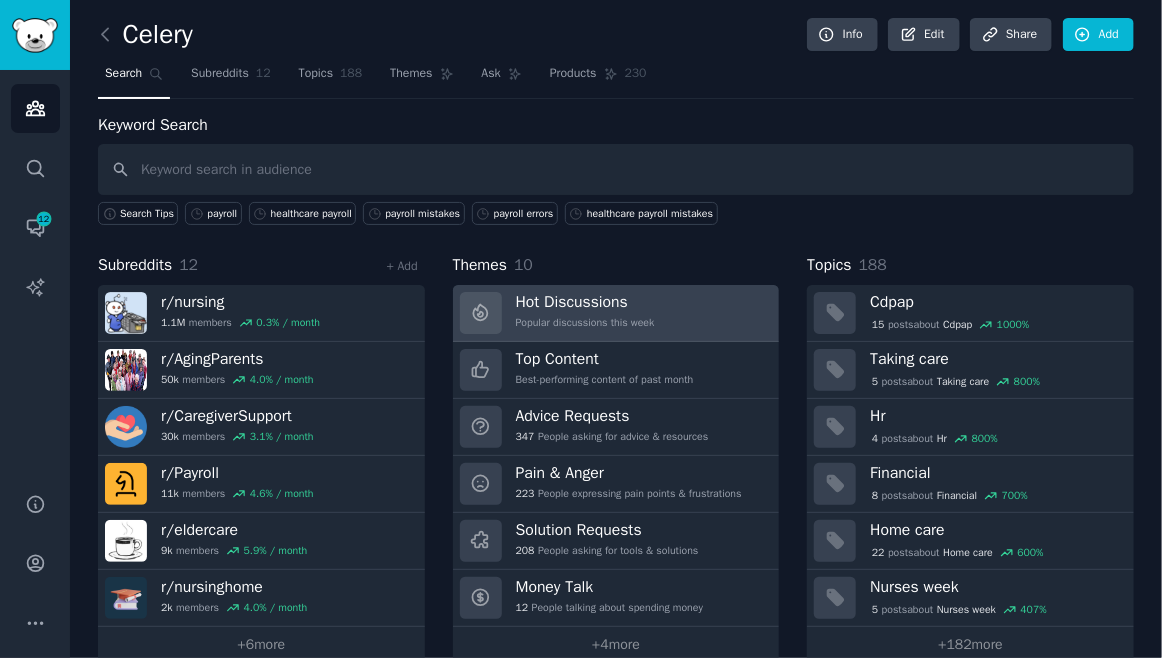 click on "Hot Discussions Popular discussions this week" at bounding box center (616, 313) 